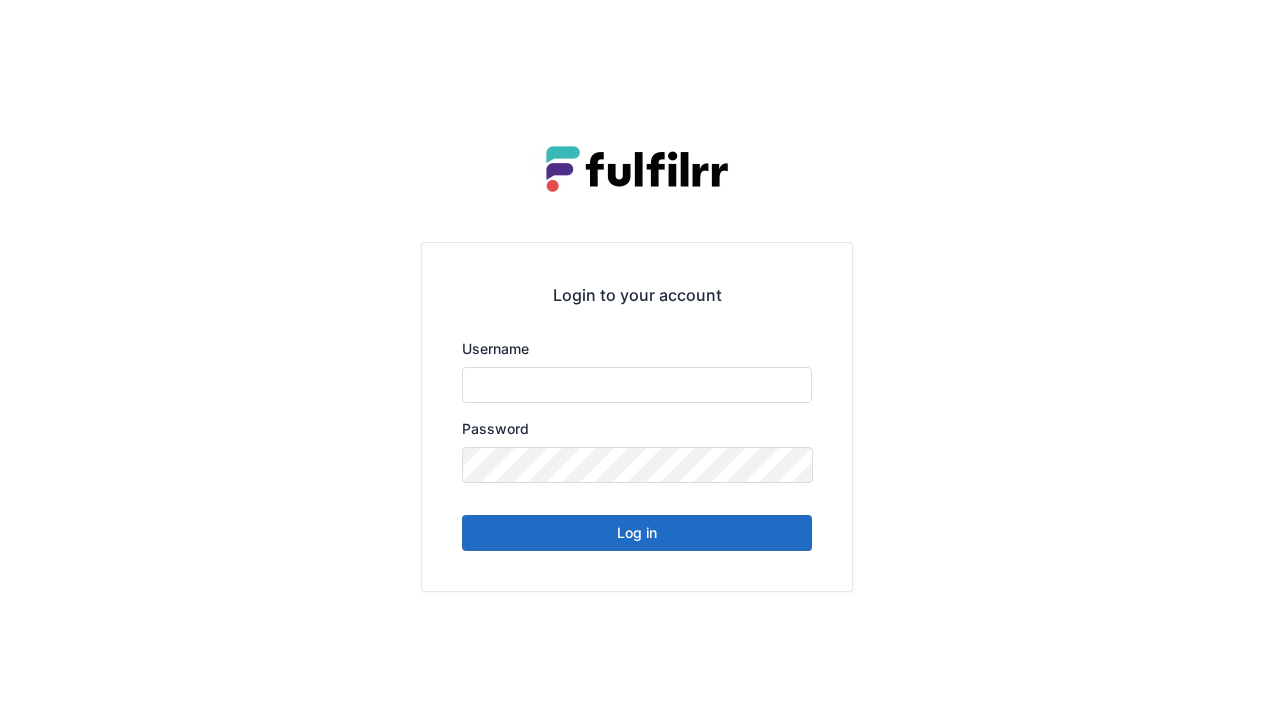 scroll, scrollTop: 0, scrollLeft: 0, axis: both 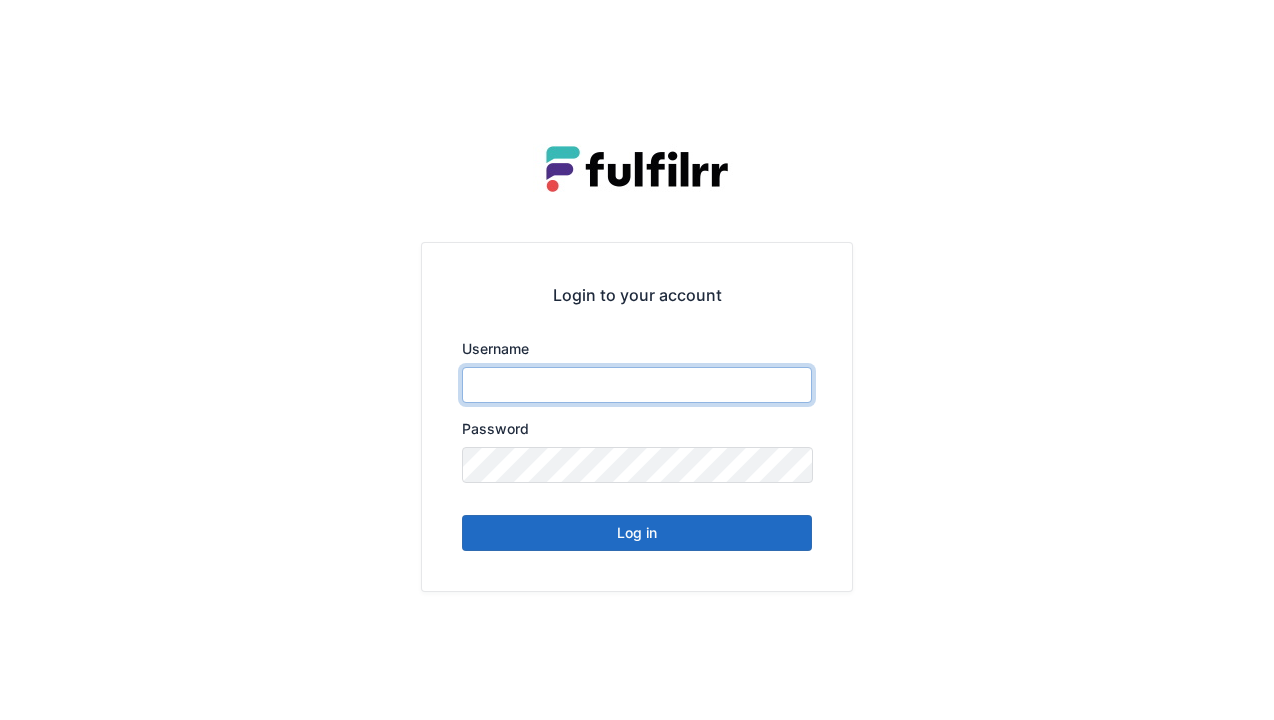 type on "******" 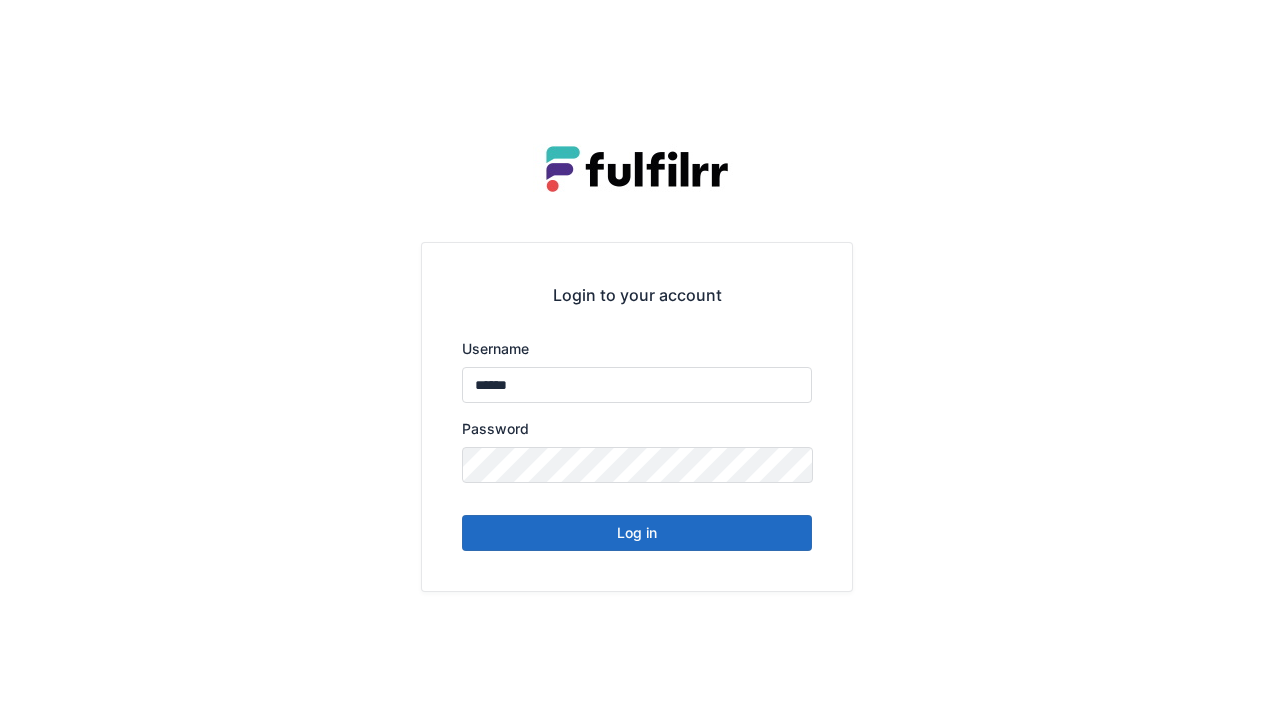 click on "Log in" at bounding box center [637, 533] 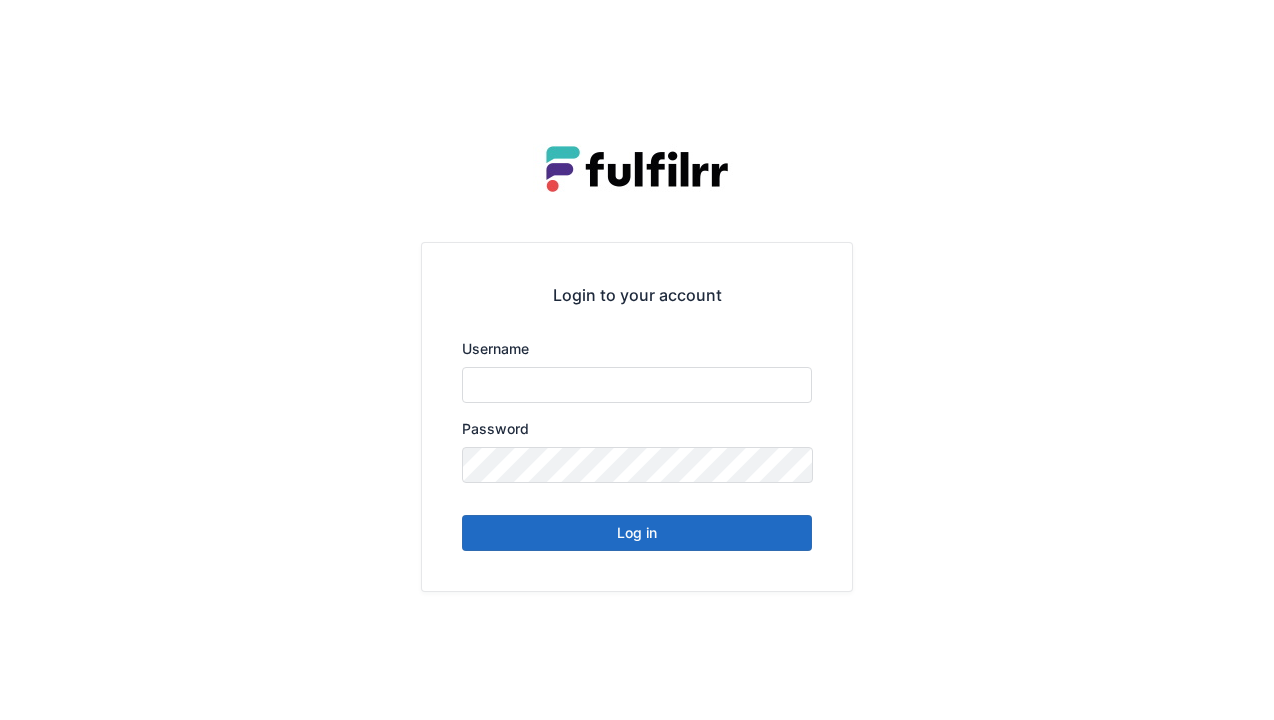 scroll, scrollTop: 0, scrollLeft: 0, axis: both 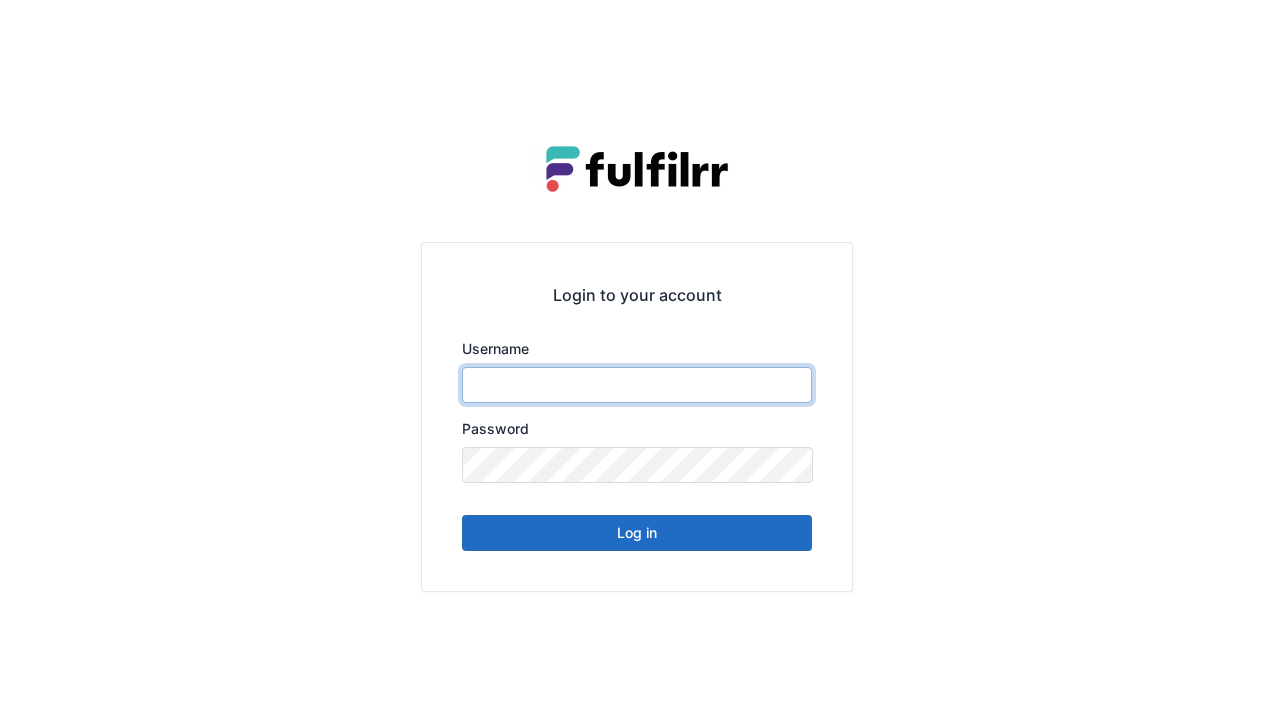 type on "******" 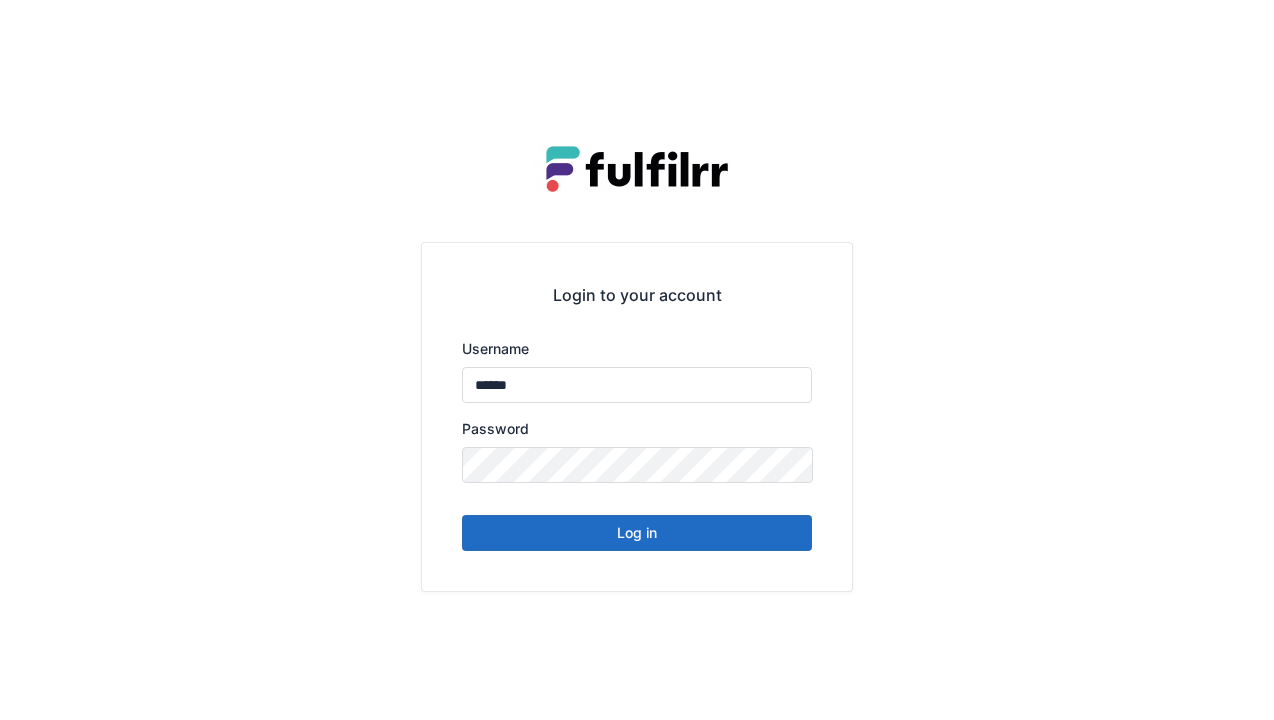 click on "Log in" at bounding box center [637, 533] 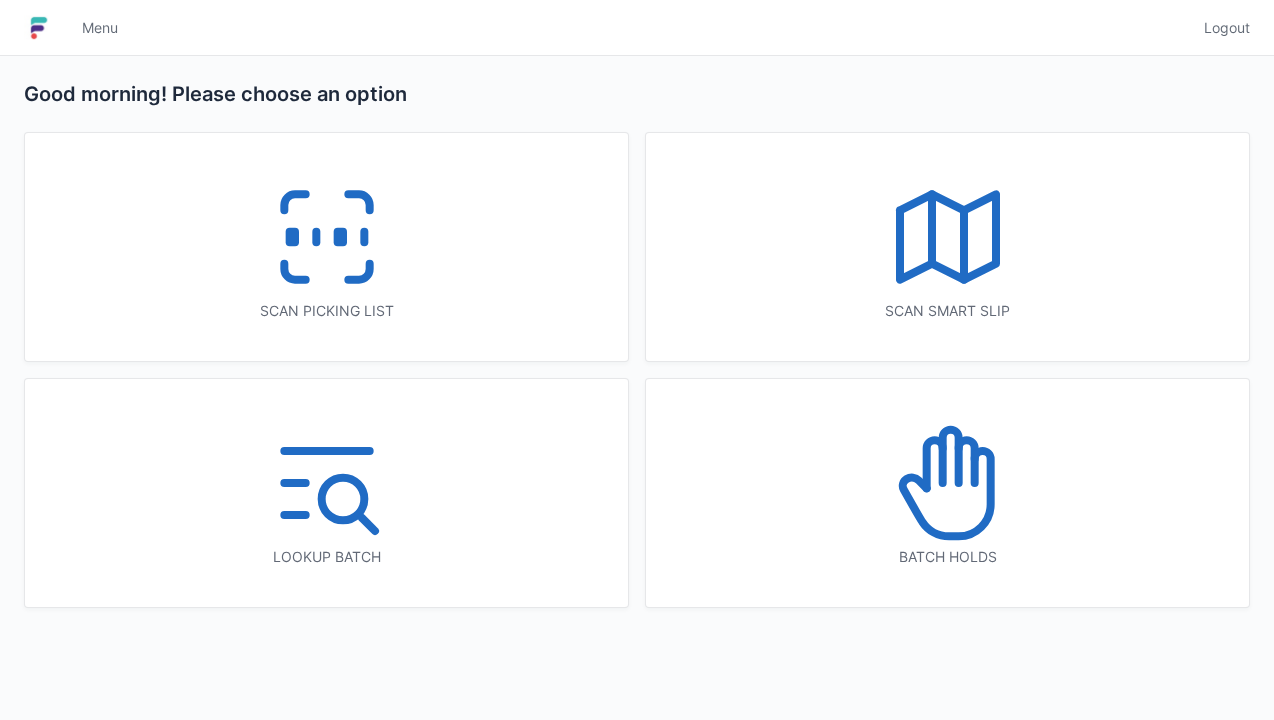 scroll, scrollTop: 0, scrollLeft: 0, axis: both 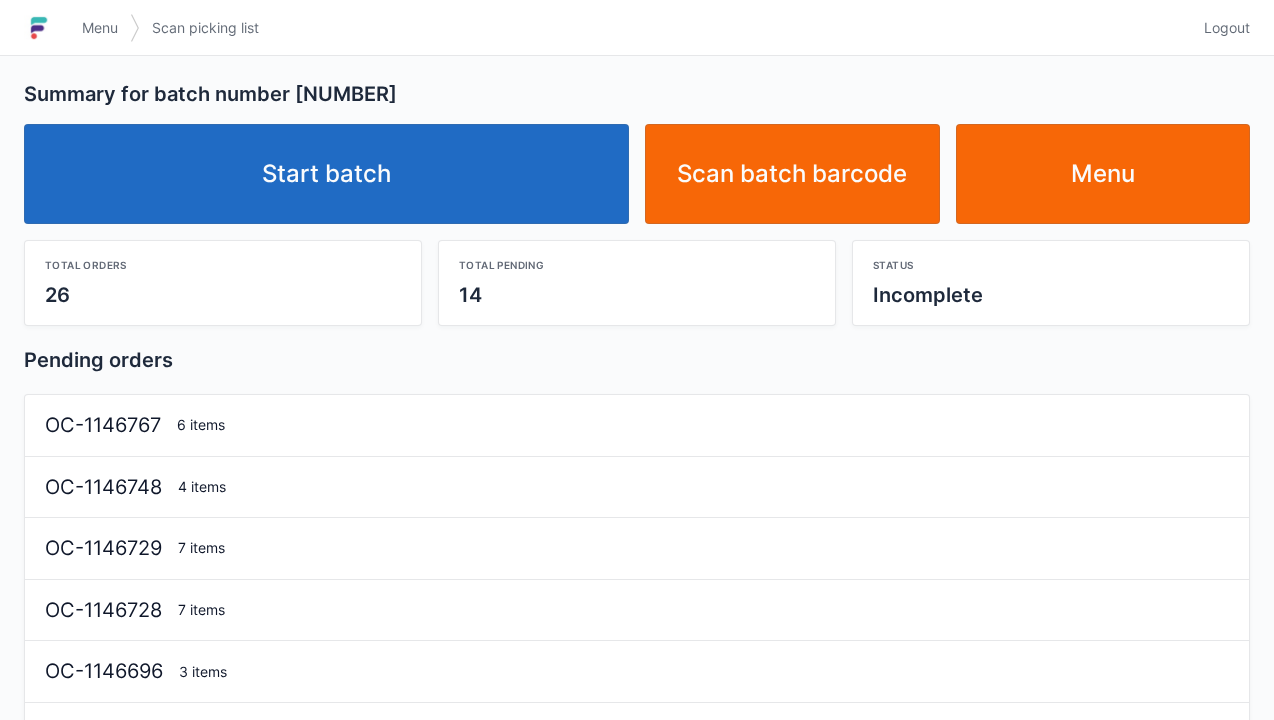 click on "Start batch" at bounding box center [326, 174] 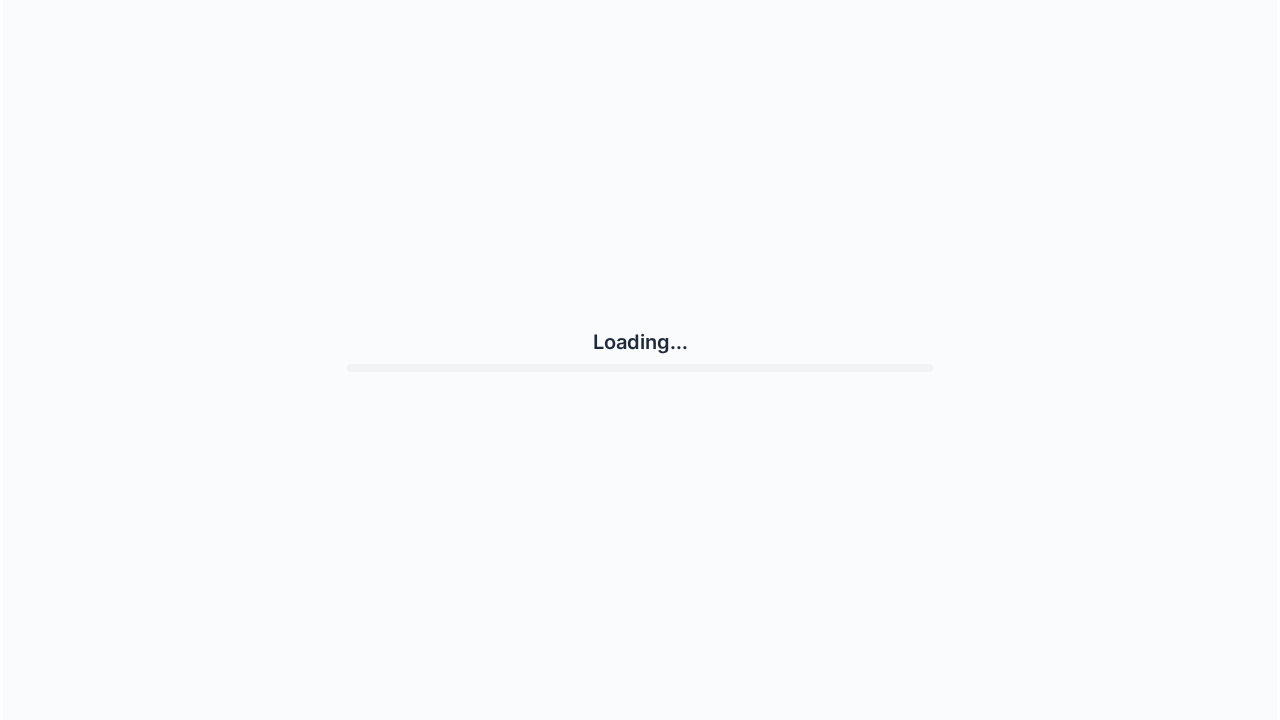 scroll, scrollTop: 0, scrollLeft: 0, axis: both 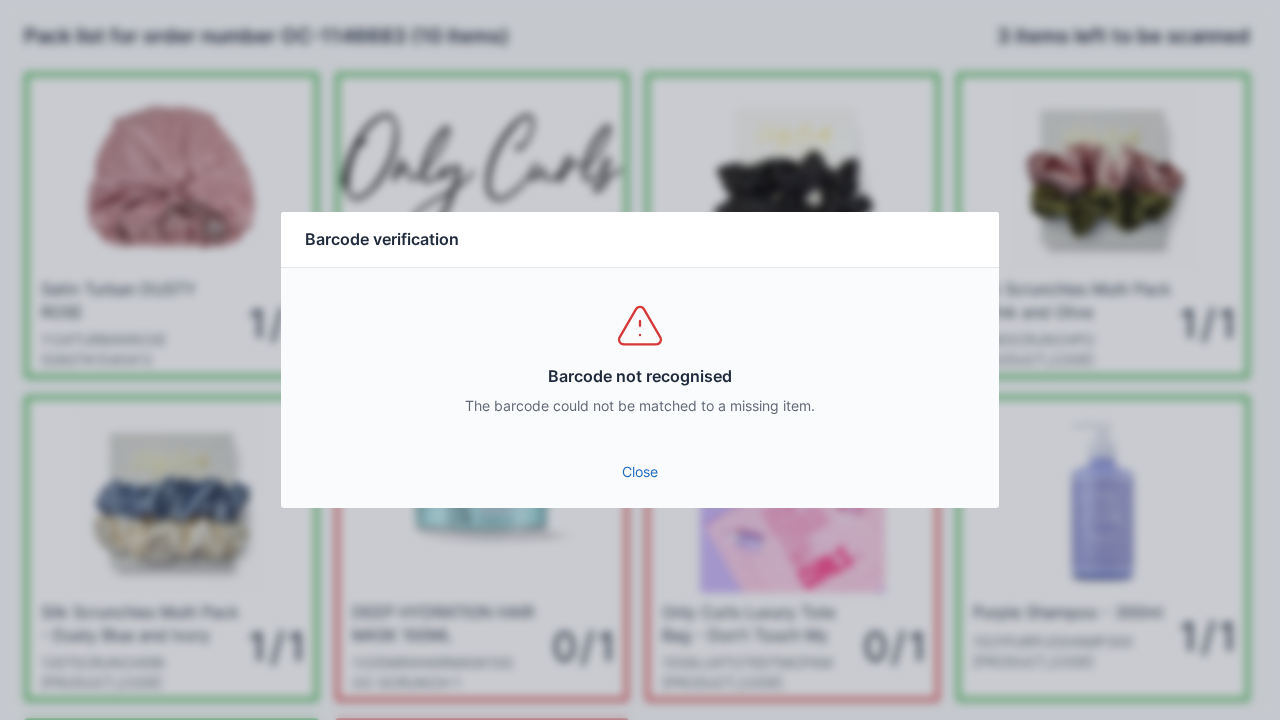 click on "Barcode not recognised The barcode could not be matched to a missing item." at bounding box center (640, 358) 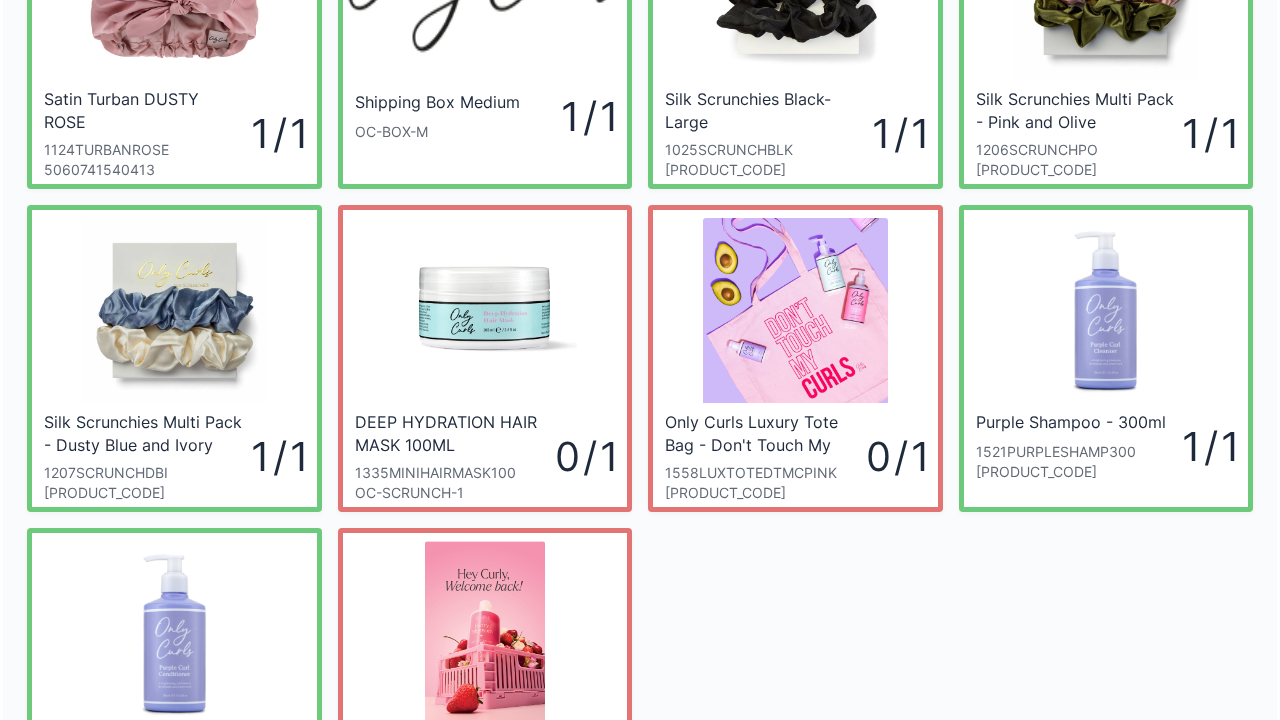 scroll, scrollTop: 177, scrollLeft: 0, axis: vertical 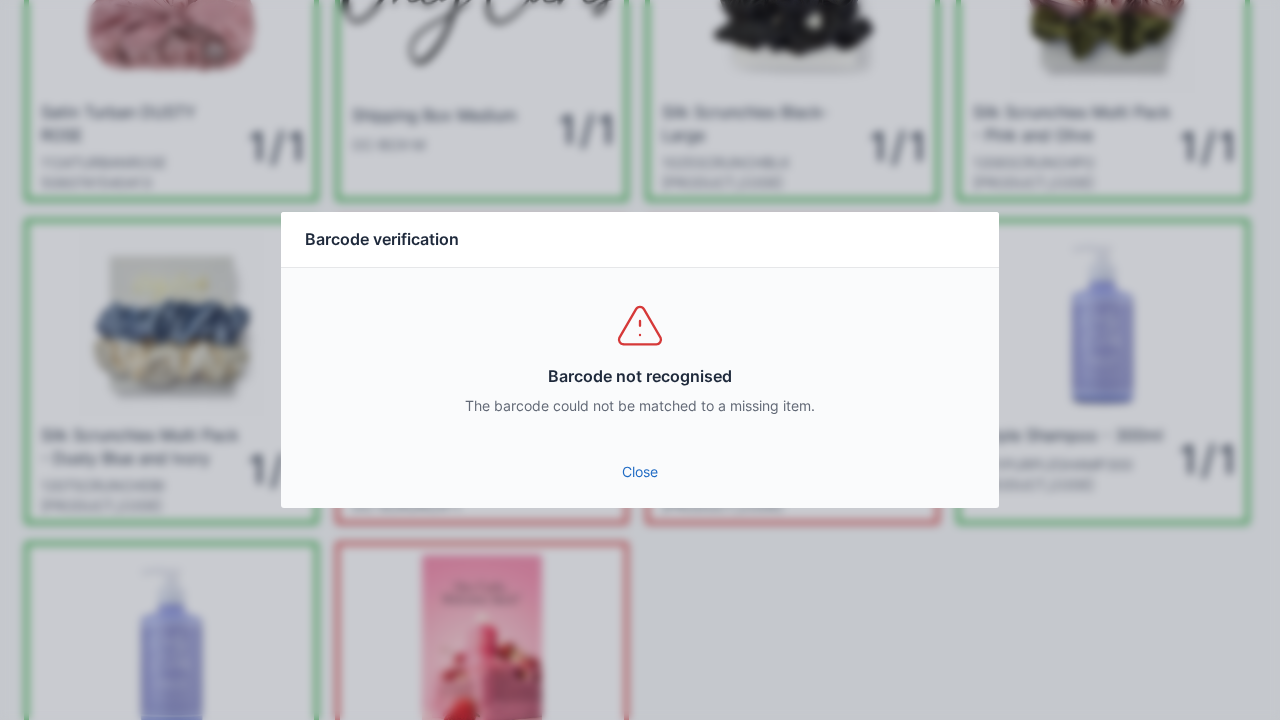 click on "Close" at bounding box center (640, 472) 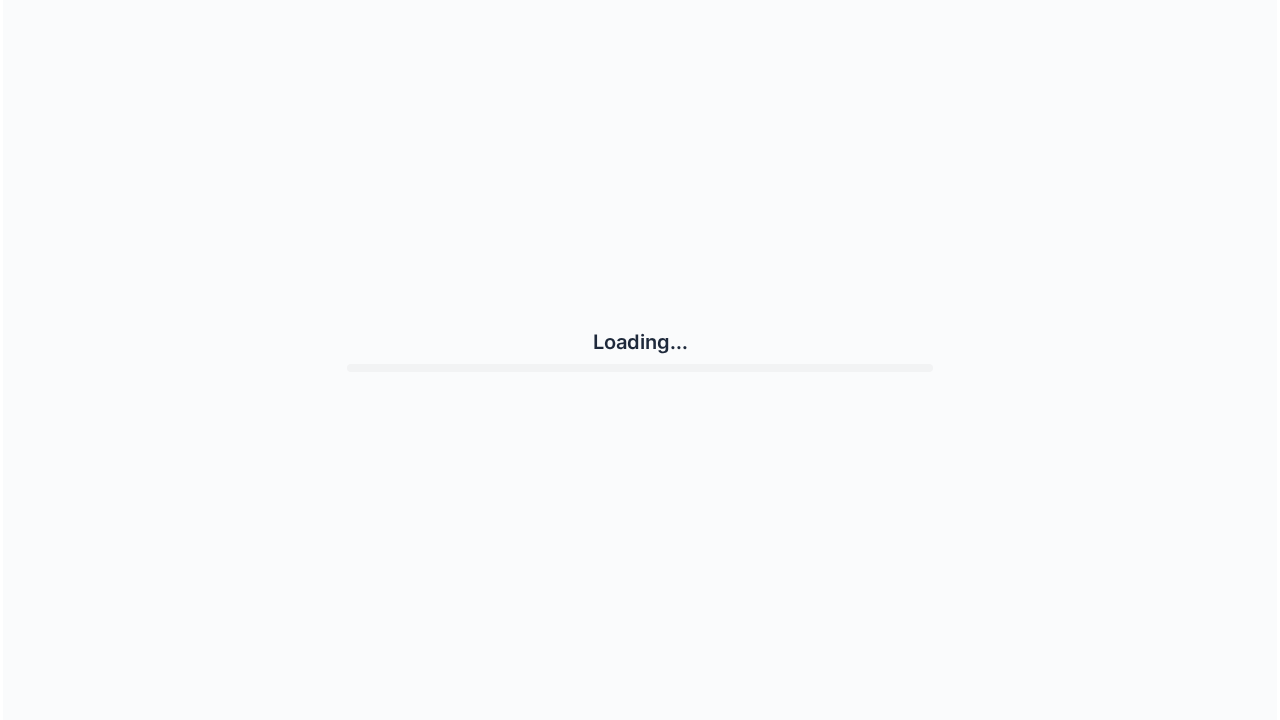 scroll, scrollTop: 0, scrollLeft: 0, axis: both 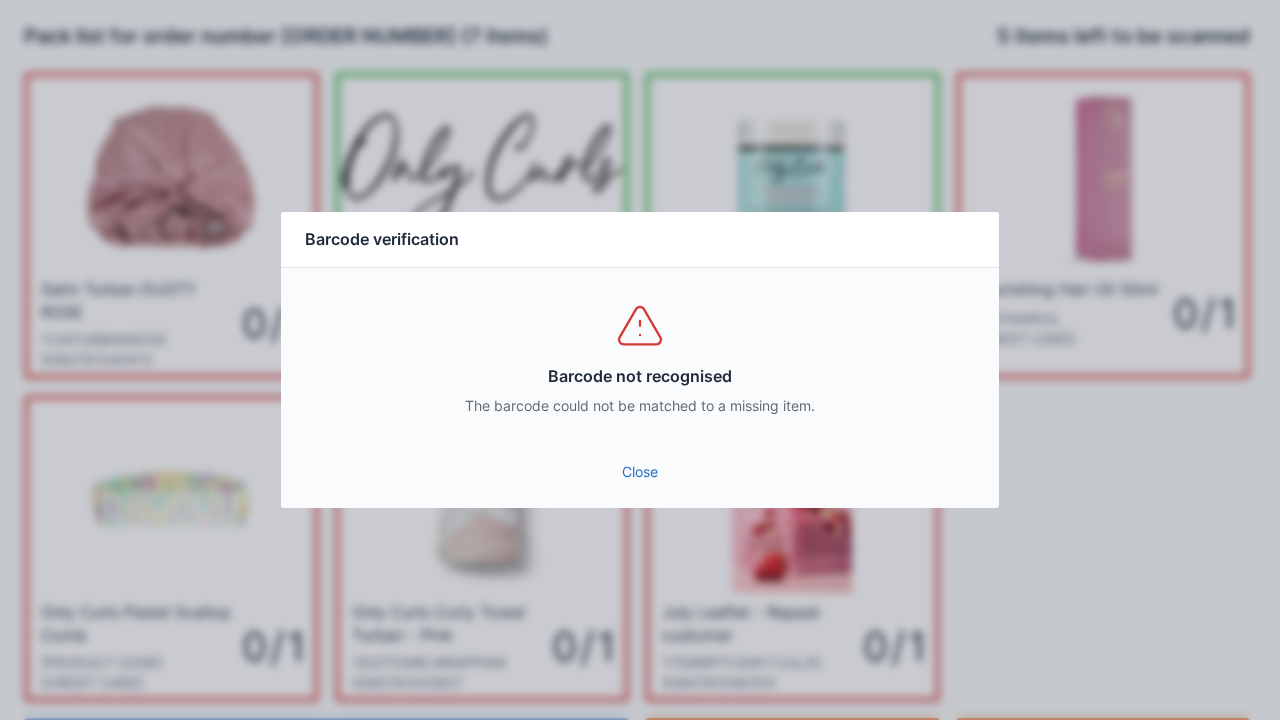 click on "Close" at bounding box center (640, 472) 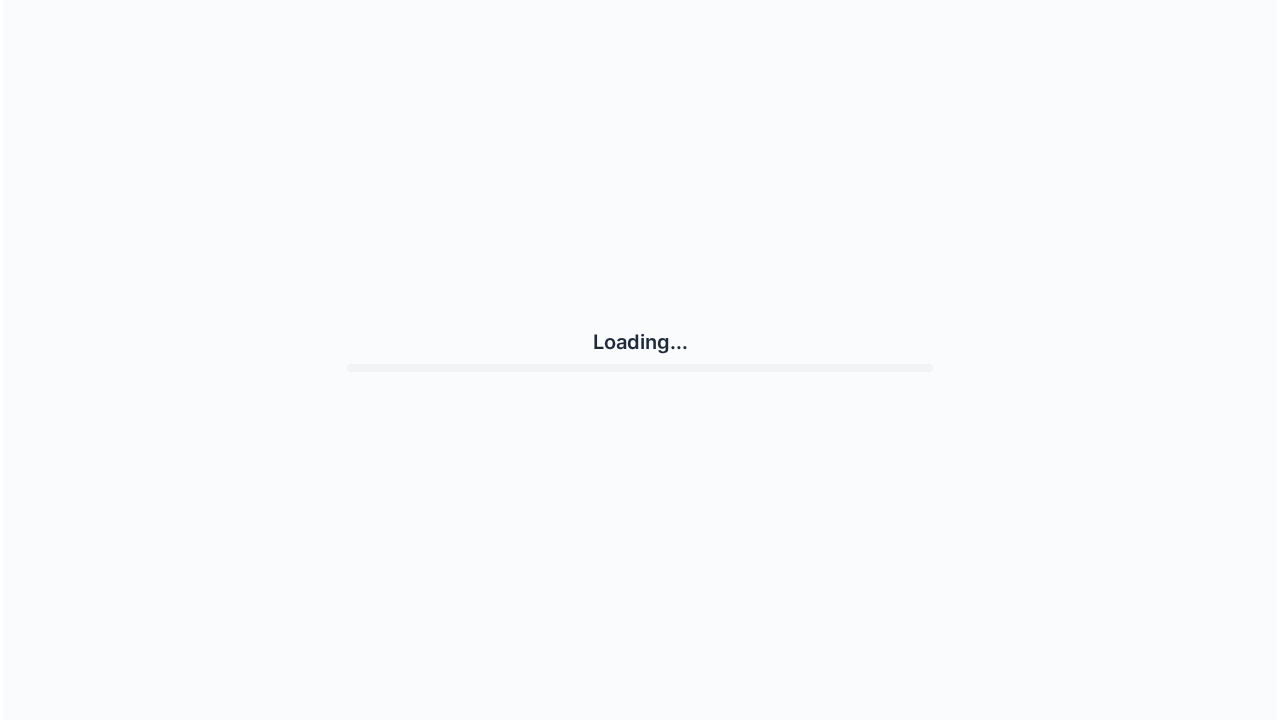 scroll, scrollTop: 0, scrollLeft: 0, axis: both 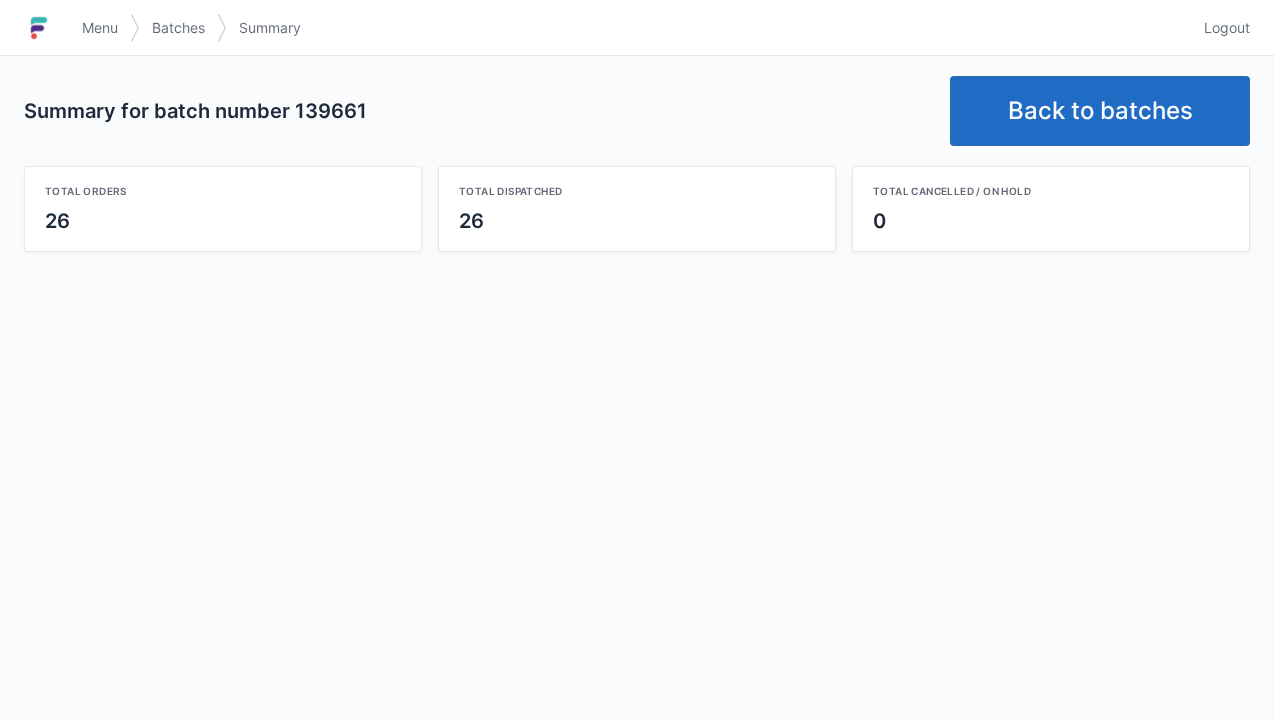 click on "Back to batches" at bounding box center (1100, 111) 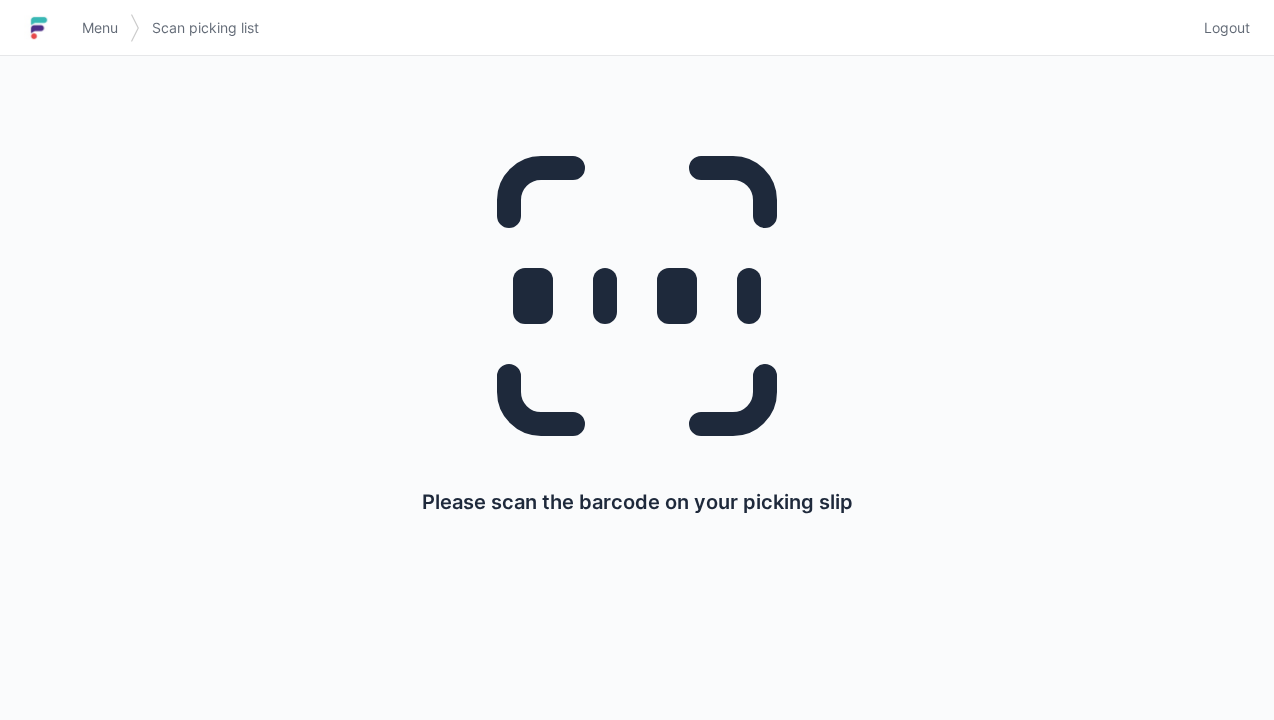 scroll, scrollTop: 0, scrollLeft: 0, axis: both 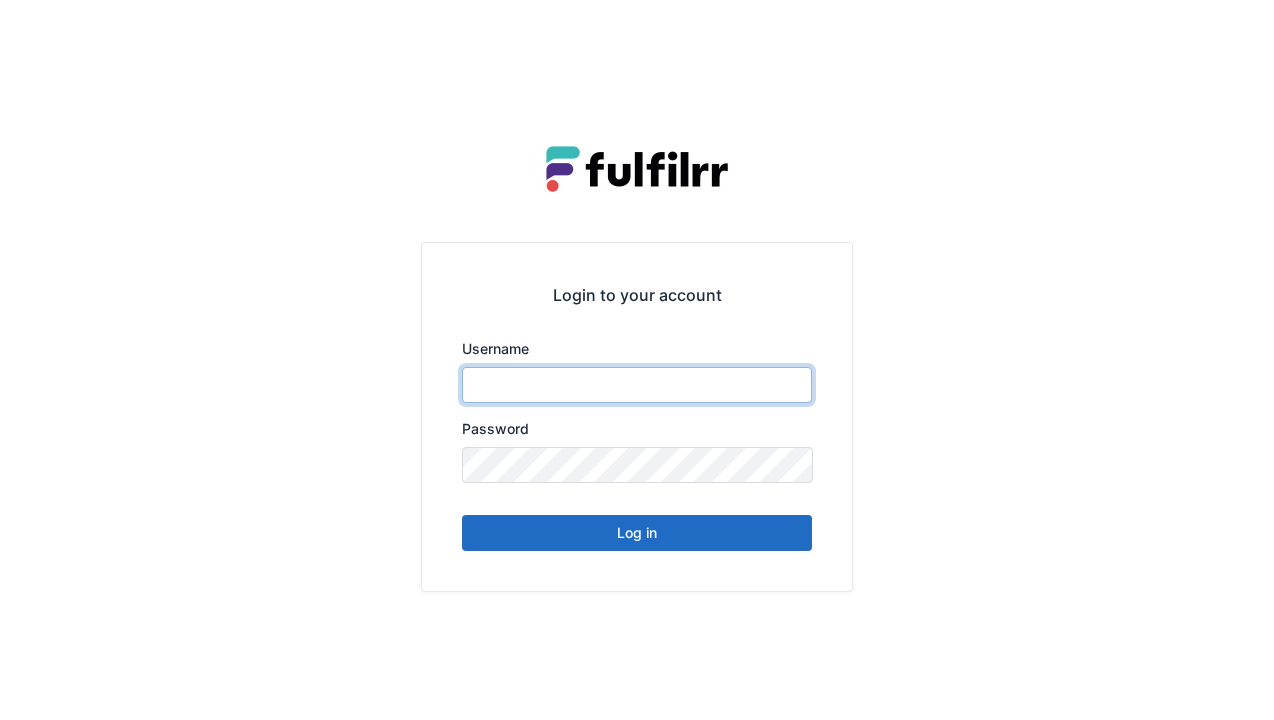 type on "******" 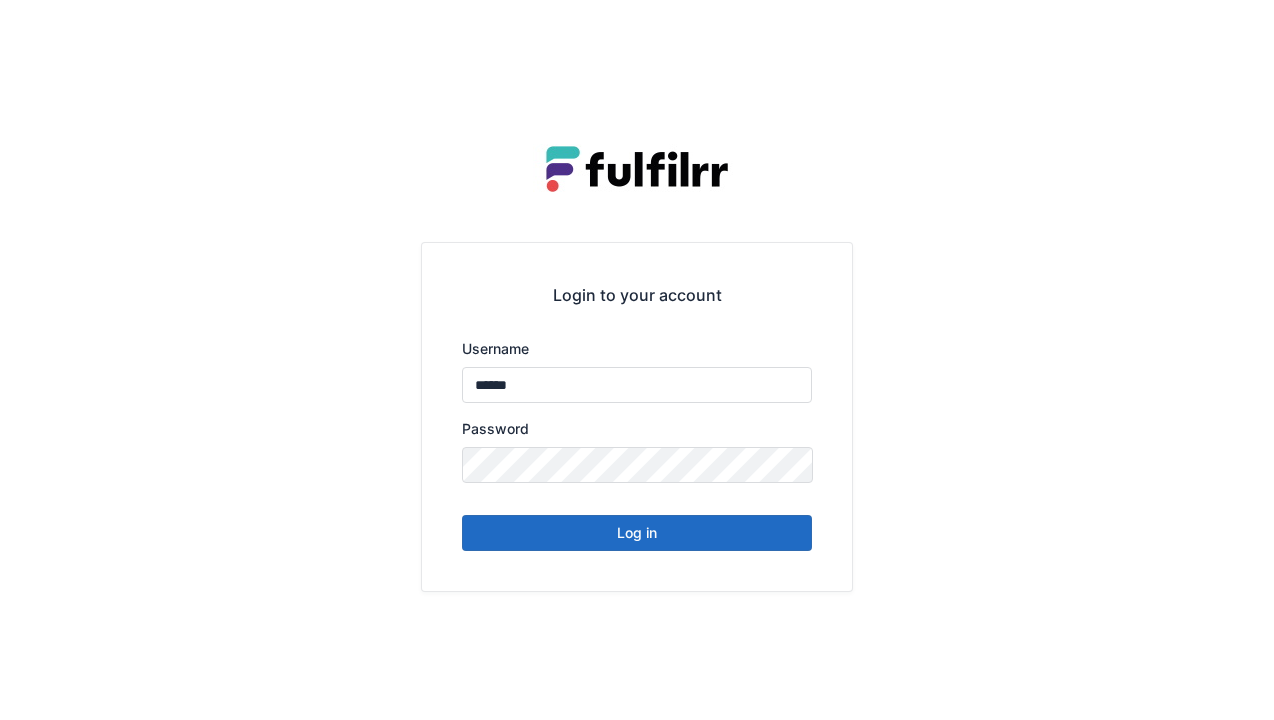 click on "Log in" at bounding box center [637, 533] 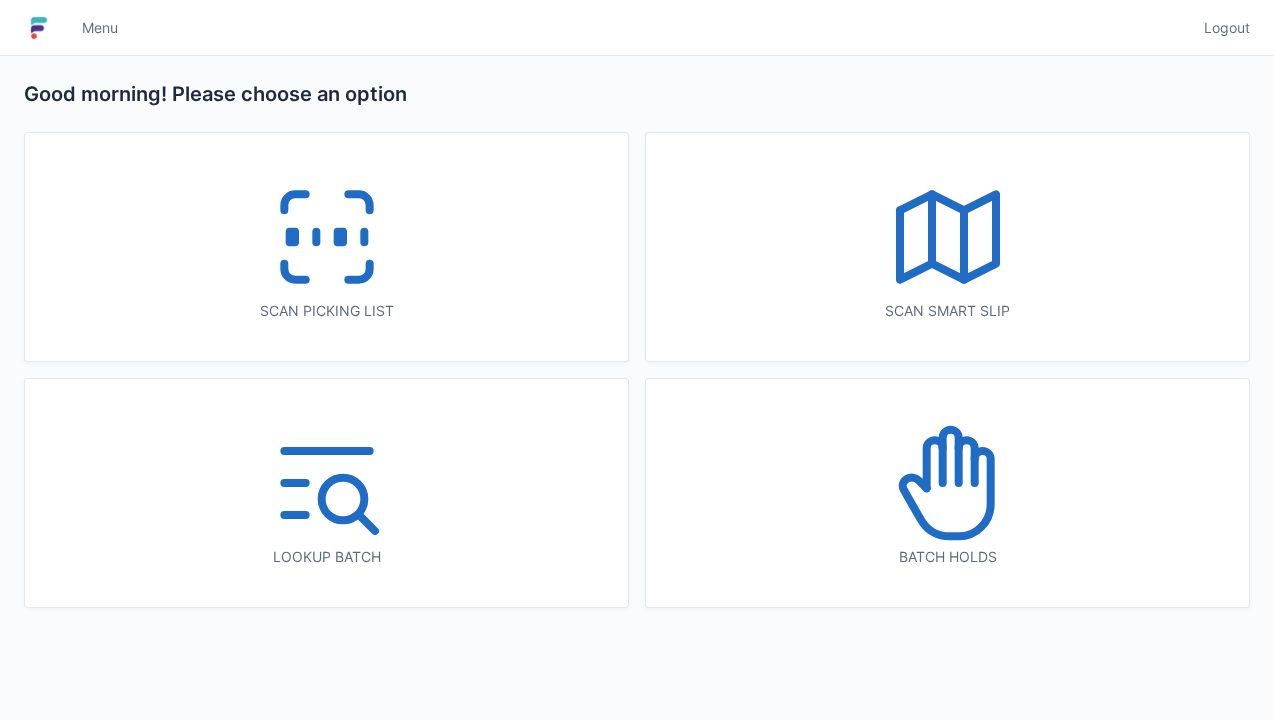 scroll, scrollTop: 0, scrollLeft: 0, axis: both 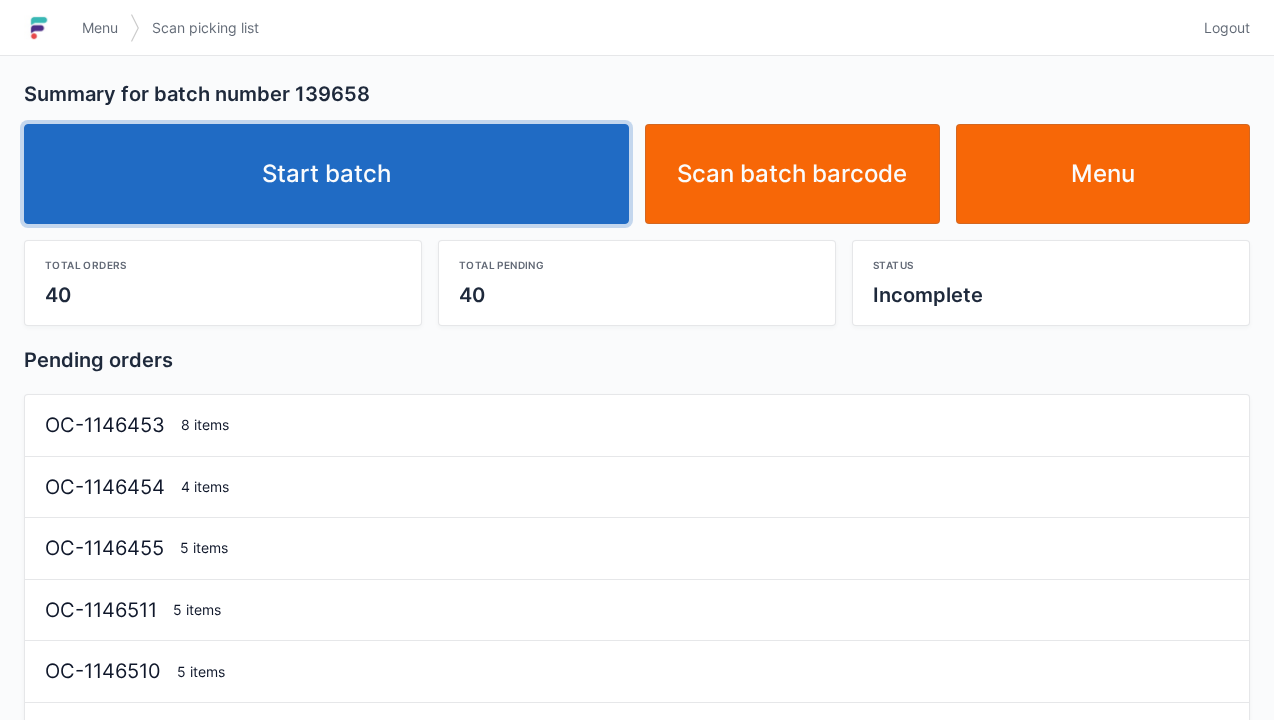 click on "Start batch" at bounding box center (326, 174) 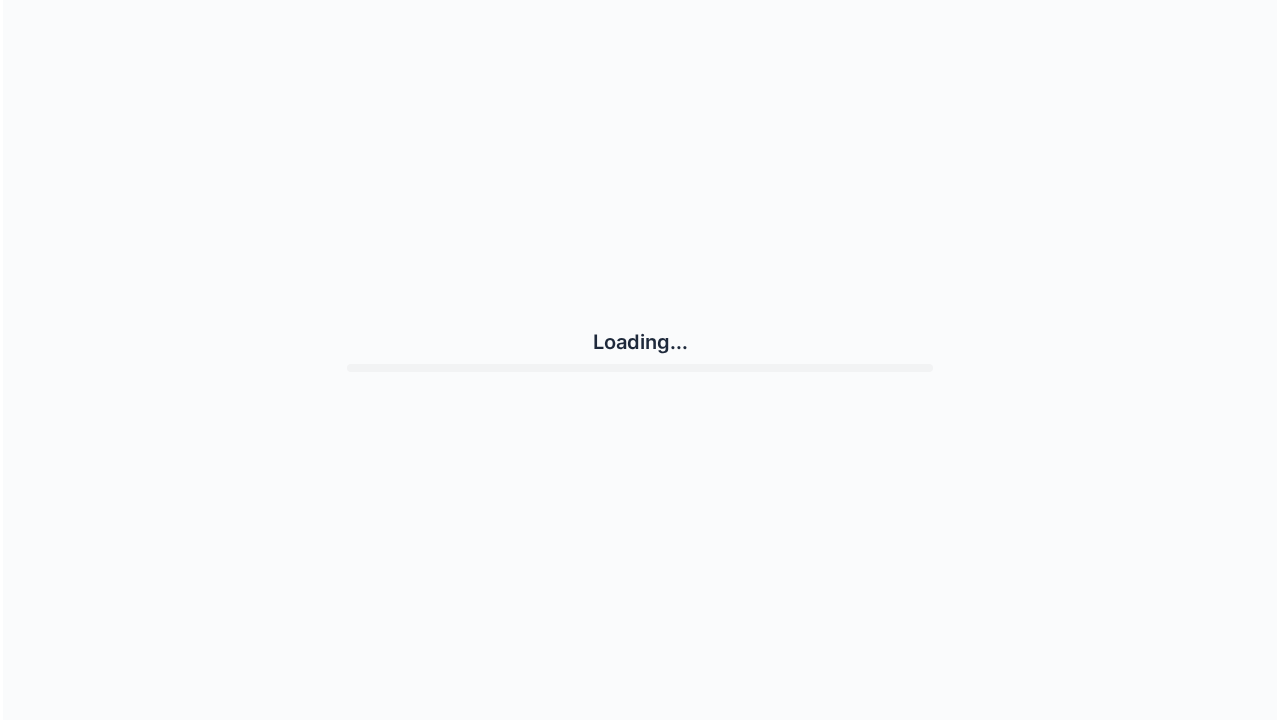 scroll, scrollTop: 0, scrollLeft: 0, axis: both 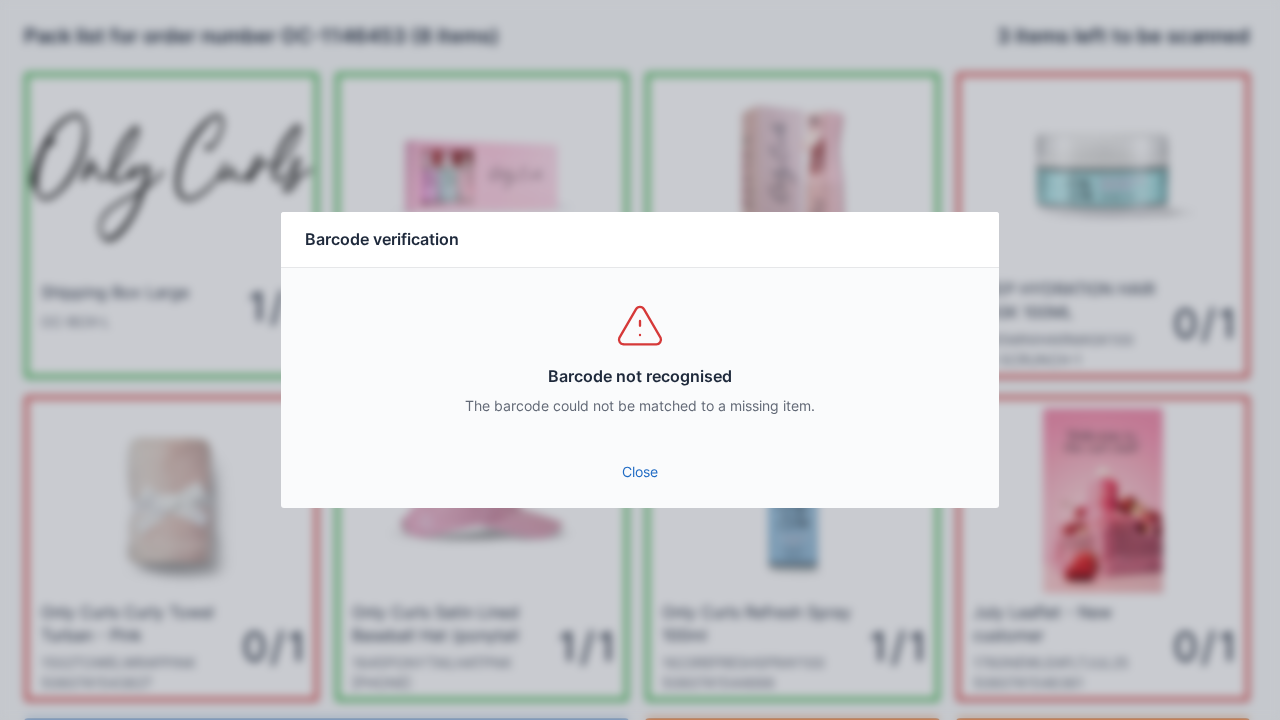 click on "Close" at bounding box center (640, 472) 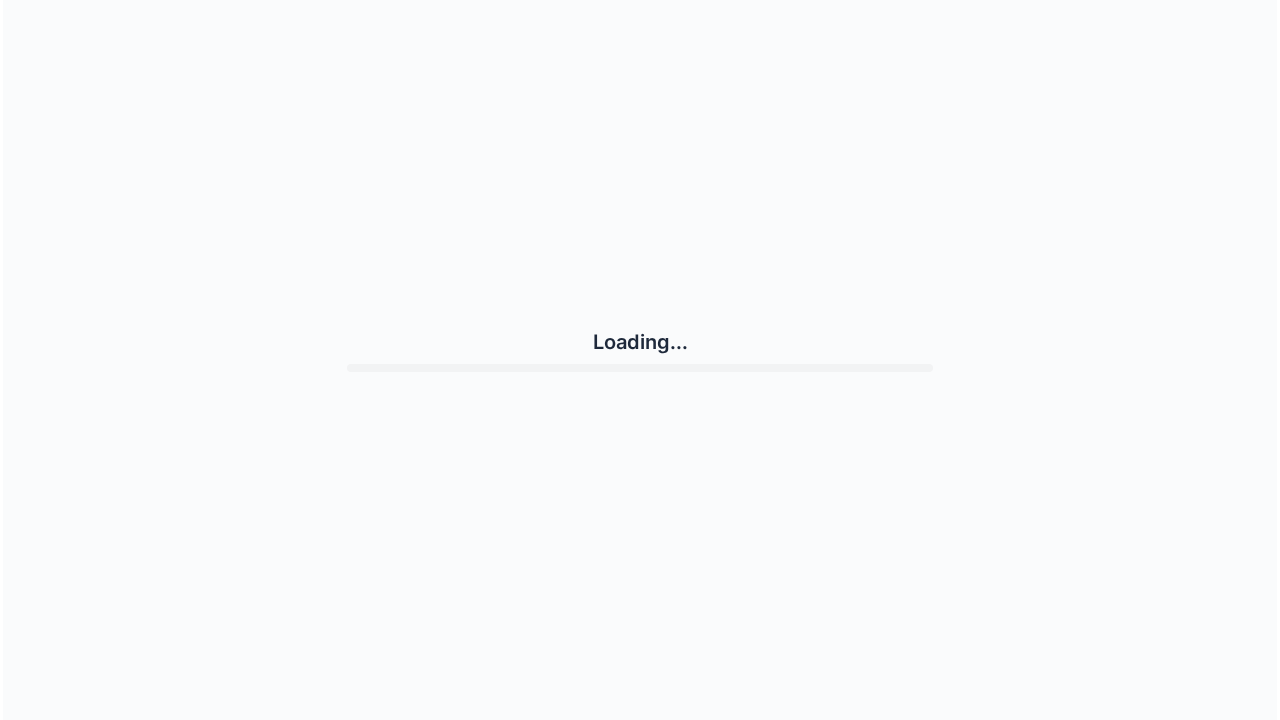 scroll, scrollTop: 0, scrollLeft: 0, axis: both 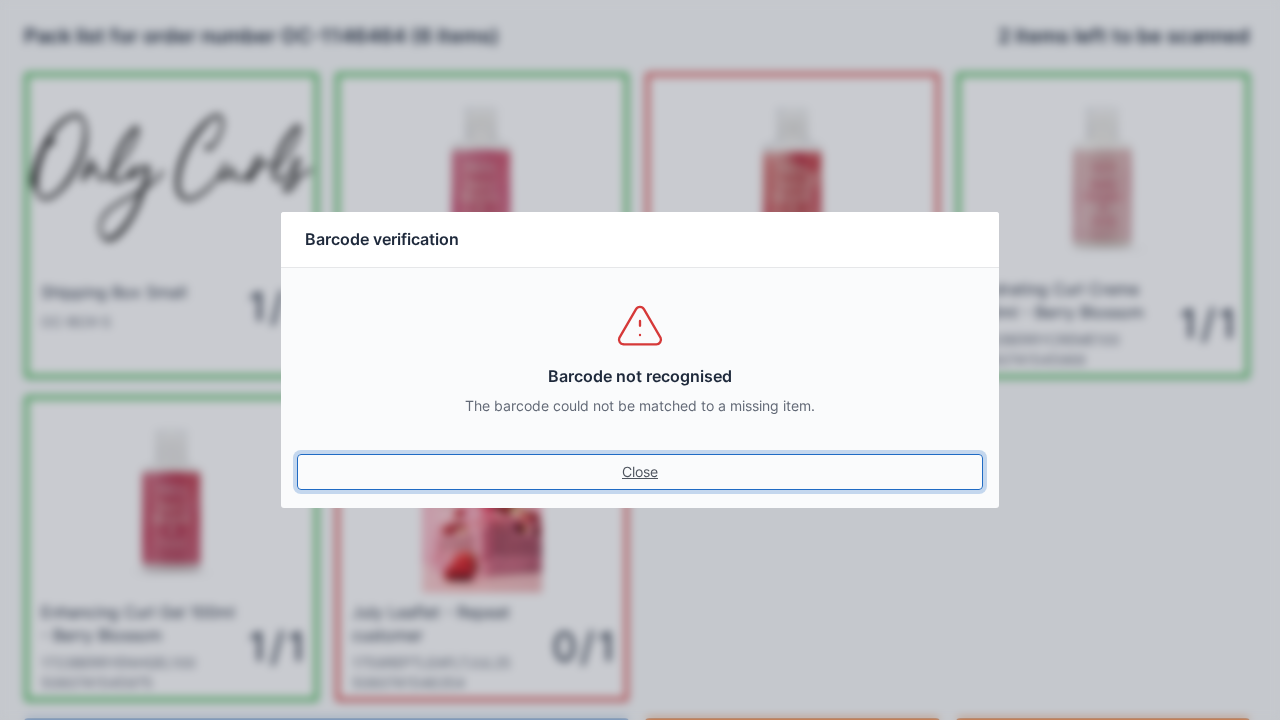 click on "Close" at bounding box center [640, 472] 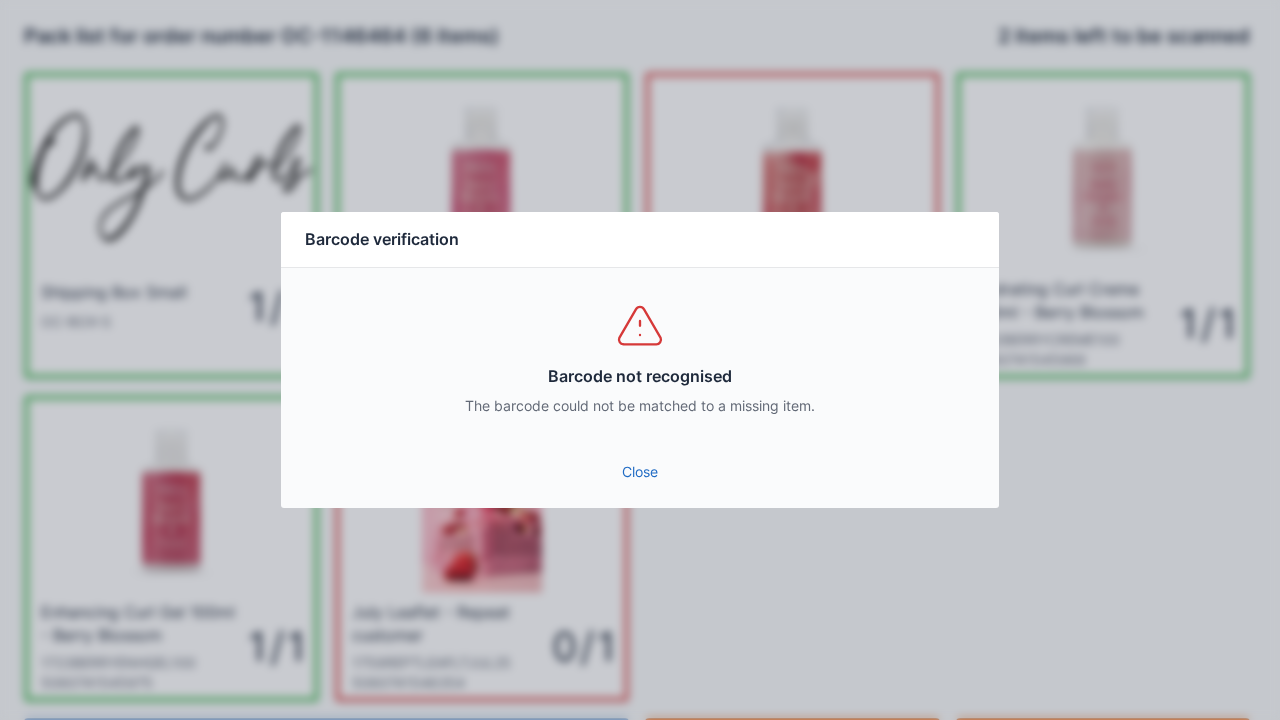 click on "Close" at bounding box center (640, 472) 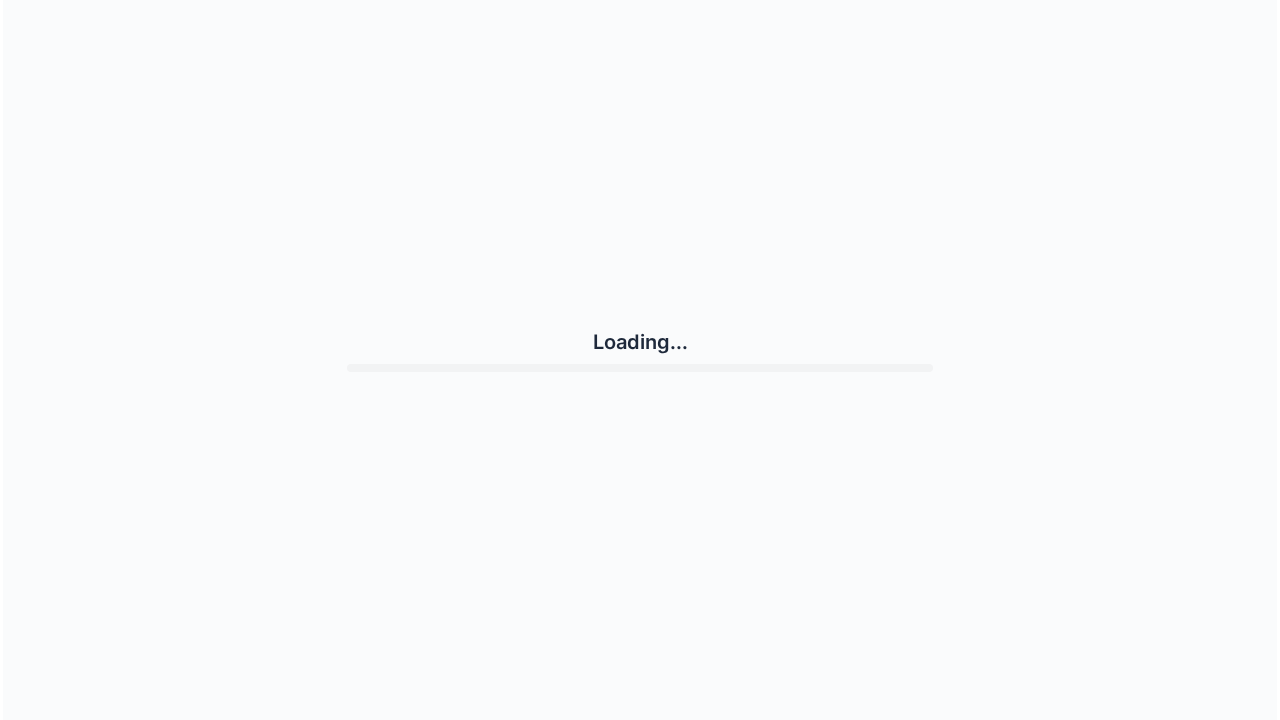 scroll, scrollTop: 0, scrollLeft: 0, axis: both 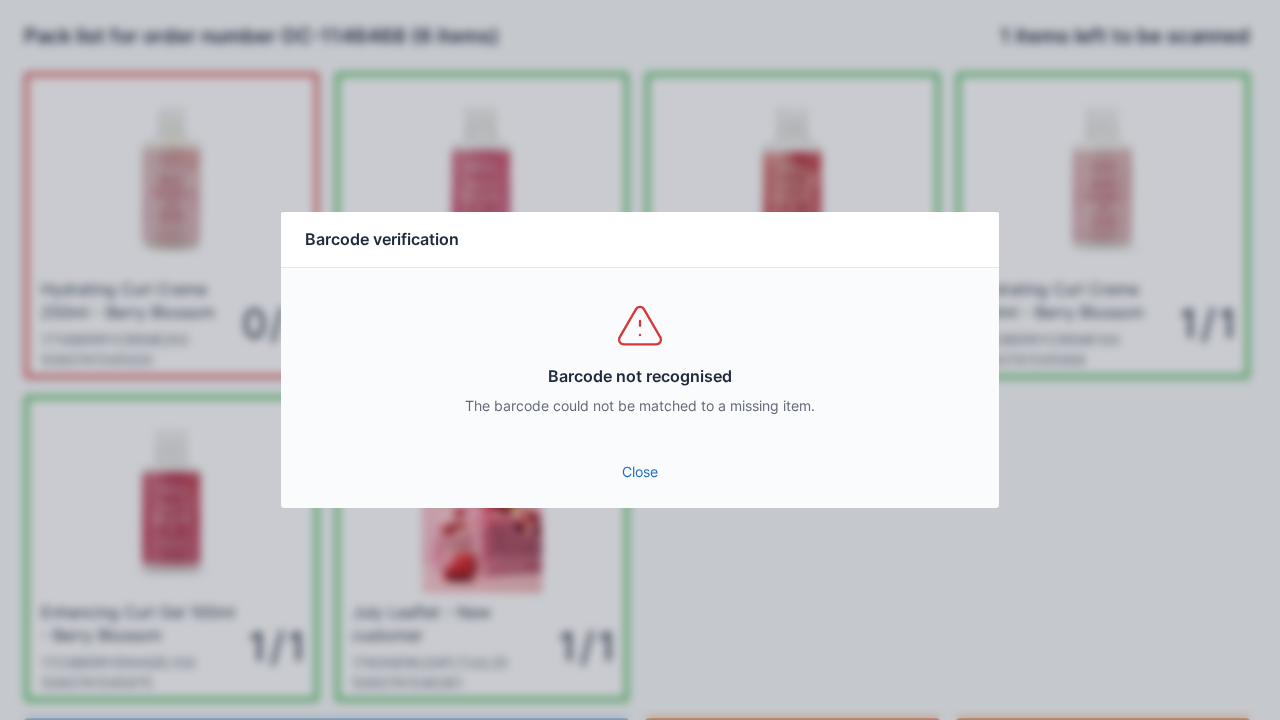 click on "Close" at bounding box center (640, 478) 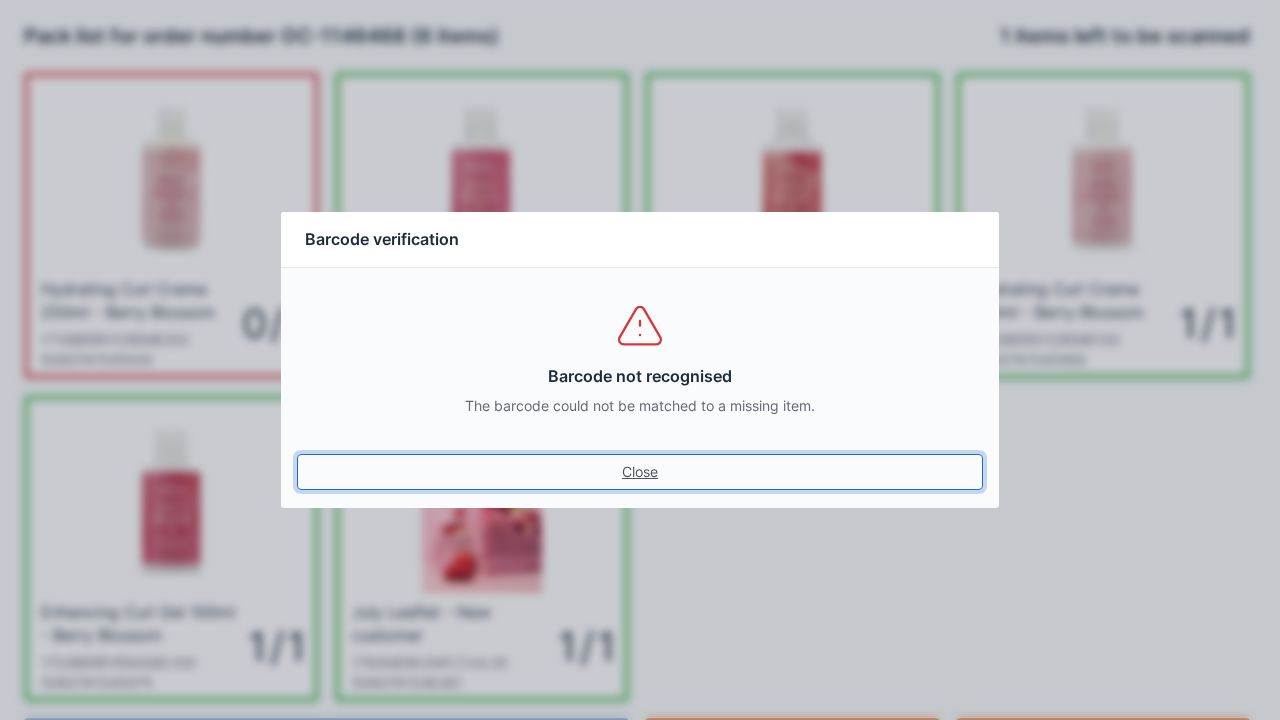 click on "Close" at bounding box center (640, 472) 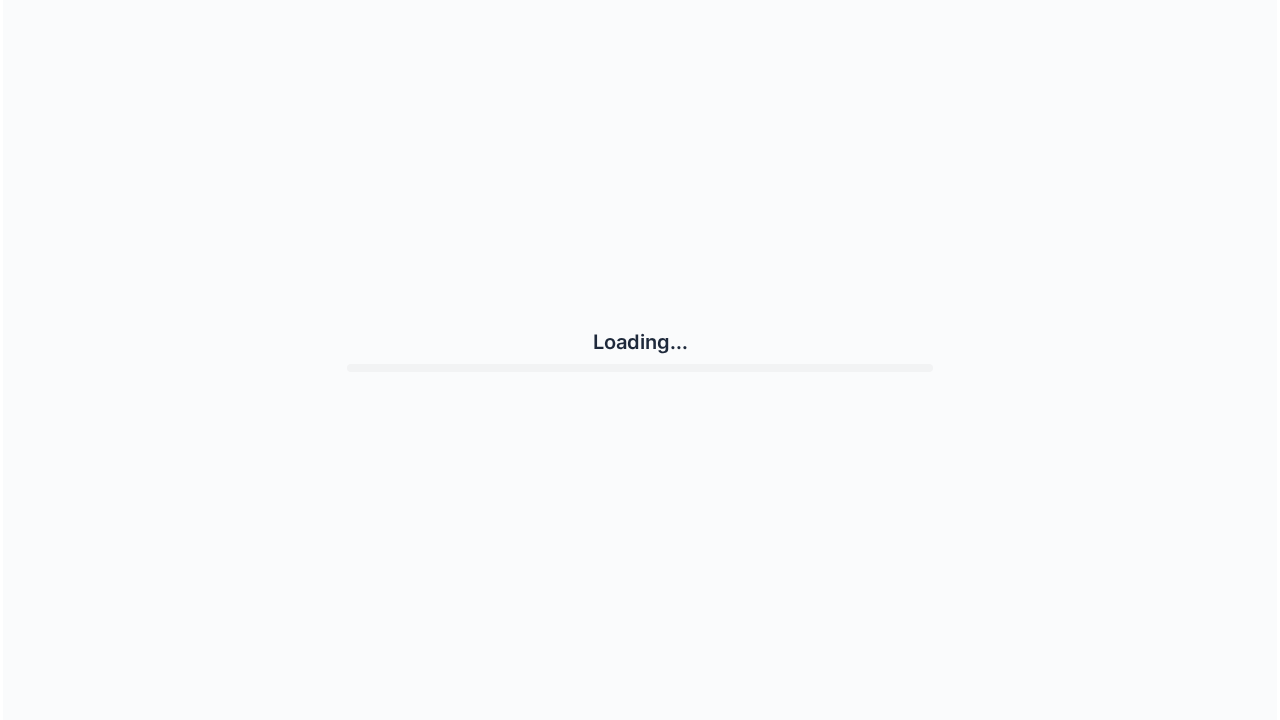 scroll, scrollTop: 0, scrollLeft: 0, axis: both 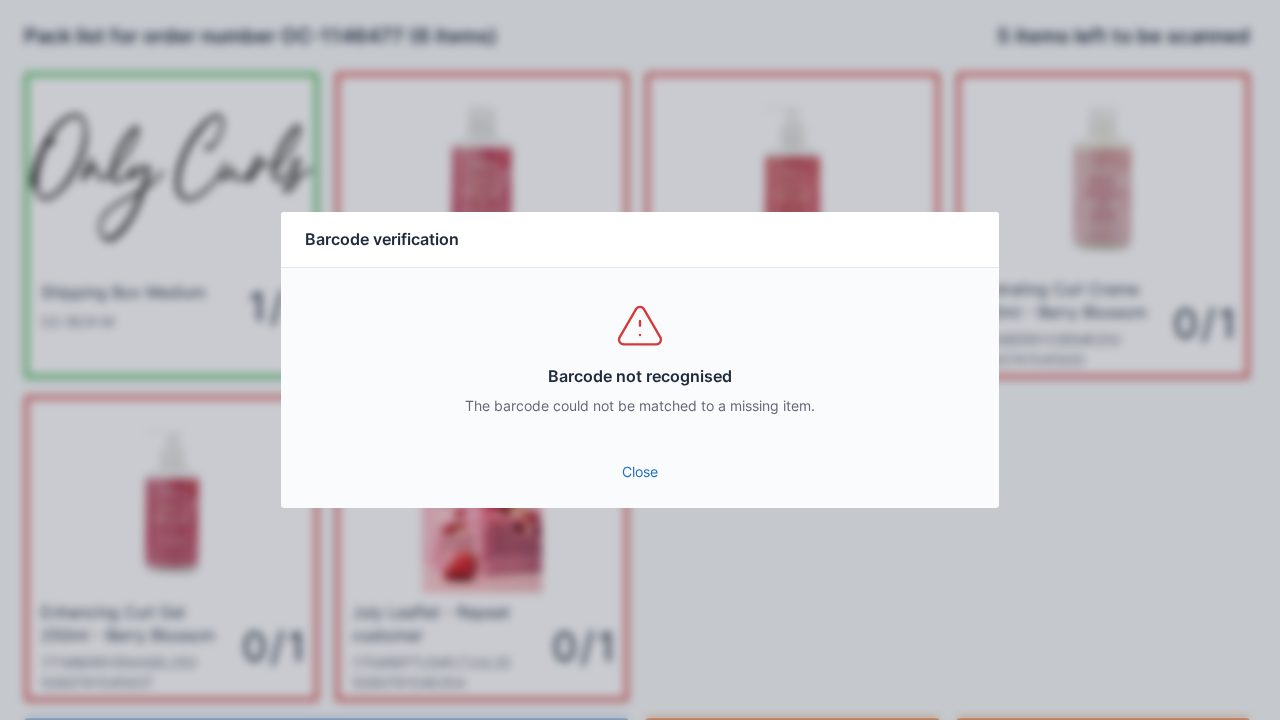 click on "Close" at bounding box center [640, 472] 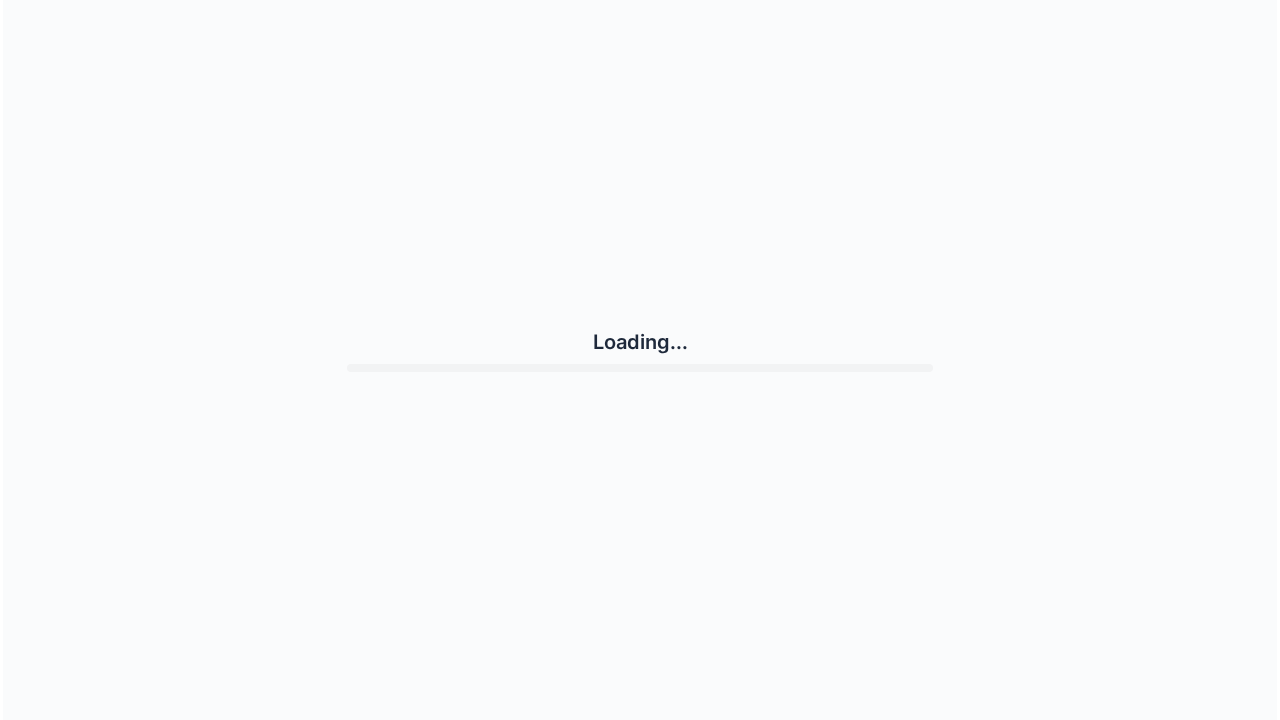 scroll, scrollTop: 0, scrollLeft: 0, axis: both 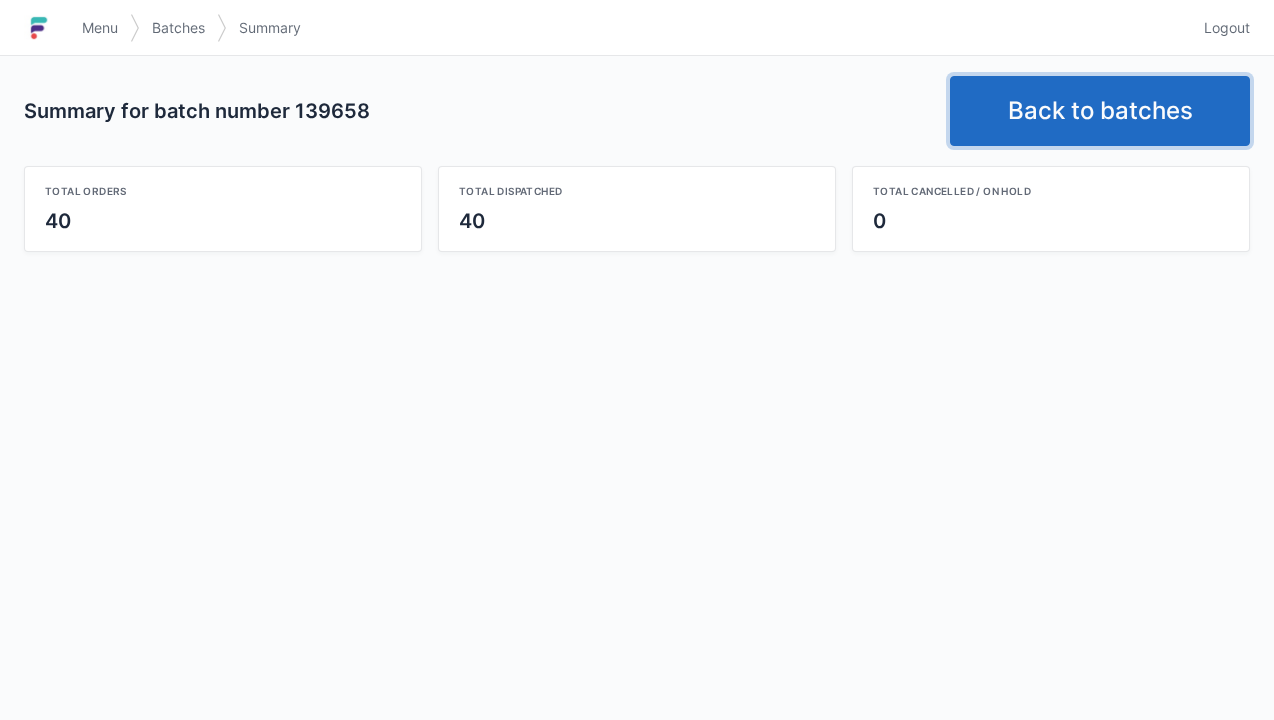 click on "Back to batches" at bounding box center (1100, 111) 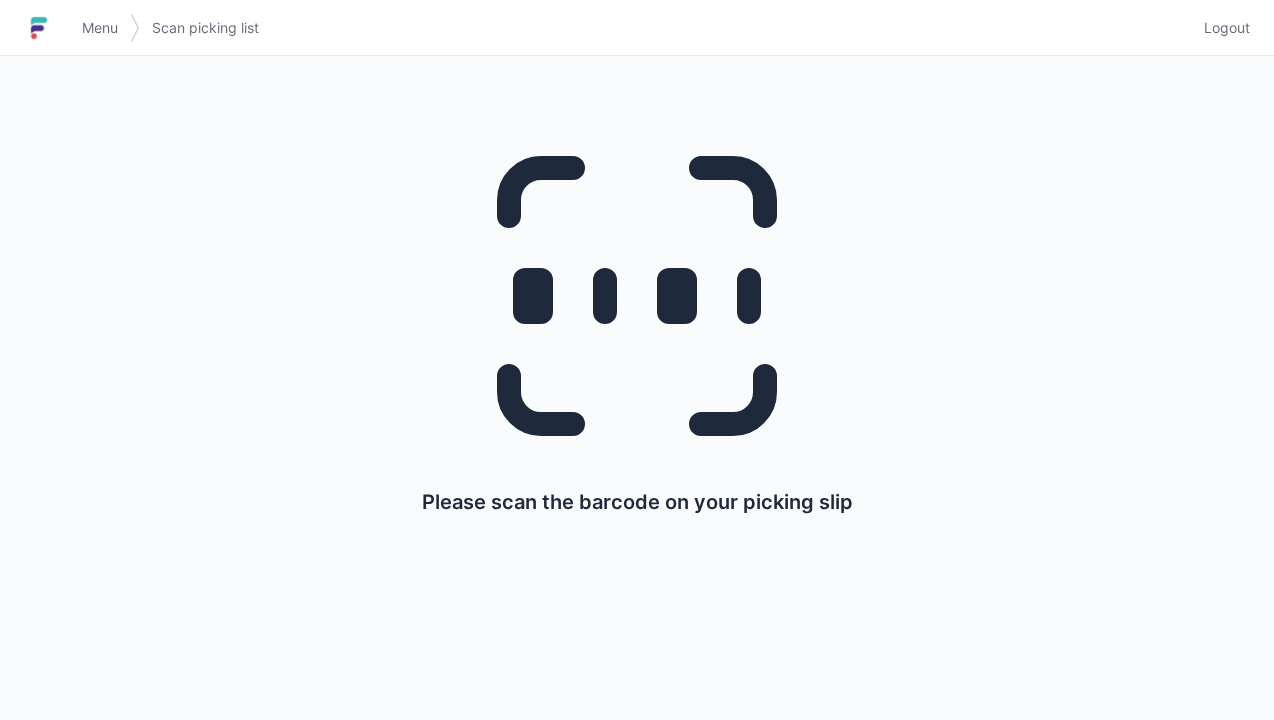 scroll, scrollTop: 0, scrollLeft: 0, axis: both 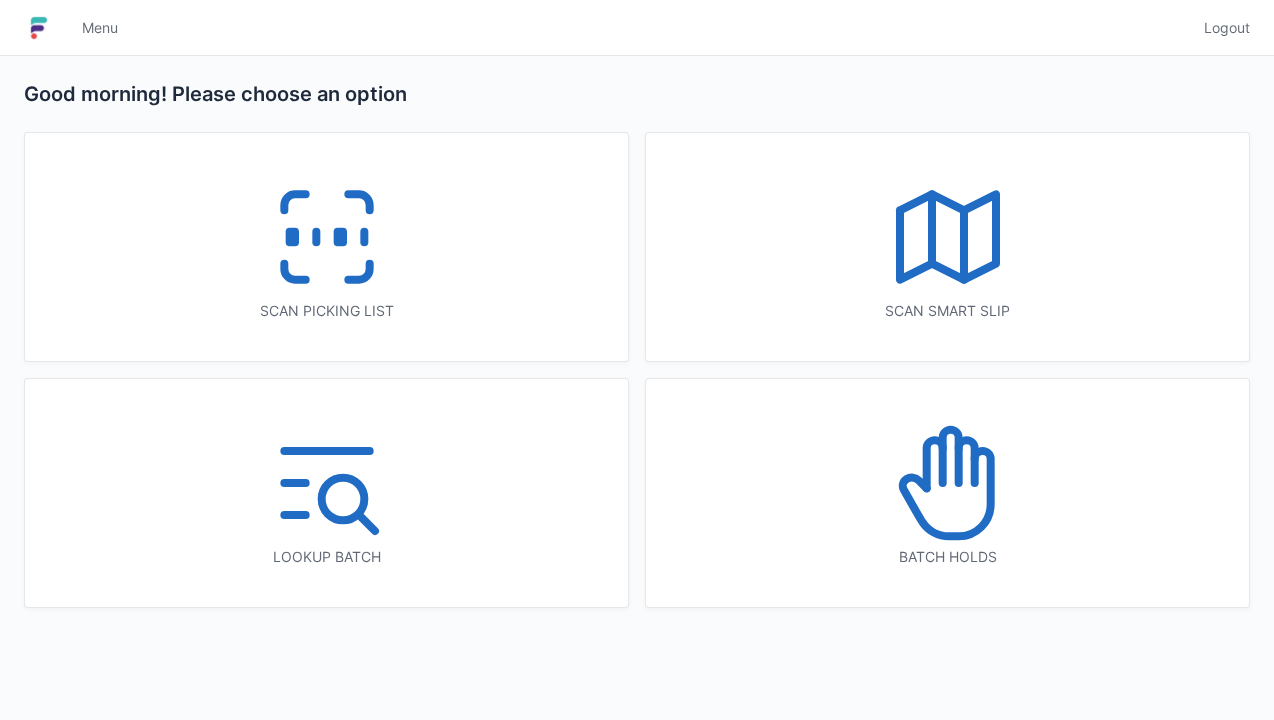click 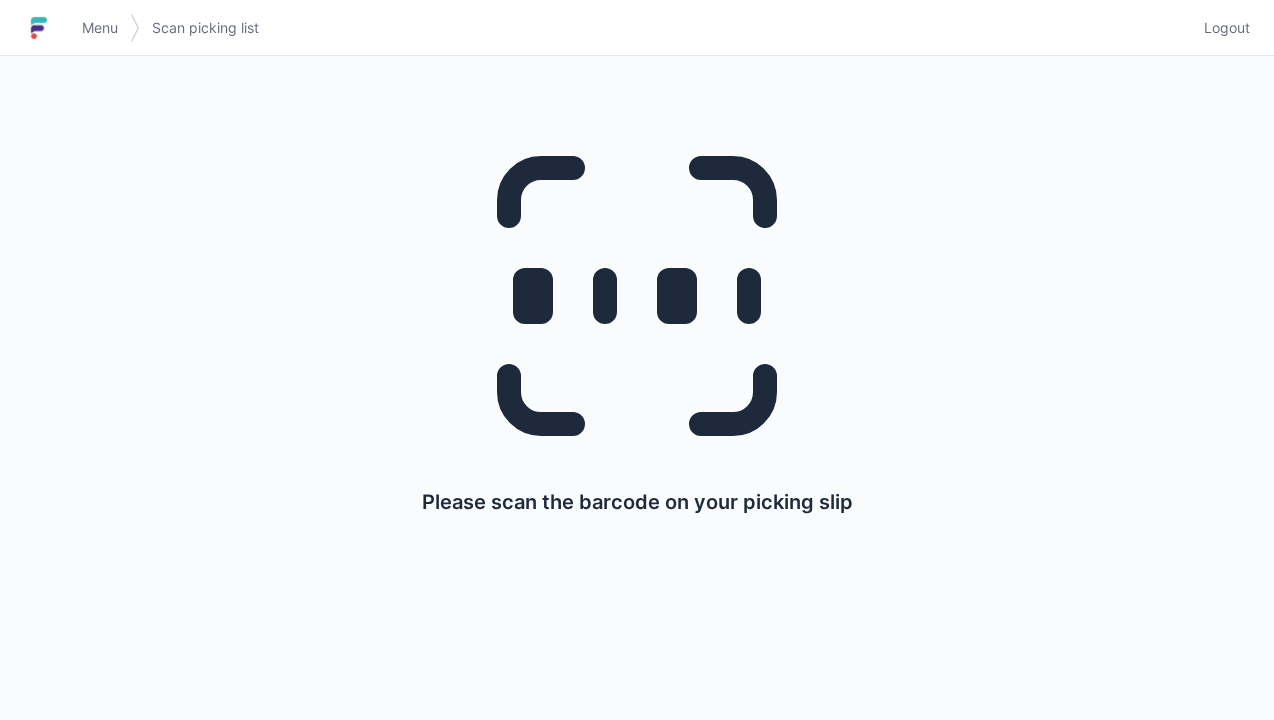 scroll, scrollTop: 0, scrollLeft: 0, axis: both 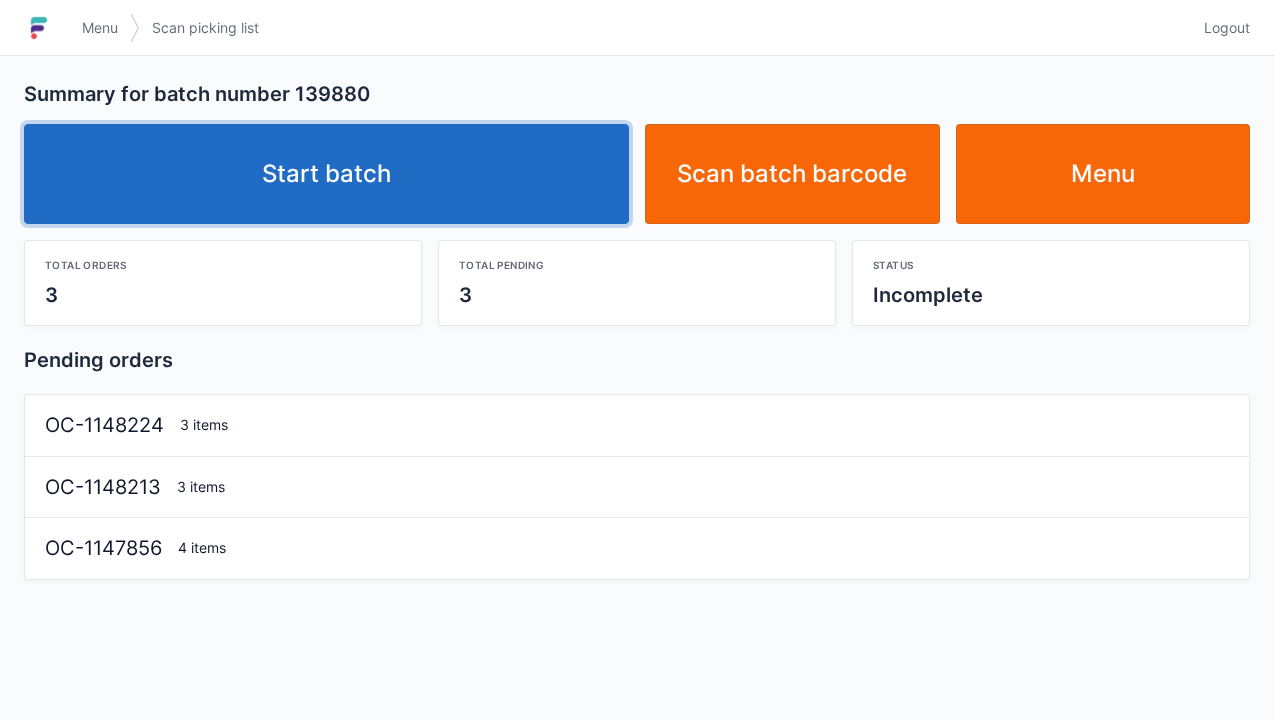 click on "Start batch" at bounding box center [326, 174] 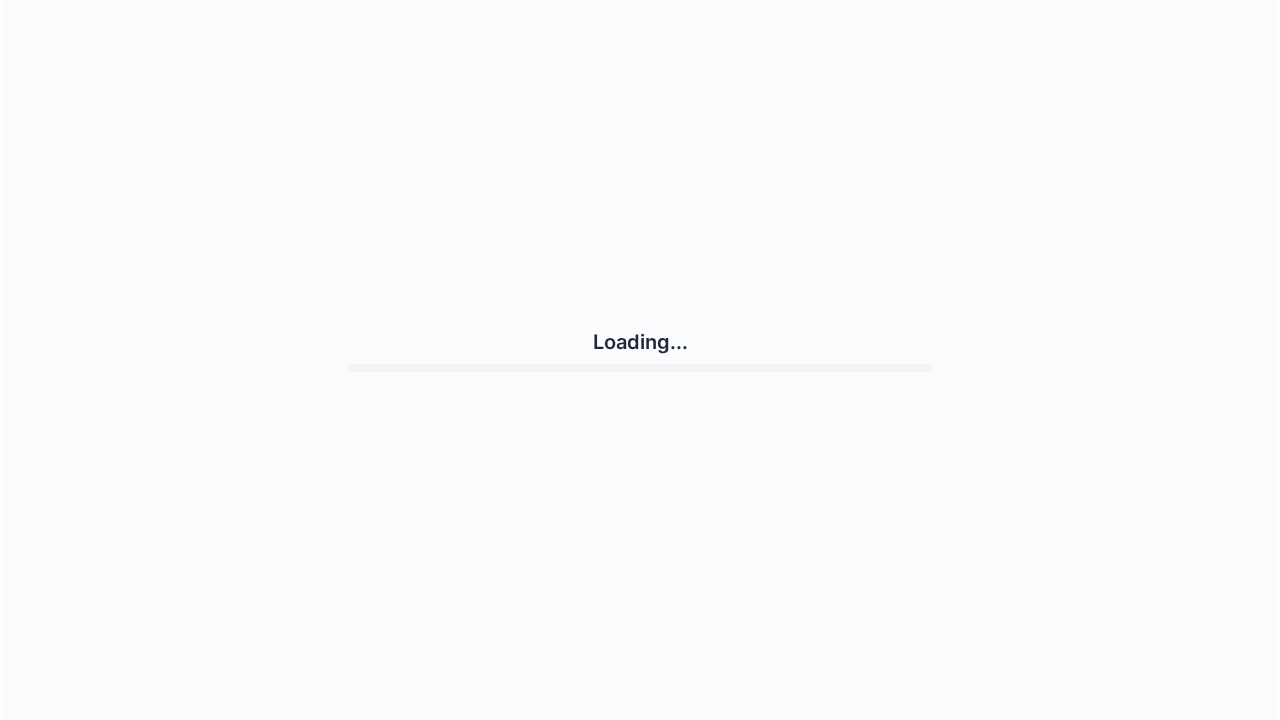 scroll, scrollTop: 0, scrollLeft: 0, axis: both 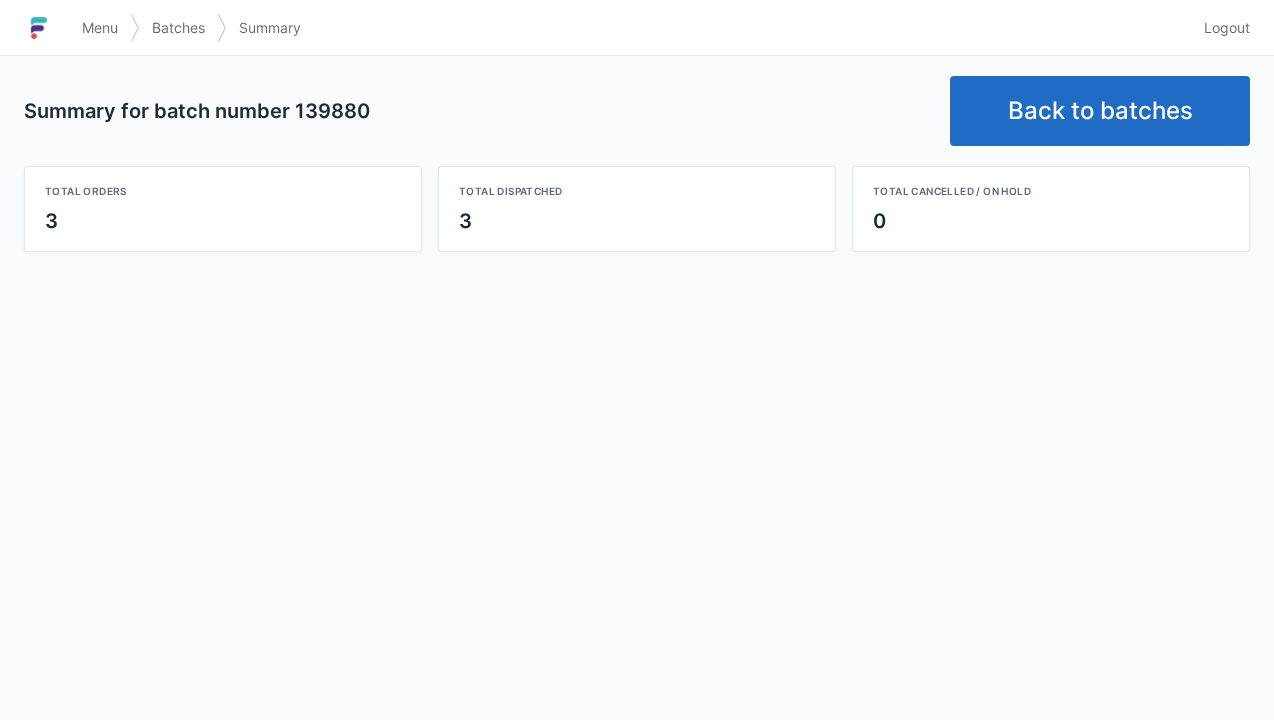 click on "Back to batches" at bounding box center (1100, 111) 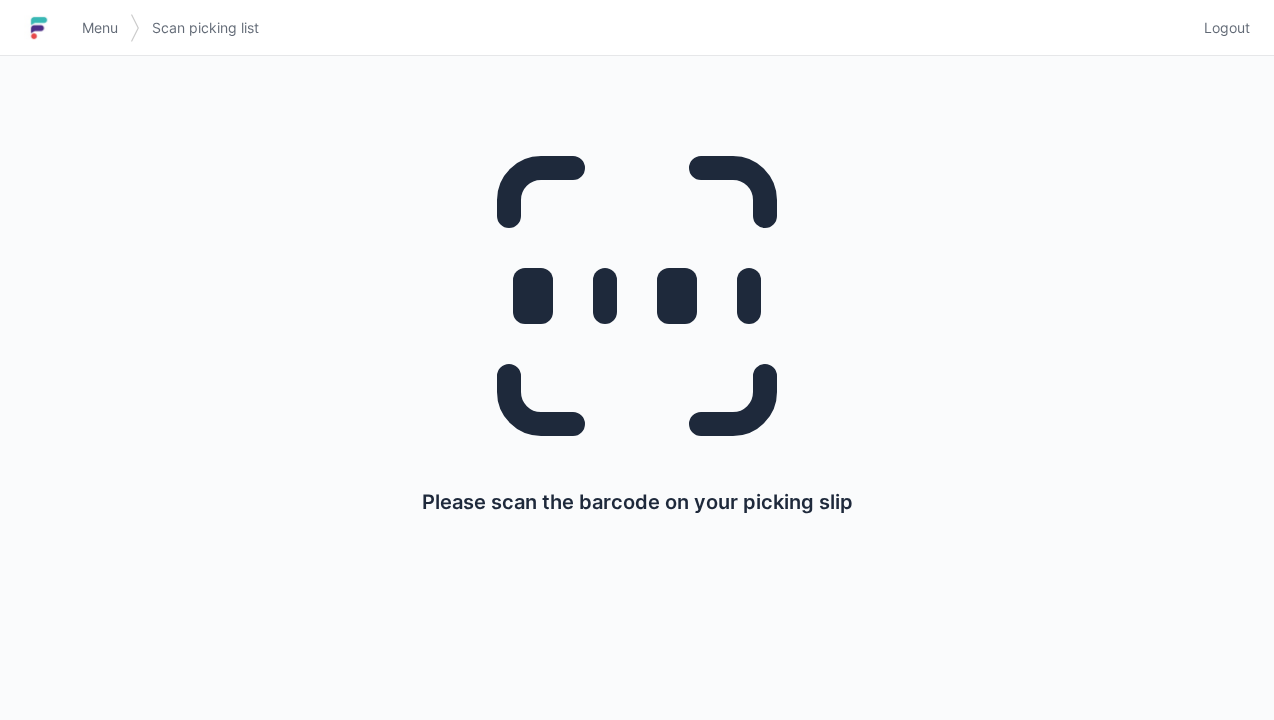 scroll, scrollTop: 0, scrollLeft: 0, axis: both 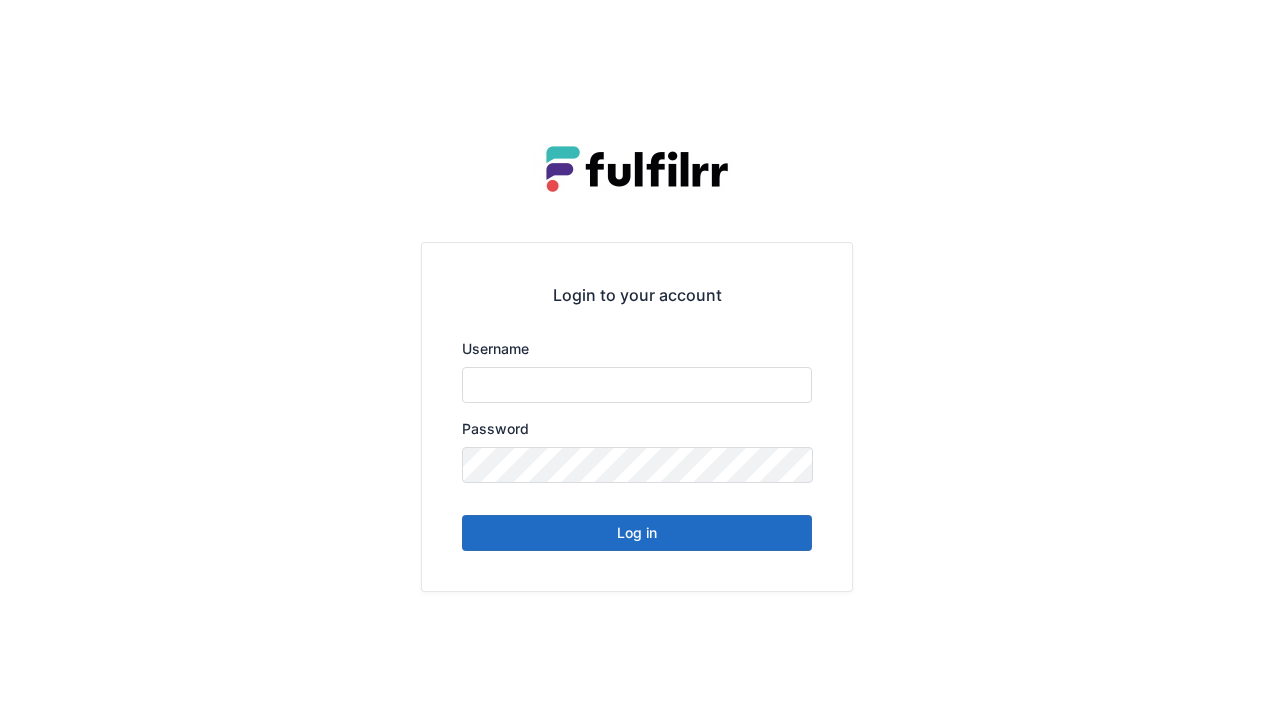type on "******" 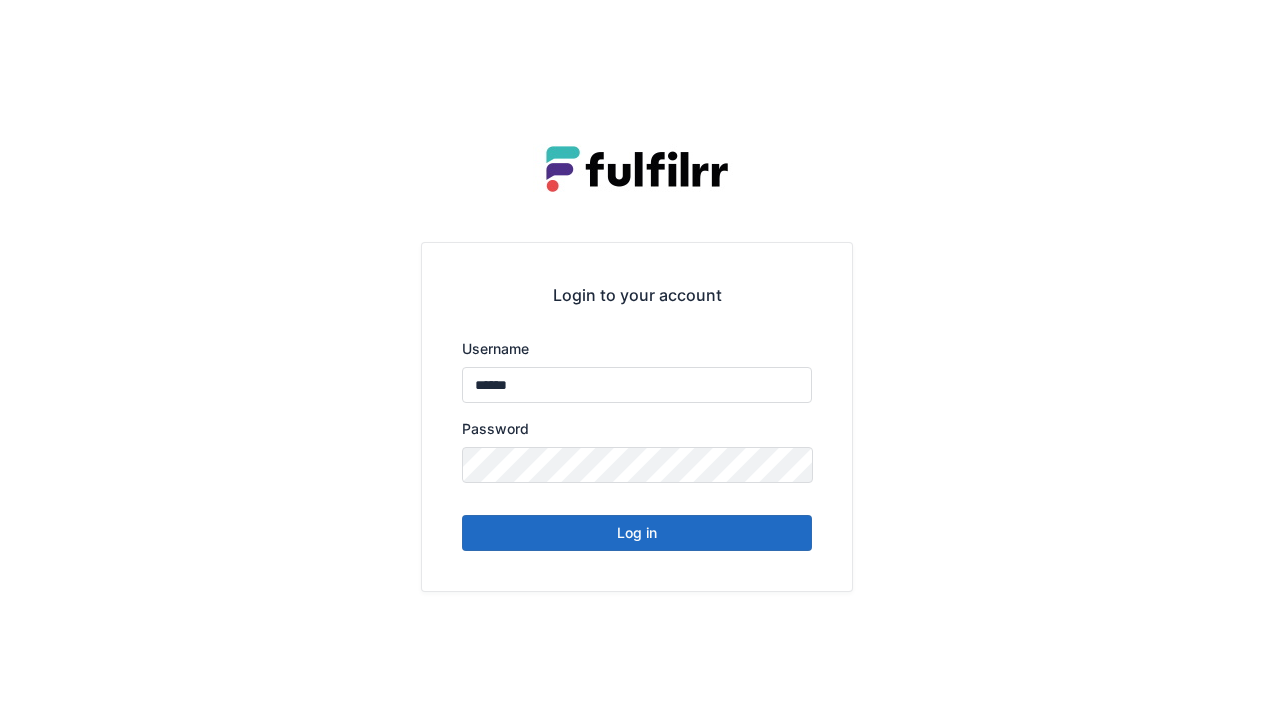click on "Log in" at bounding box center [637, 533] 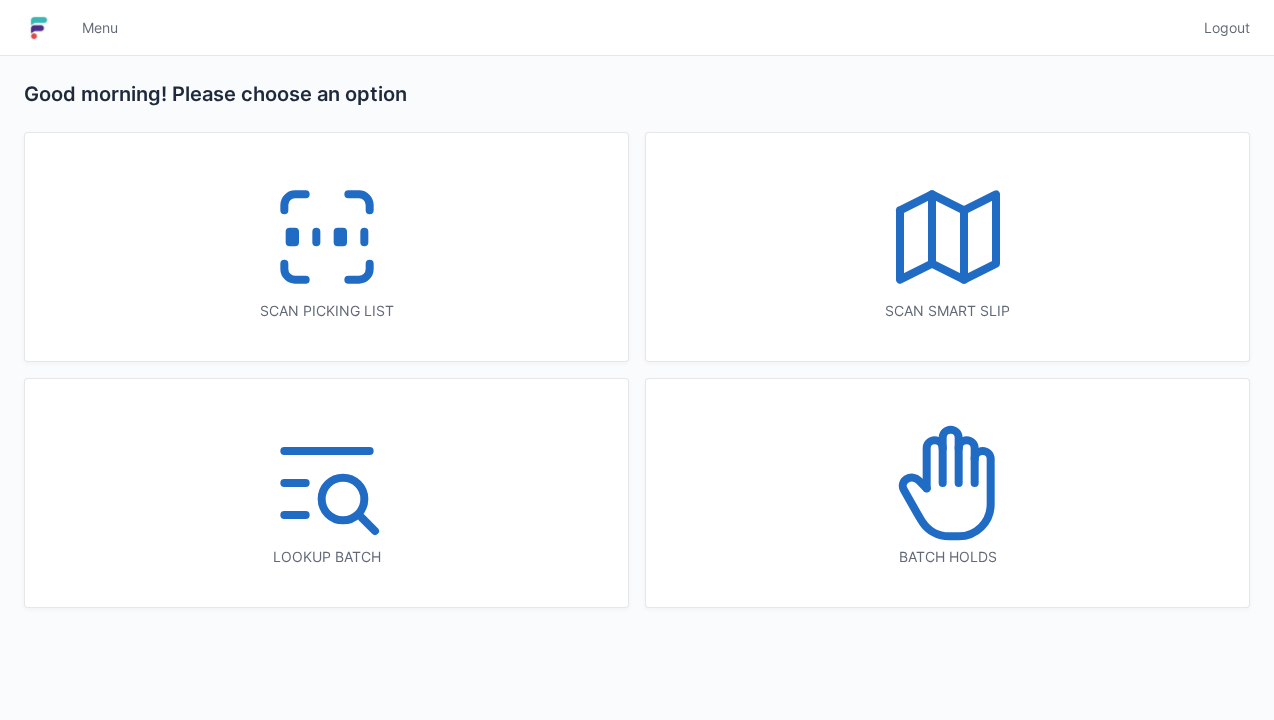 scroll, scrollTop: 0, scrollLeft: 0, axis: both 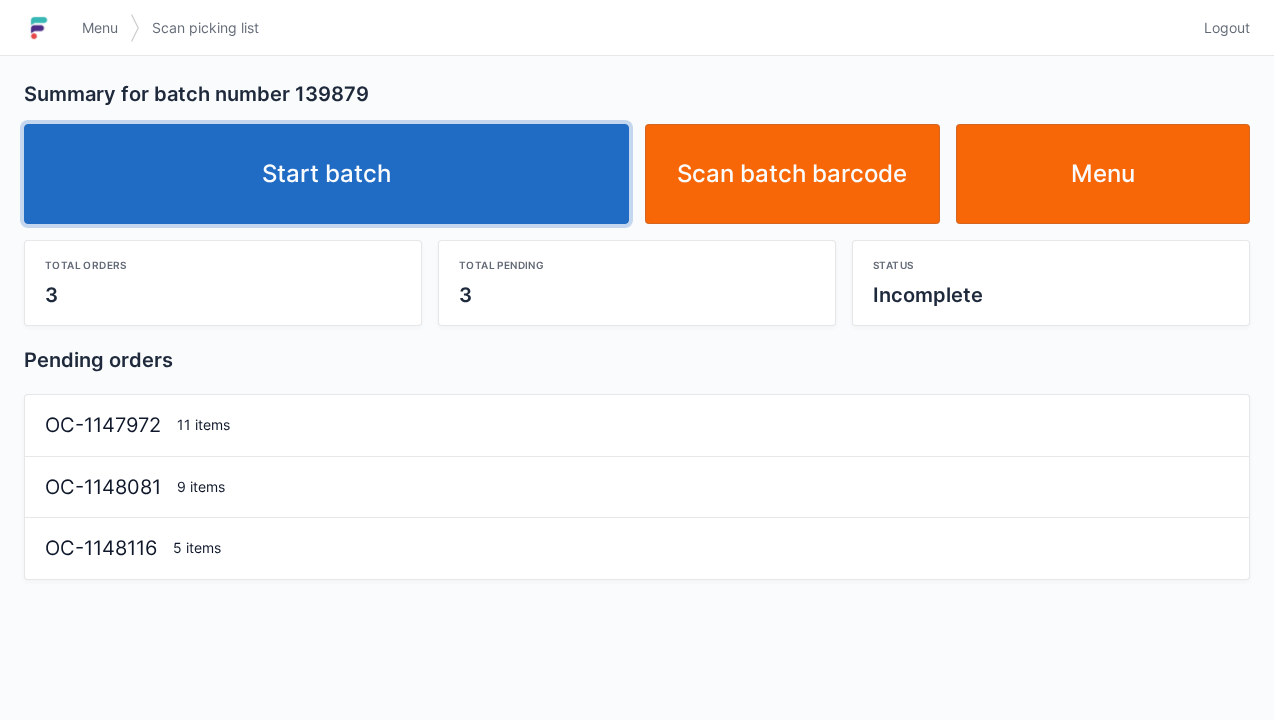 click on "Start batch" at bounding box center (326, 174) 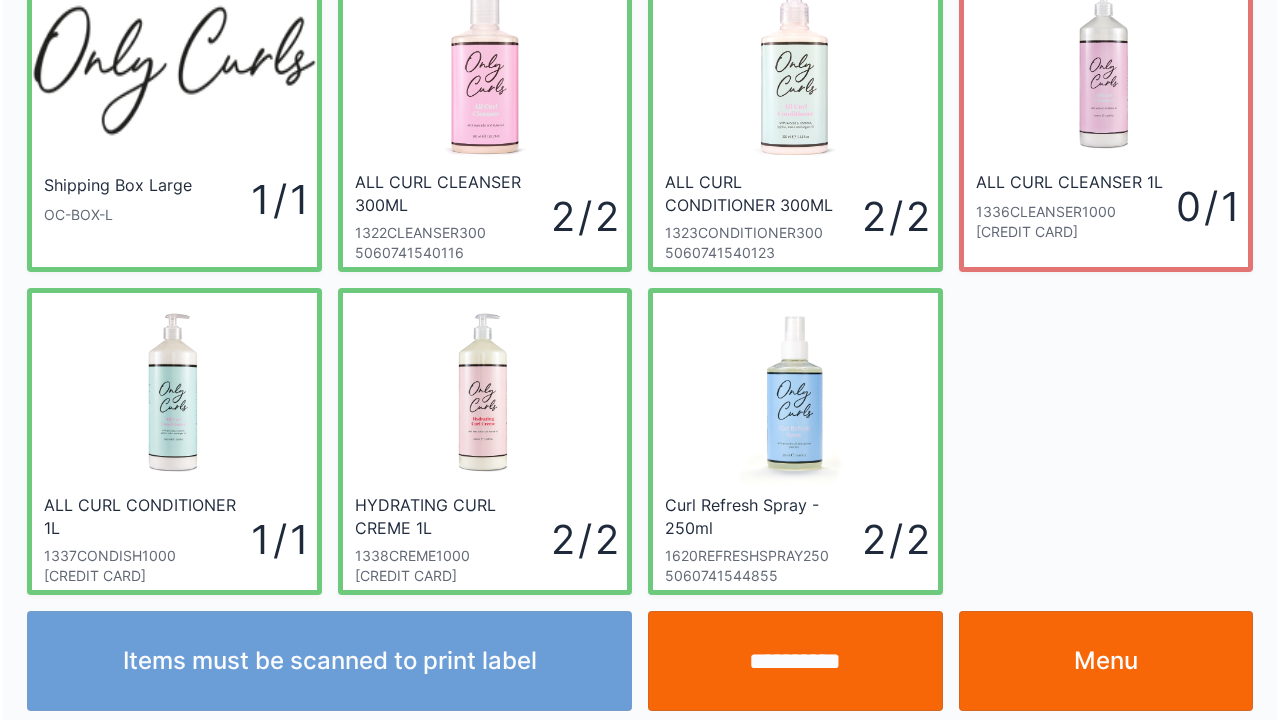scroll, scrollTop: 0, scrollLeft: 0, axis: both 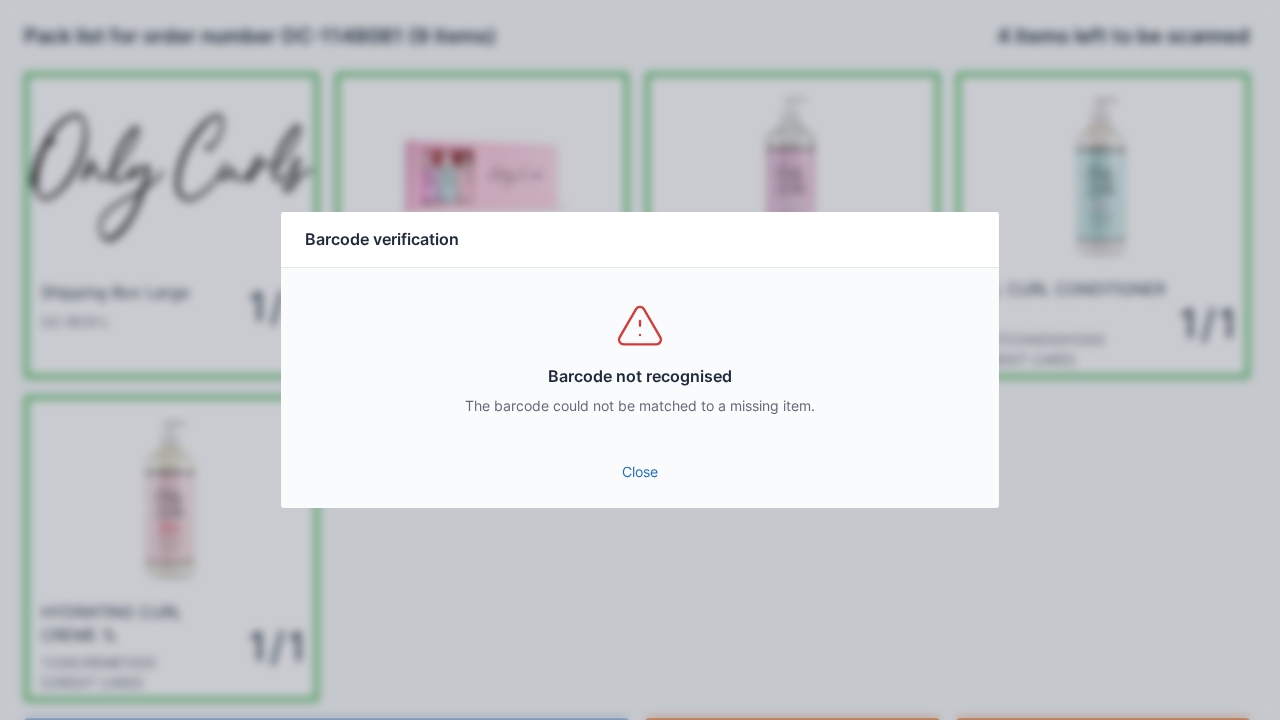 click on "Close" at bounding box center (640, 472) 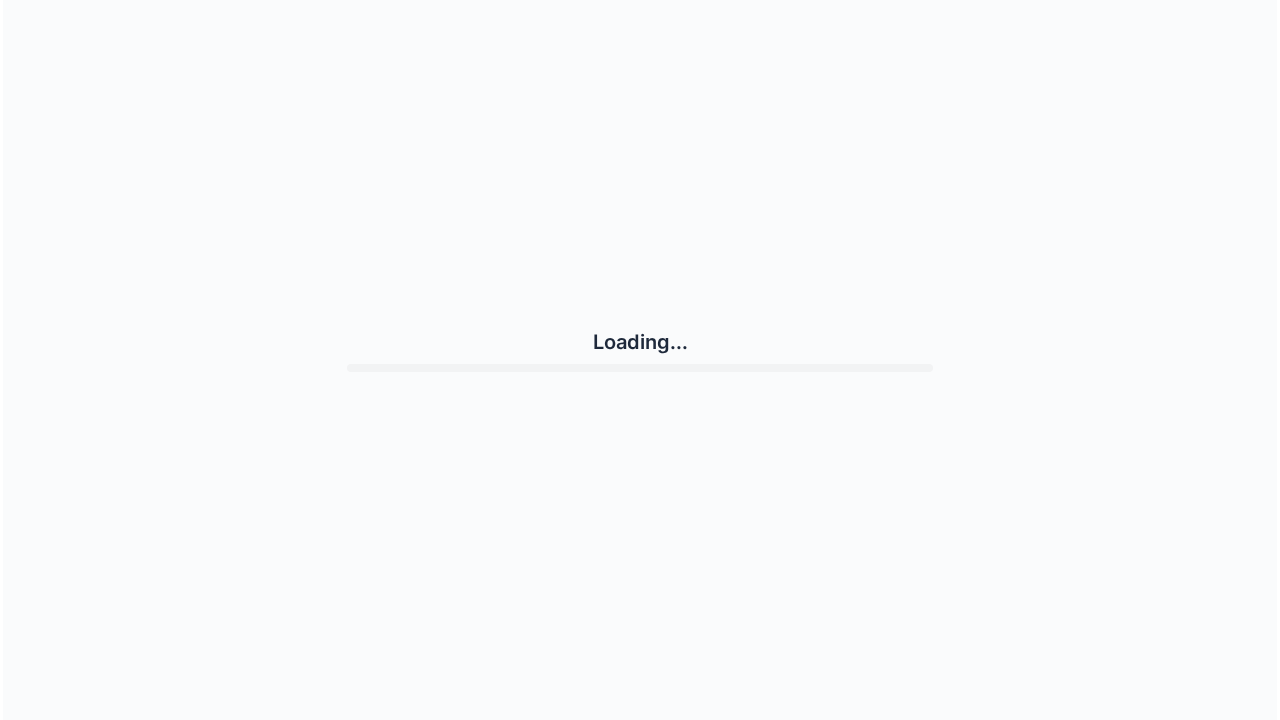 scroll, scrollTop: 0, scrollLeft: 0, axis: both 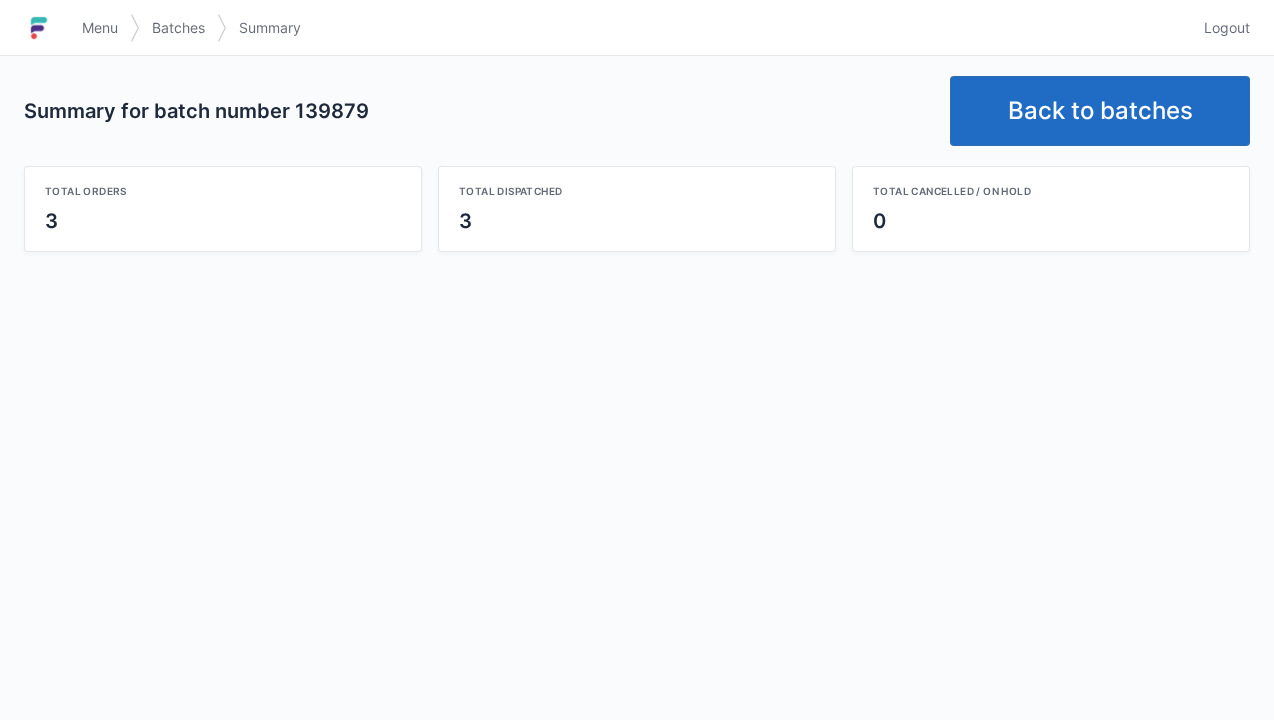 click on "Back to batches" at bounding box center (1100, 111) 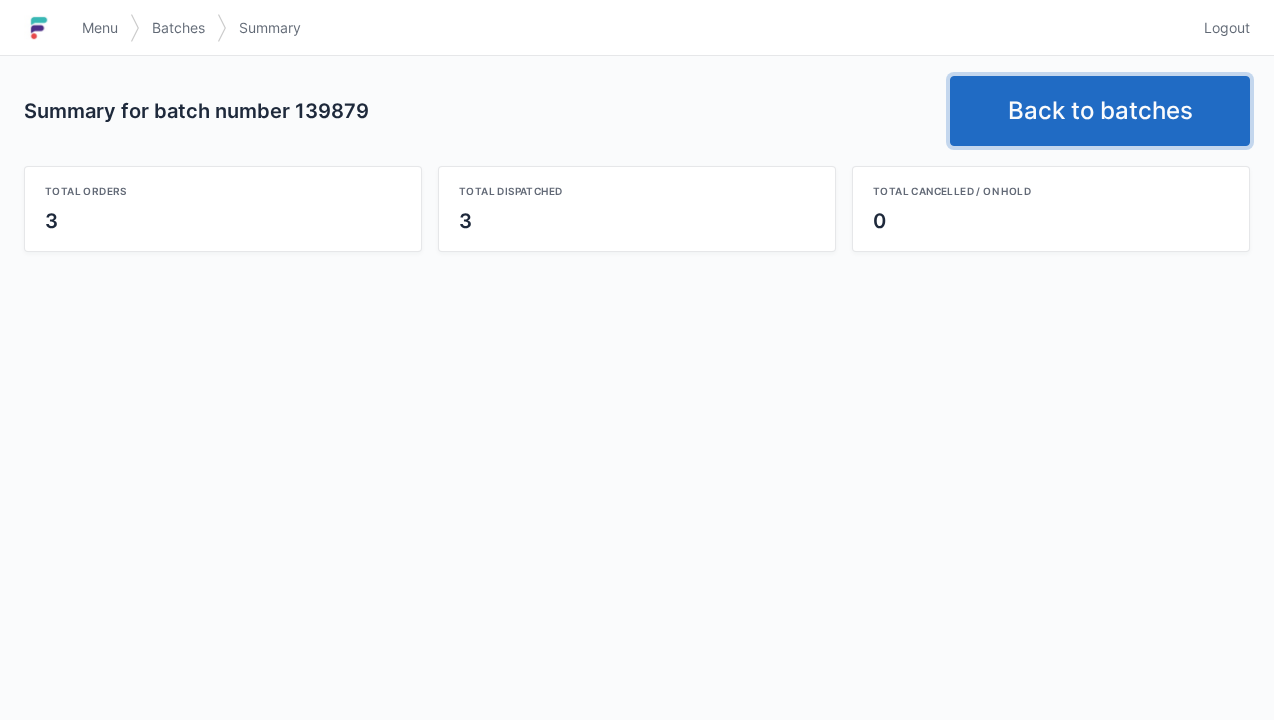 click on "Back to batches" at bounding box center (1100, 111) 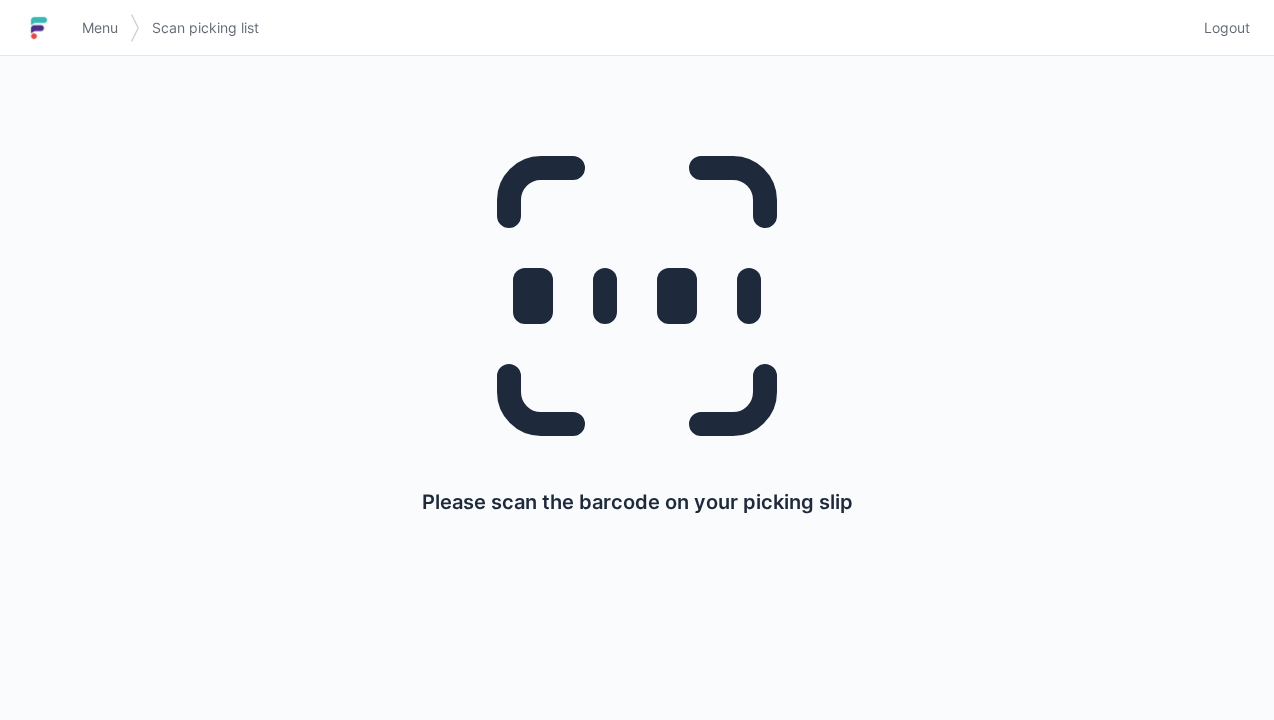 scroll, scrollTop: 0, scrollLeft: 0, axis: both 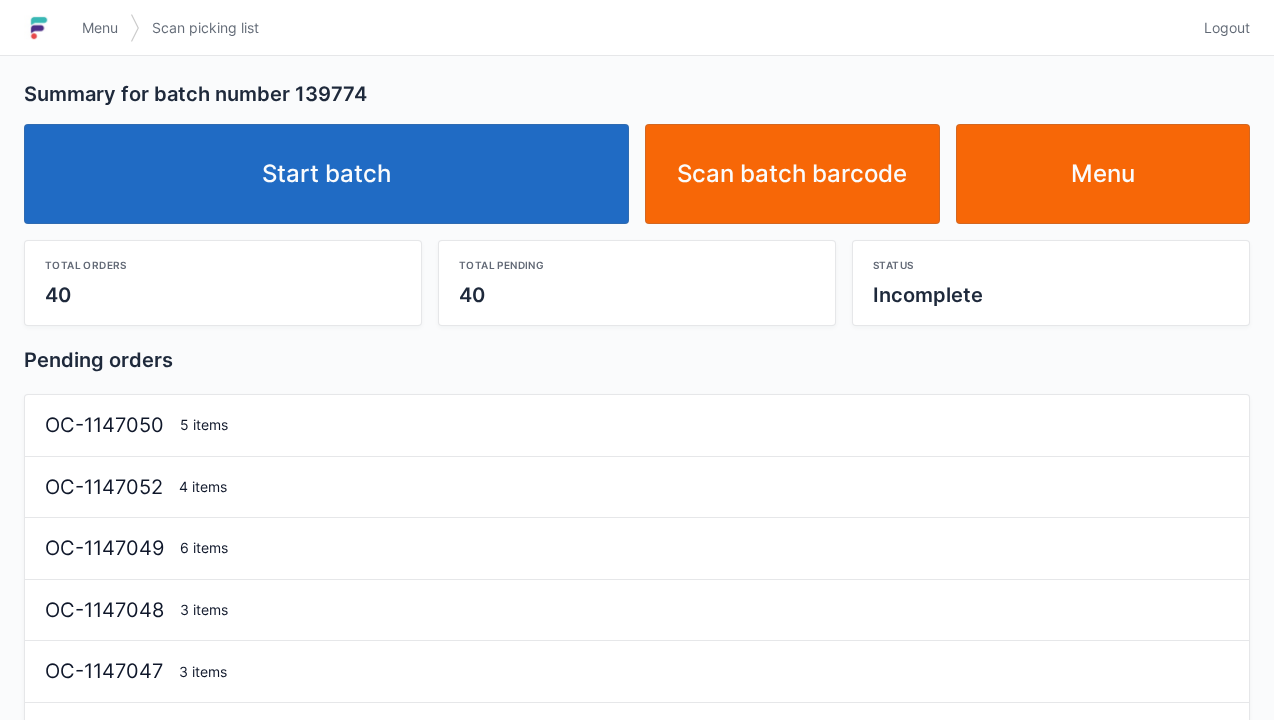 click on "Start batch" at bounding box center [326, 174] 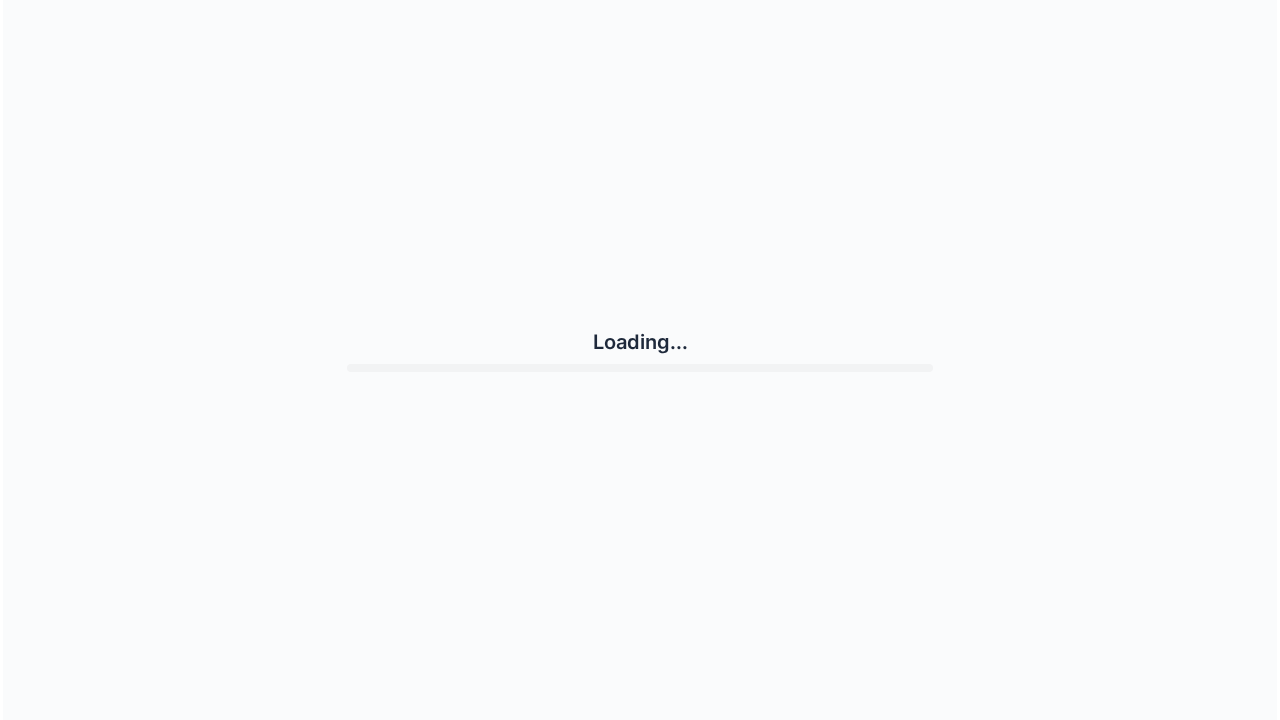 scroll, scrollTop: 0, scrollLeft: 0, axis: both 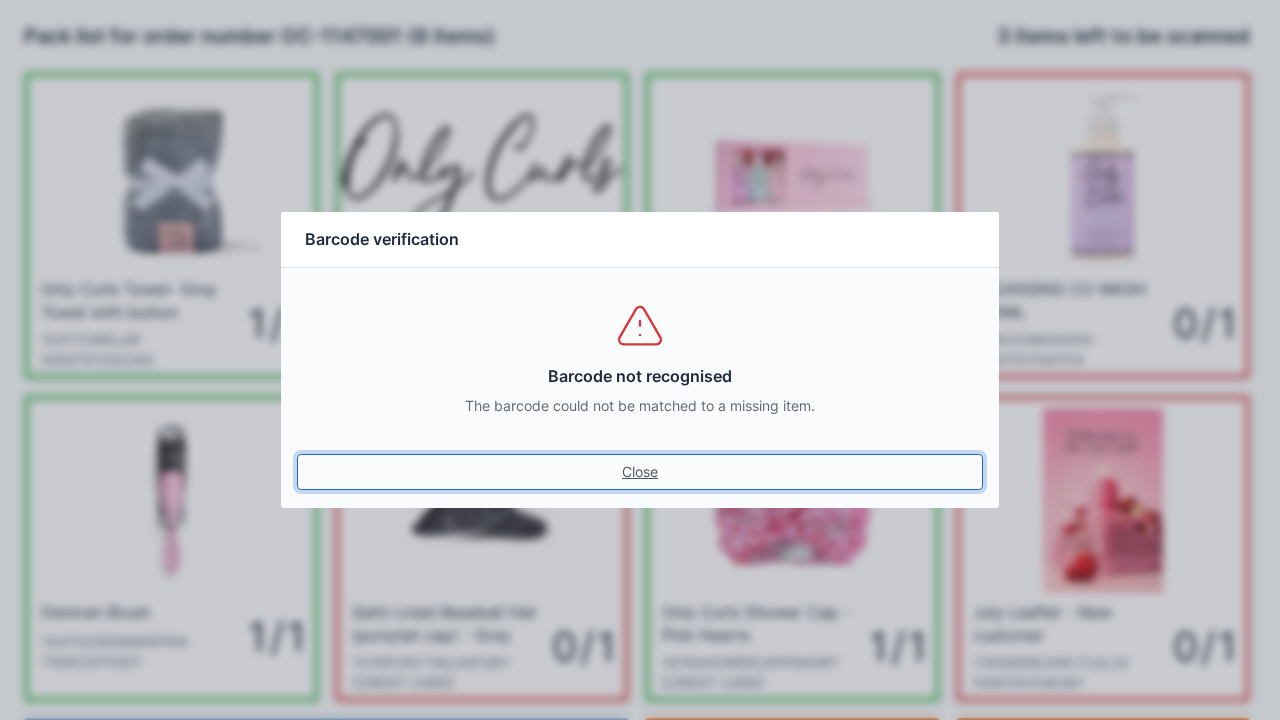 click on "Close" at bounding box center [640, 472] 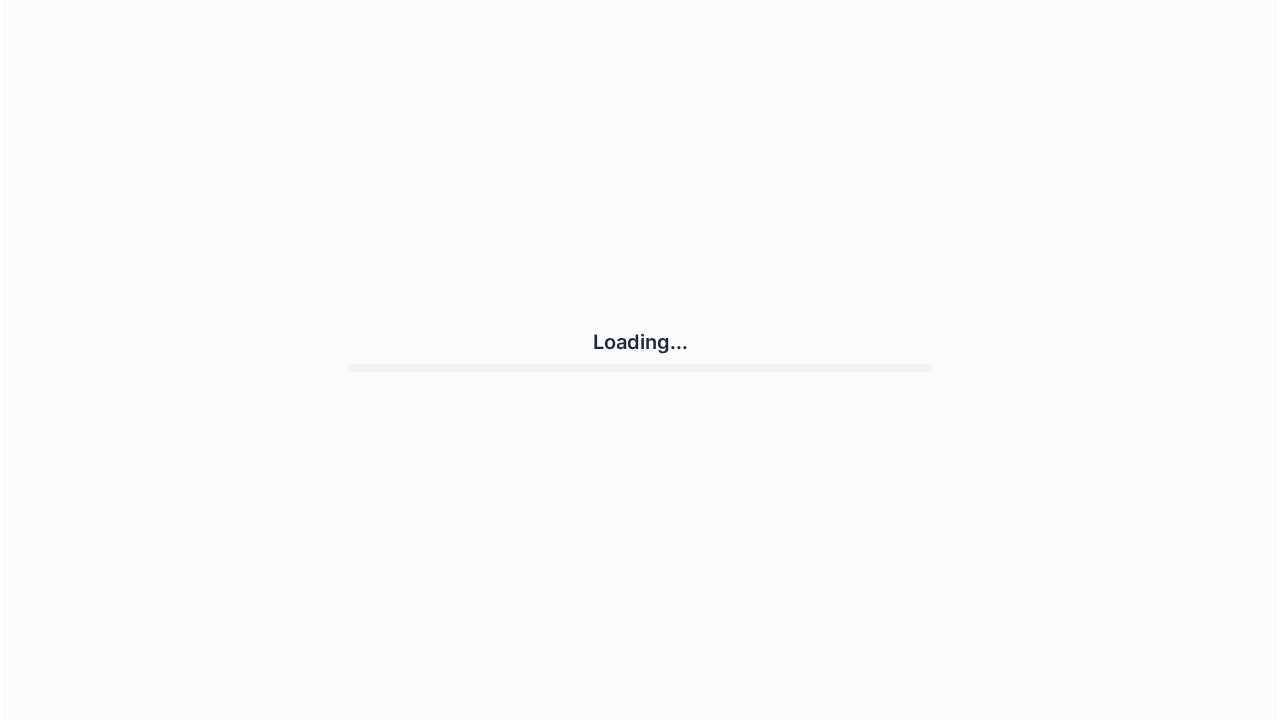 scroll, scrollTop: 0, scrollLeft: 0, axis: both 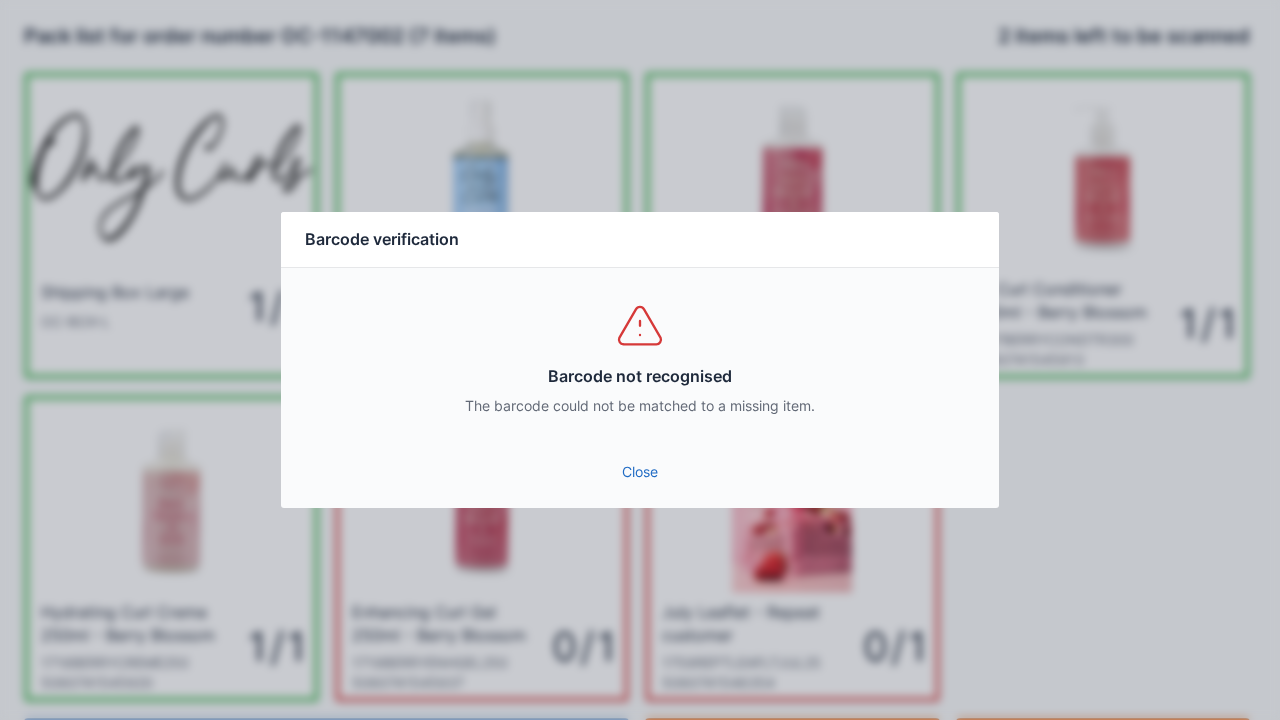 click on "Close" at bounding box center [640, 472] 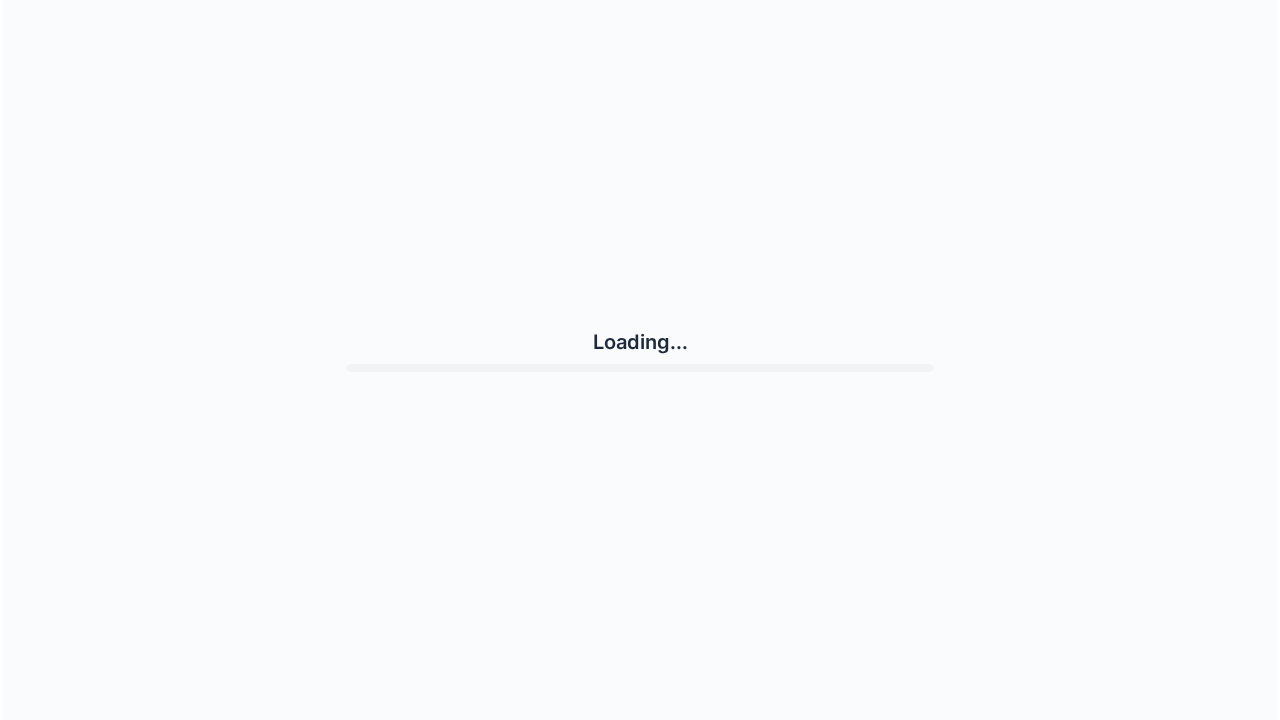 scroll, scrollTop: 0, scrollLeft: 0, axis: both 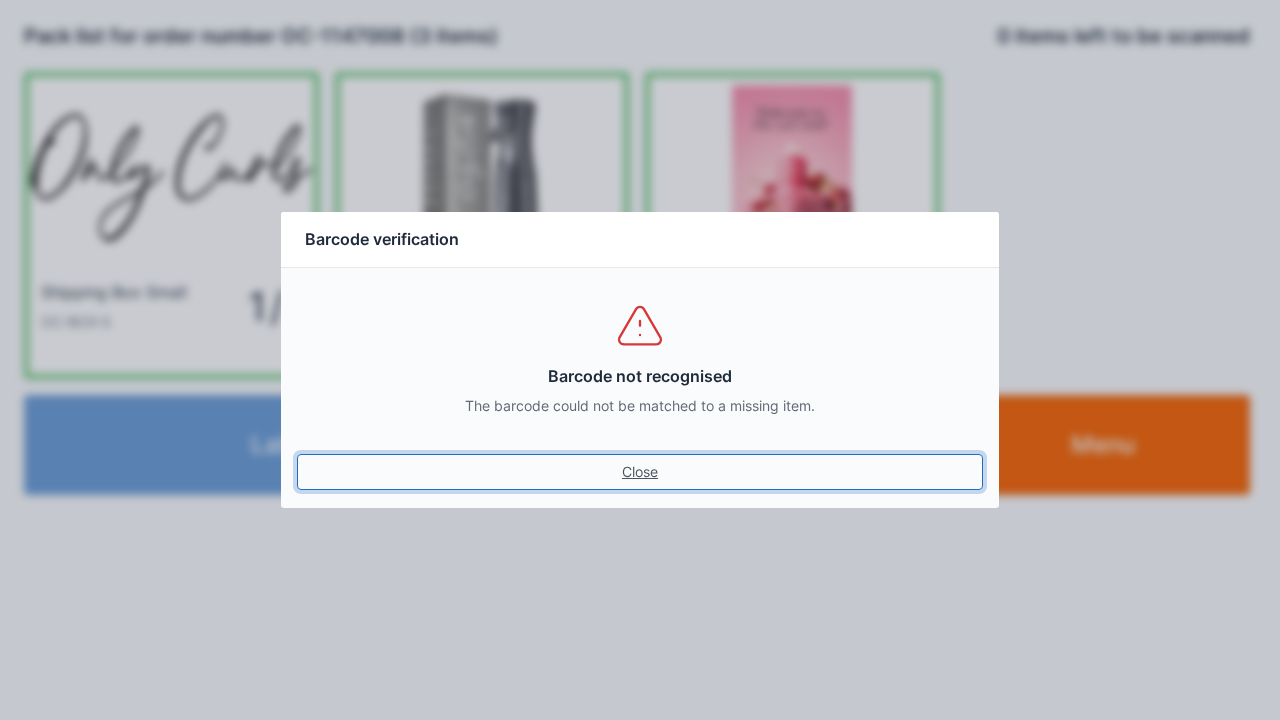click on "Close" at bounding box center (640, 472) 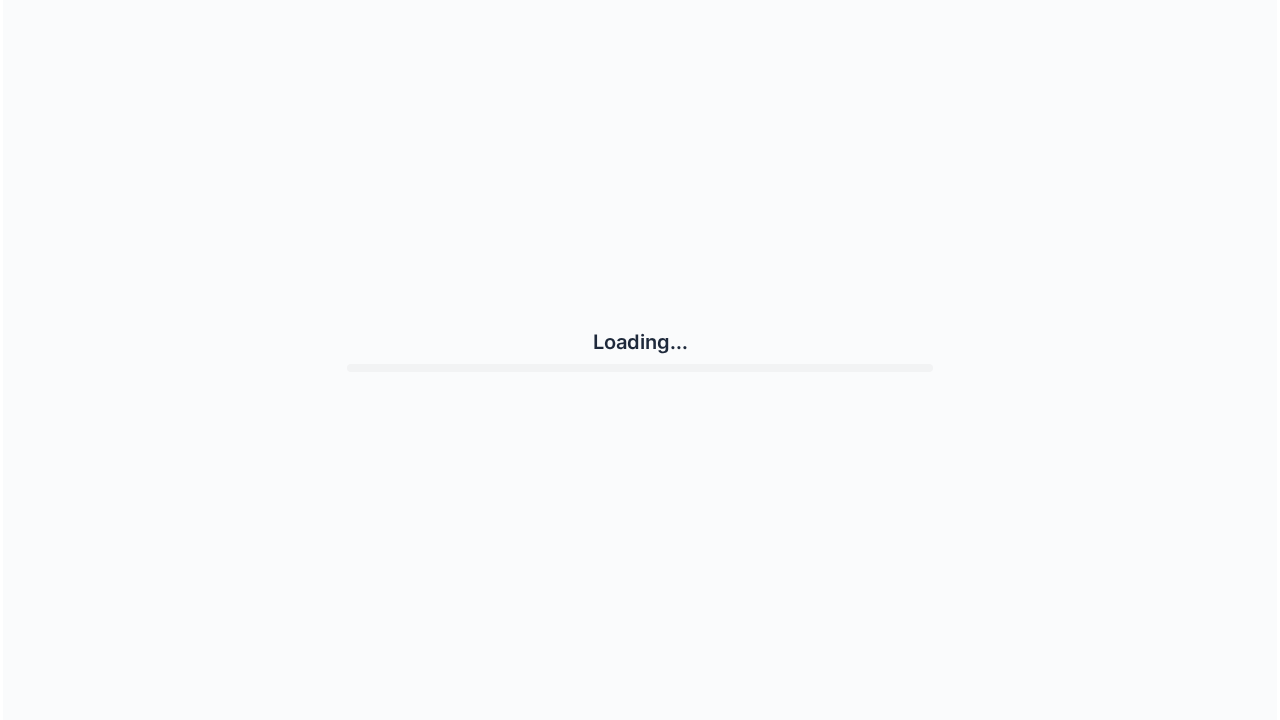 scroll, scrollTop: 0, scrollLeft: 0, axis: both 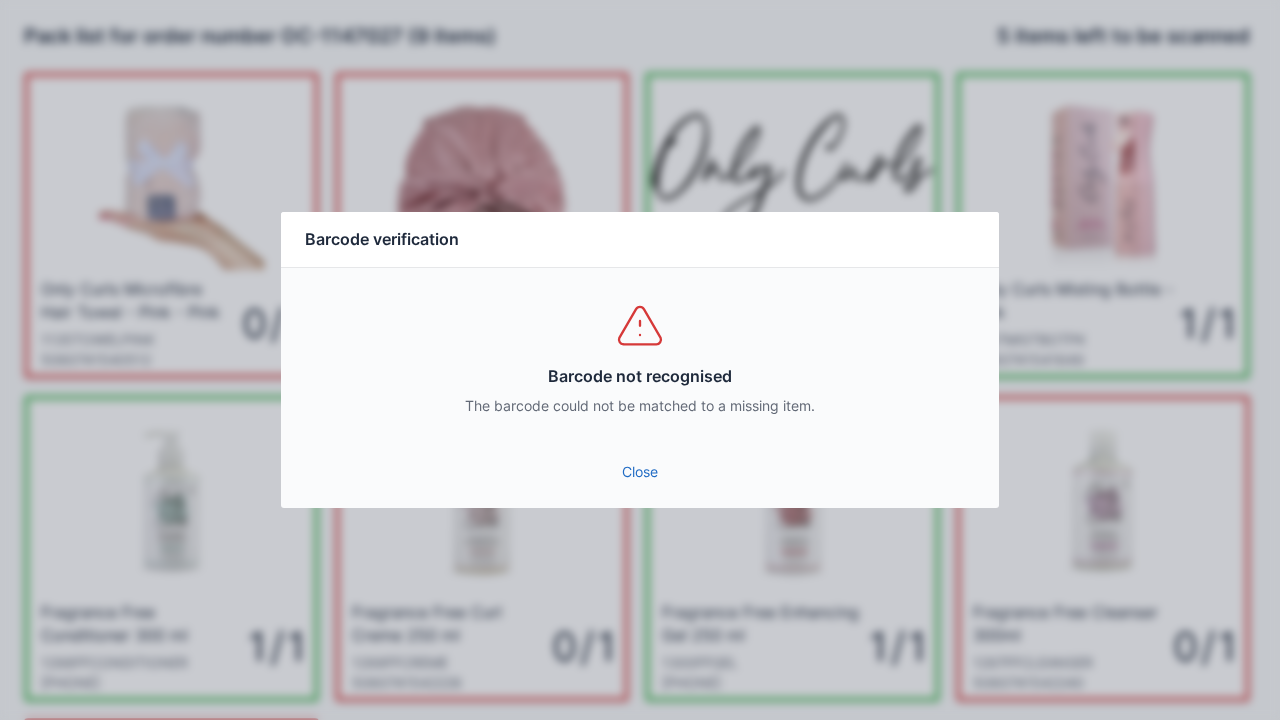 click on "Close" at bounding box center (640, 472) 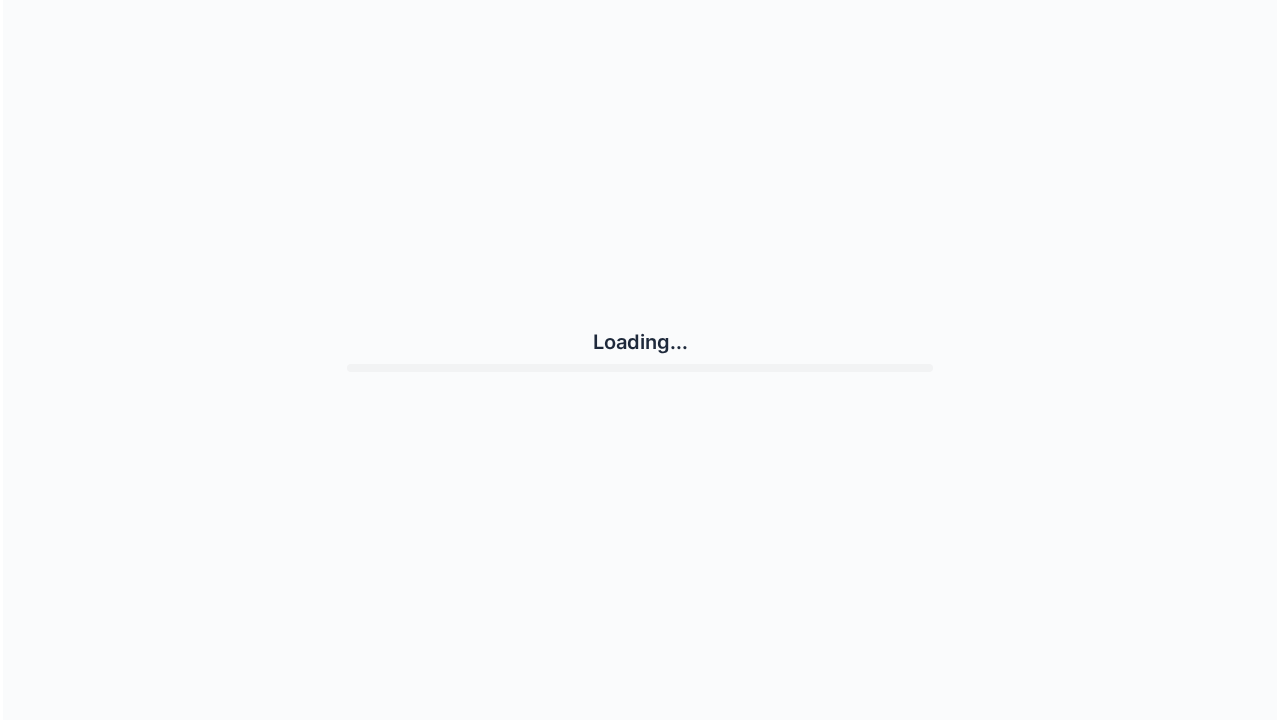 scroll, scrollTop: 0, scrollLeft: 0, axis: both 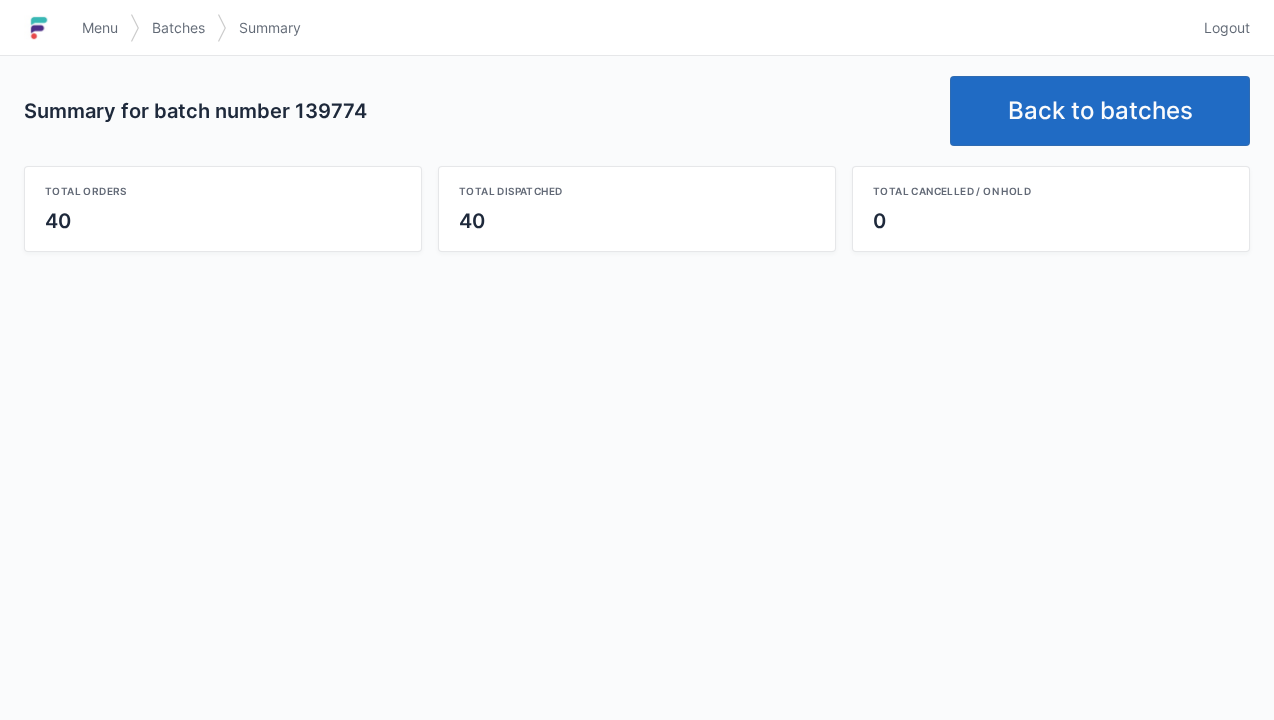 click on "Back to batches" at bounding box center [1100, 111] 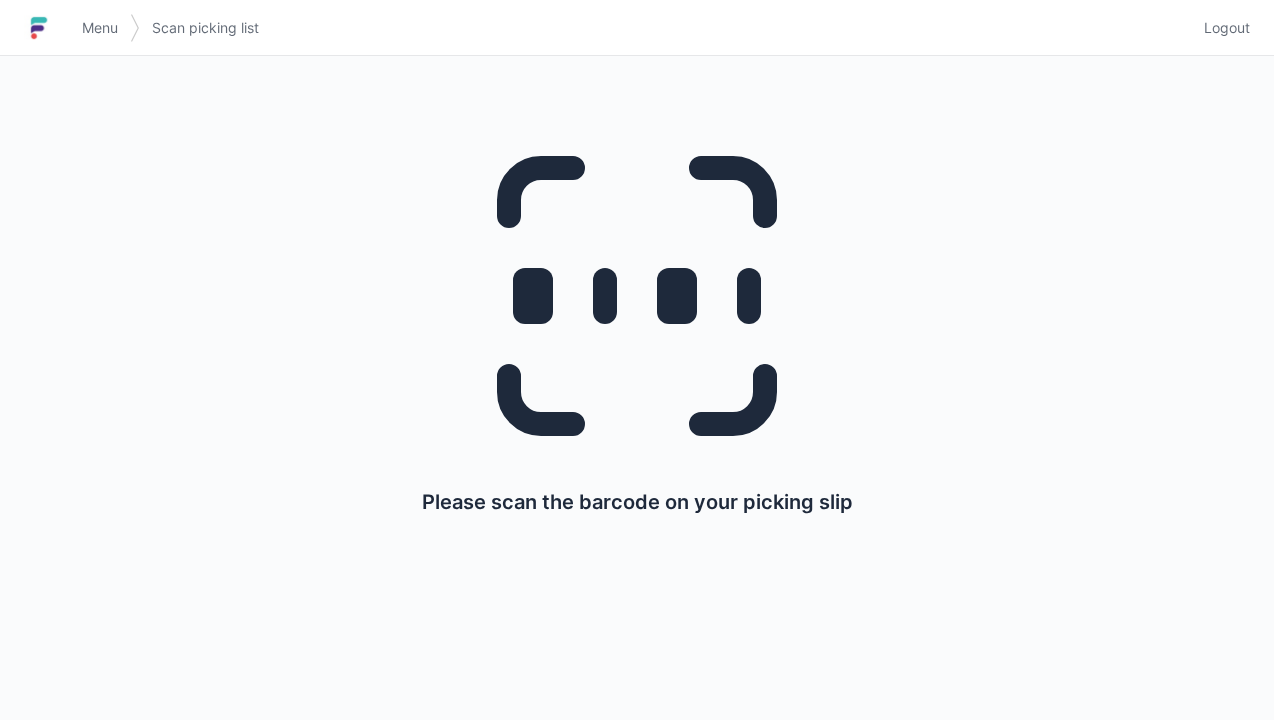 scroll, scrollTop: 0, scrollLeft: 0, axis: both 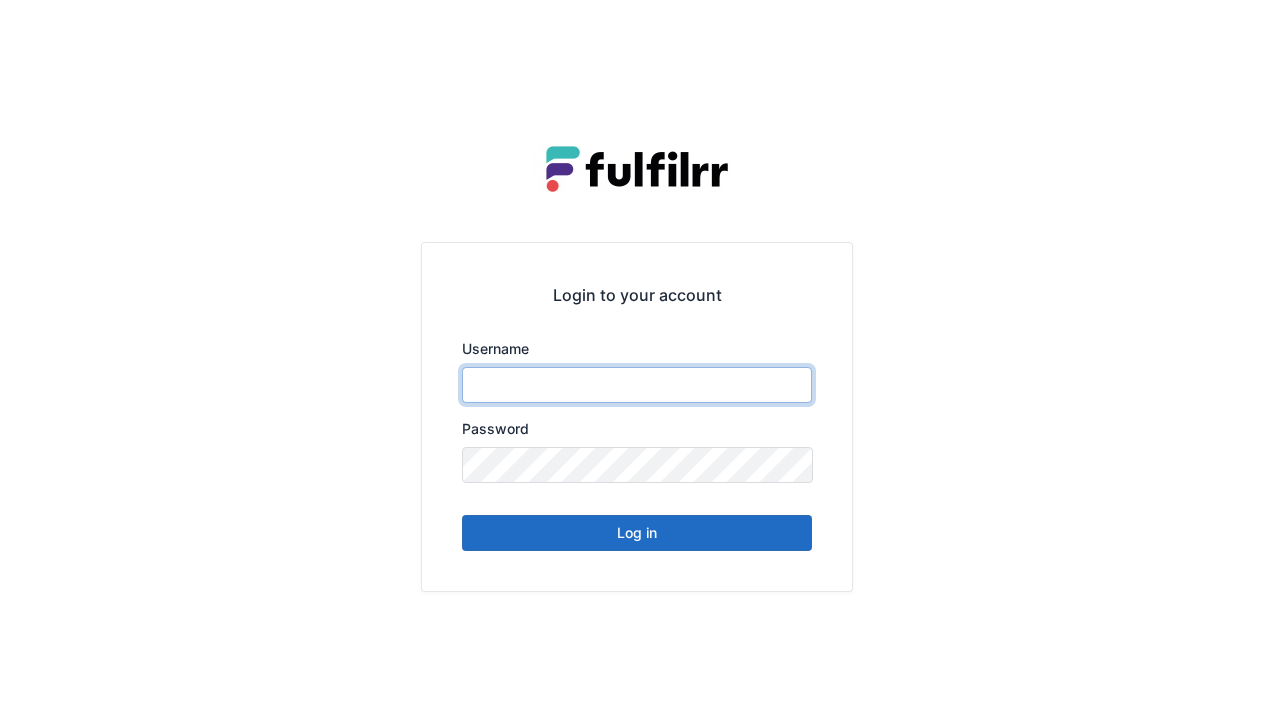 type on "******" 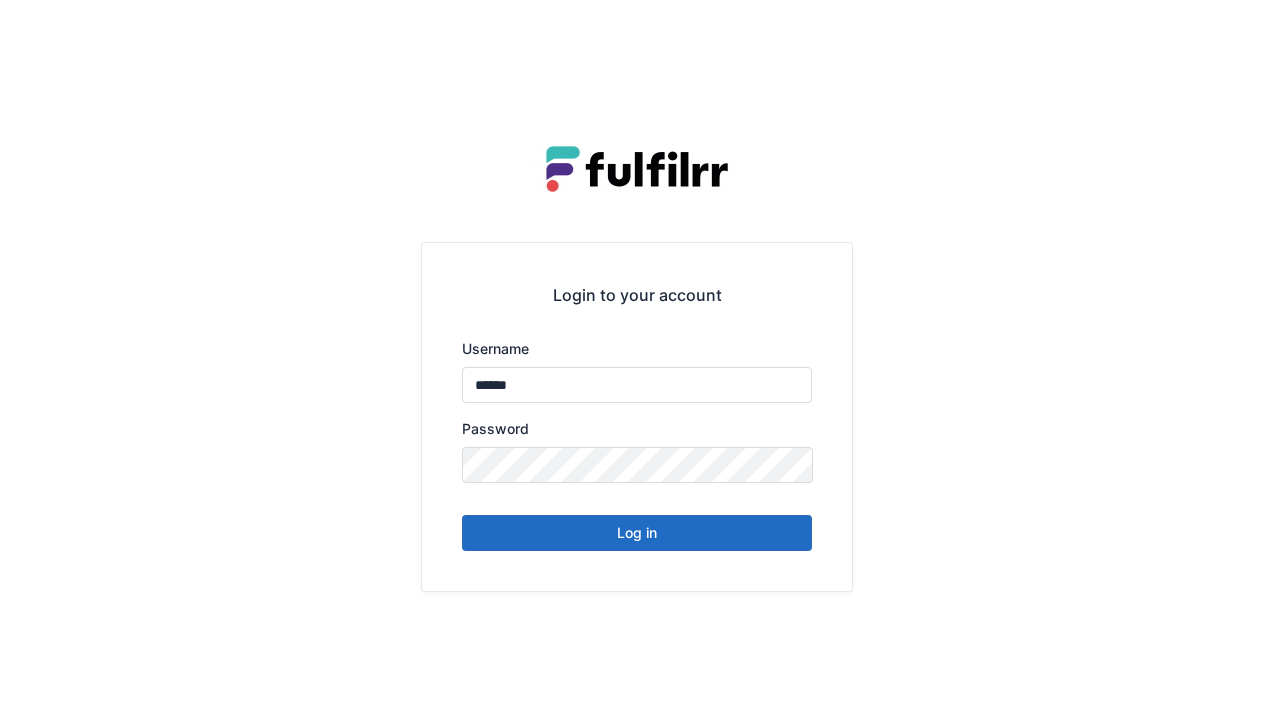click on "Log in" at bounding box center (637, 533) 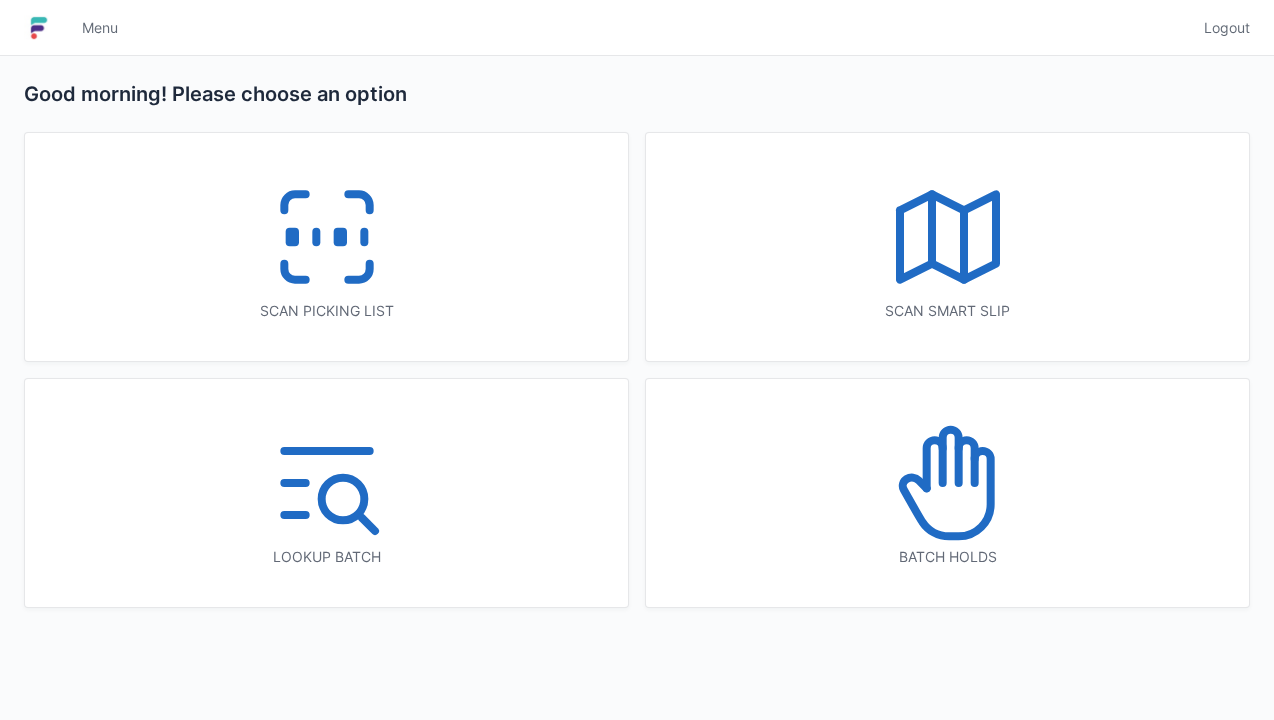 scroll, scrollTop: 0, scrollLeft: 0, axis: both 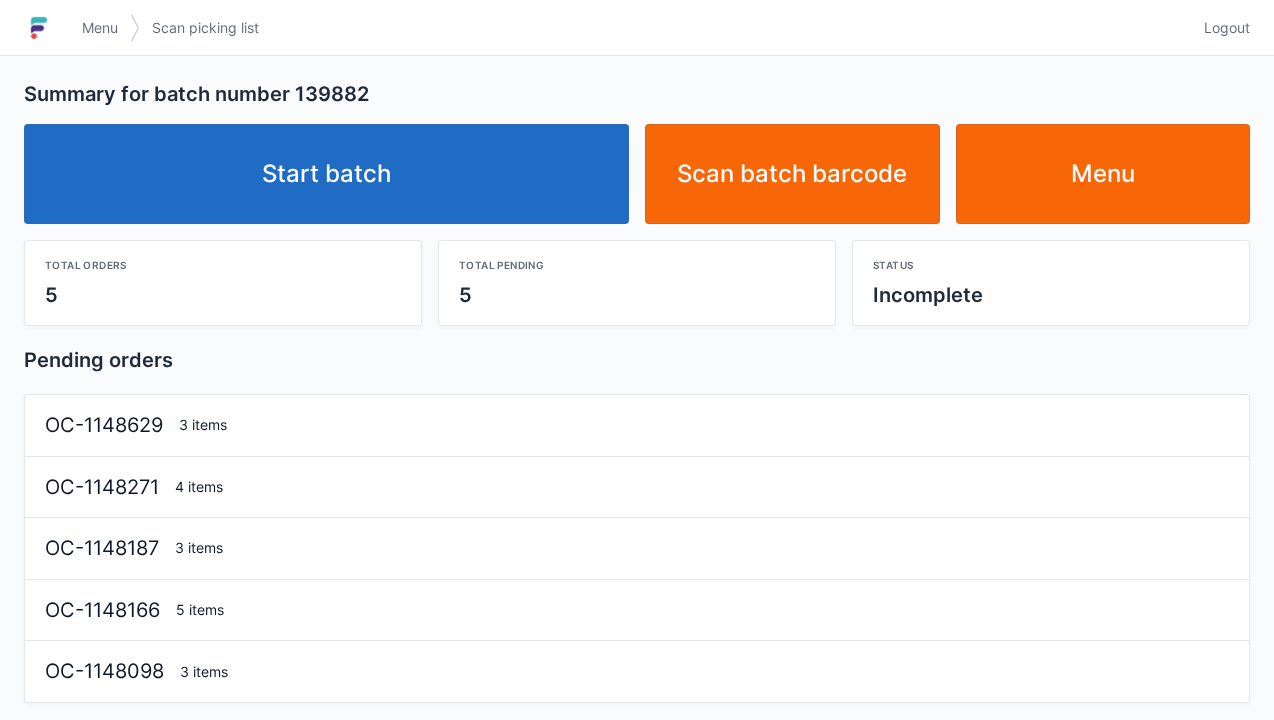 click on "Menu" at bounding box center (1103, 174) 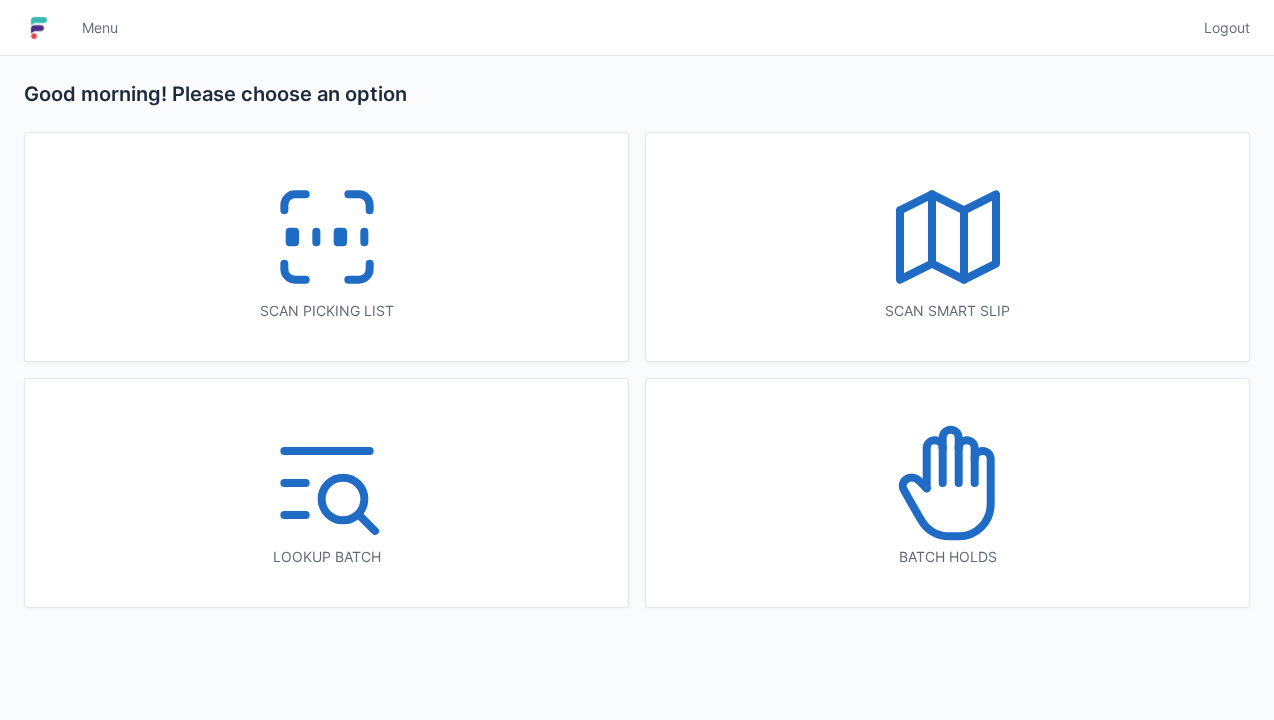 scroll, scrollTop: 0, scrollLeft: 0, axis: both 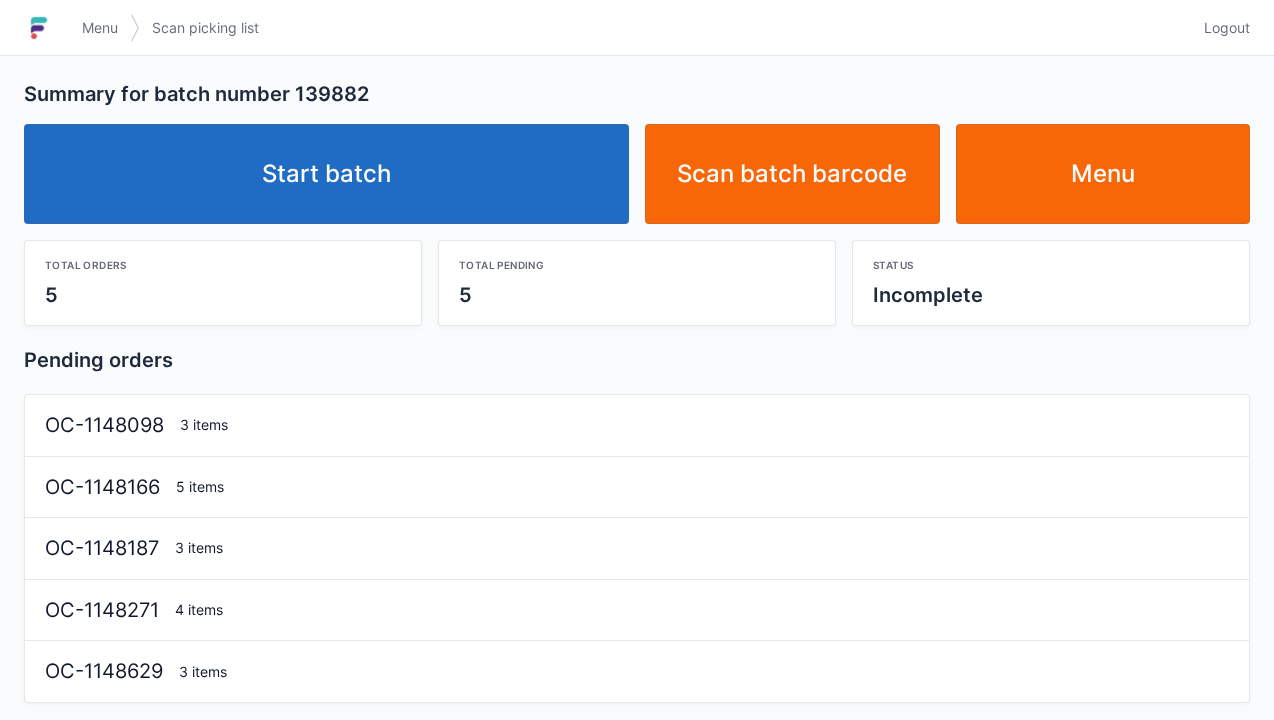 click on "Start batch" at bounding box center (326, 174) 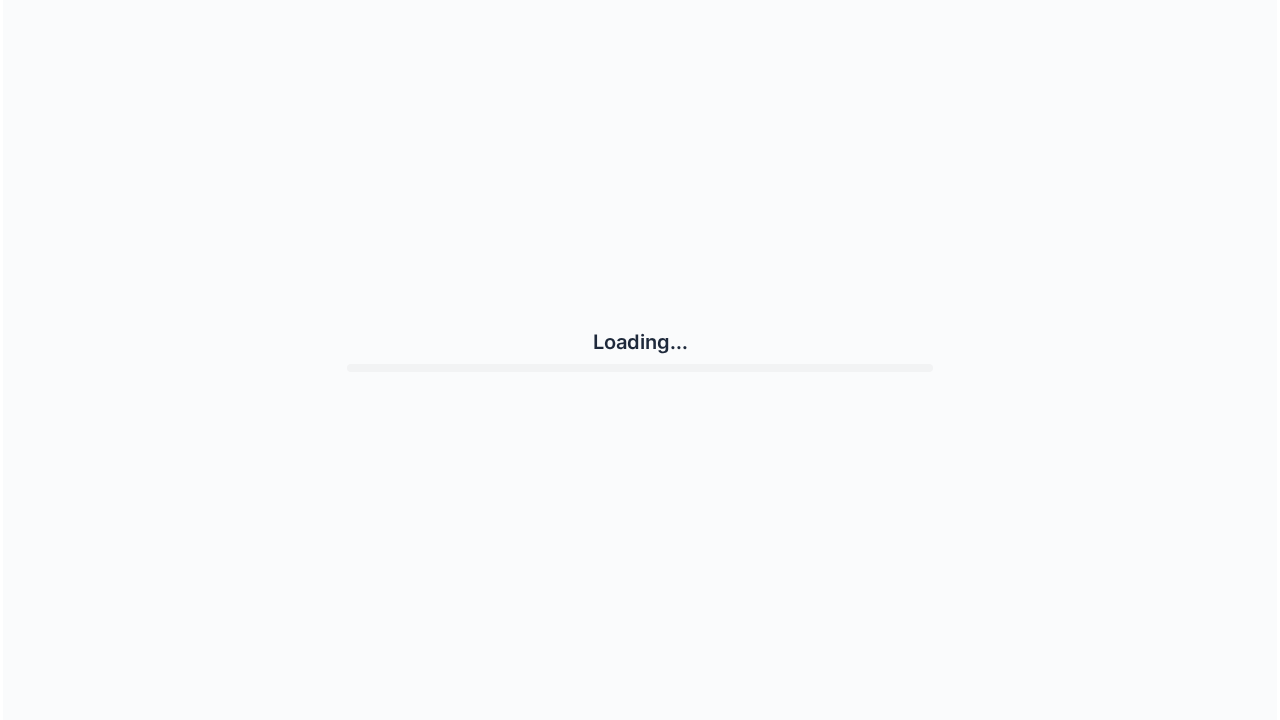scroll, scrollTop: 0, scrollLeft: 0, axis: both 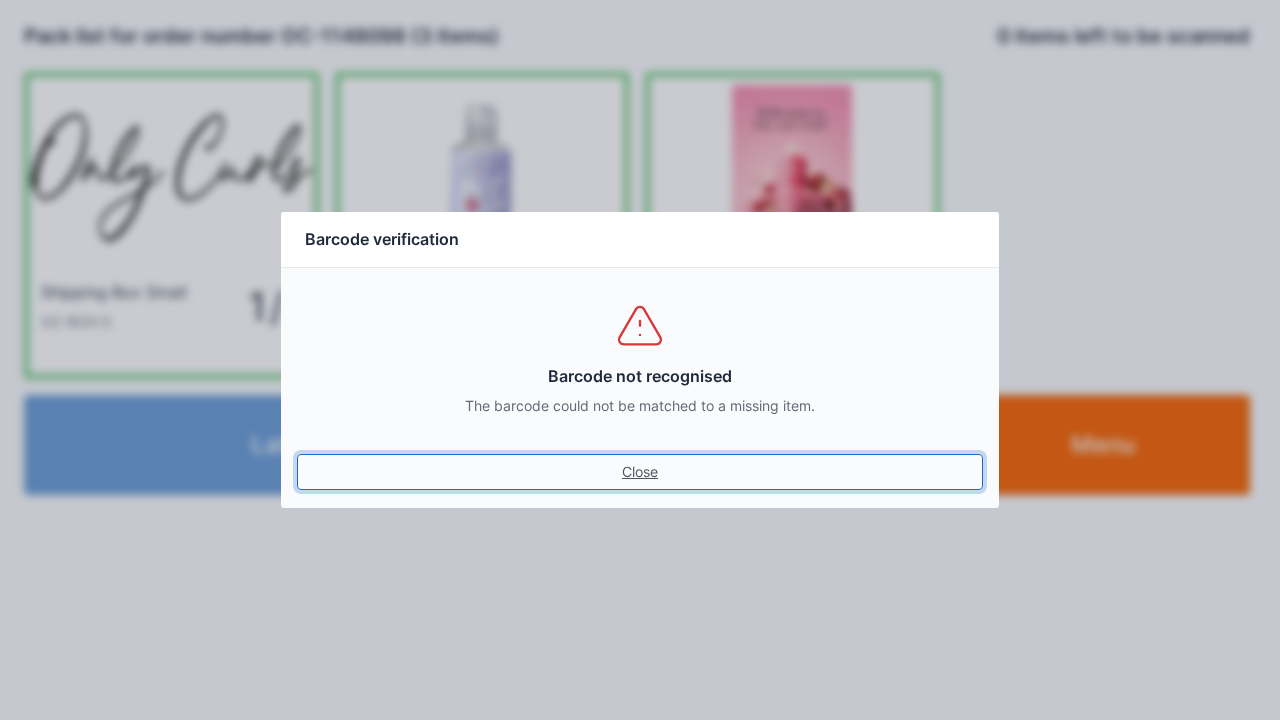 click on "Close" at bounding box center [640, 472] 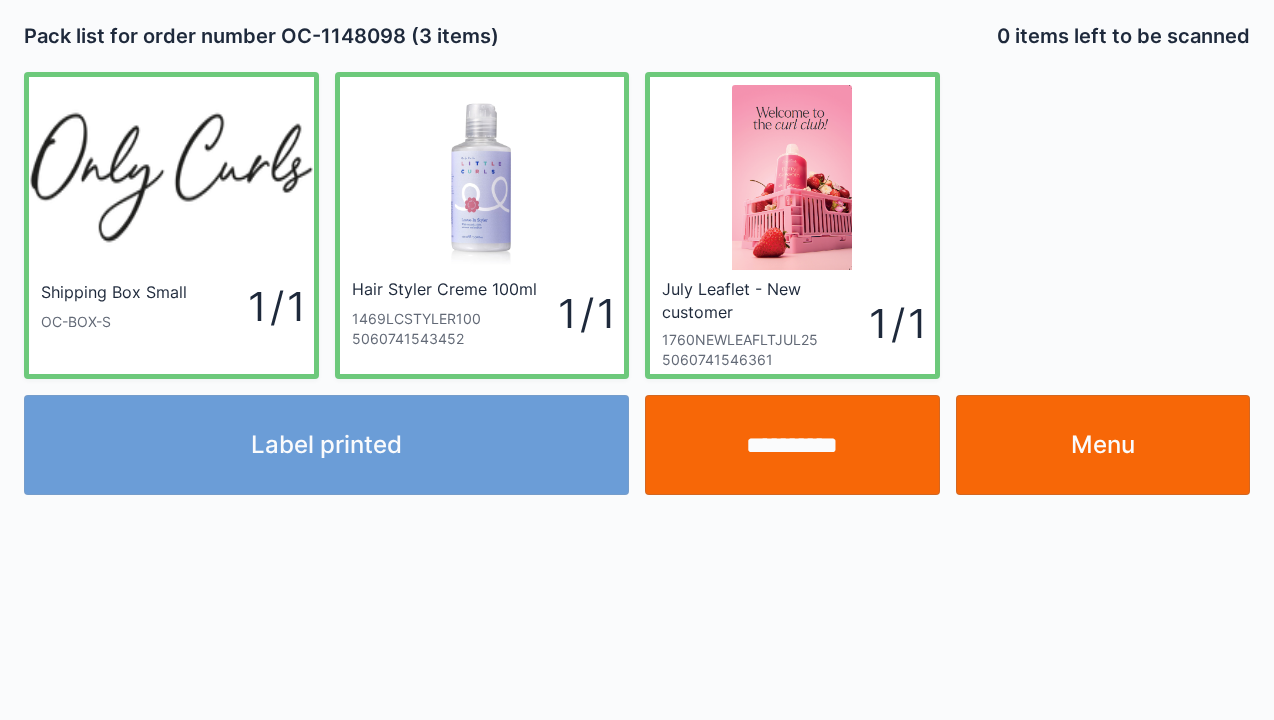 click on "**********" at bounding box center (792, 445) 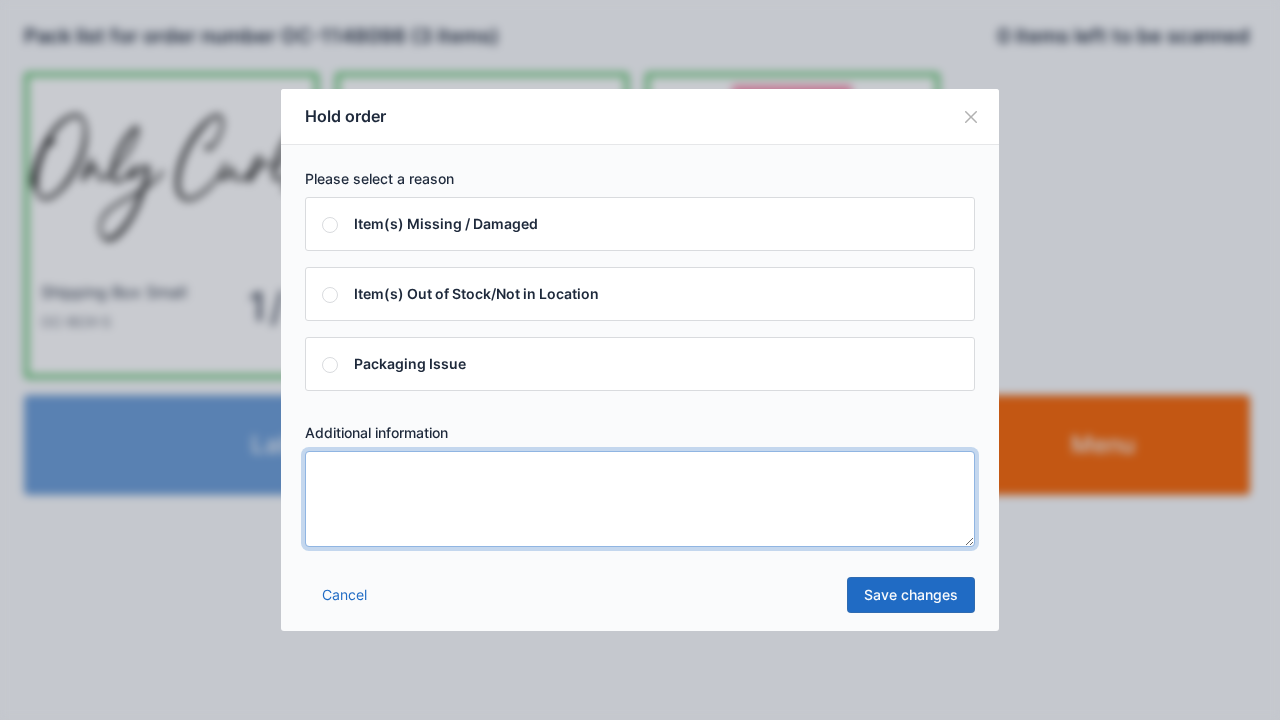 click at bounding box center [640, 499] 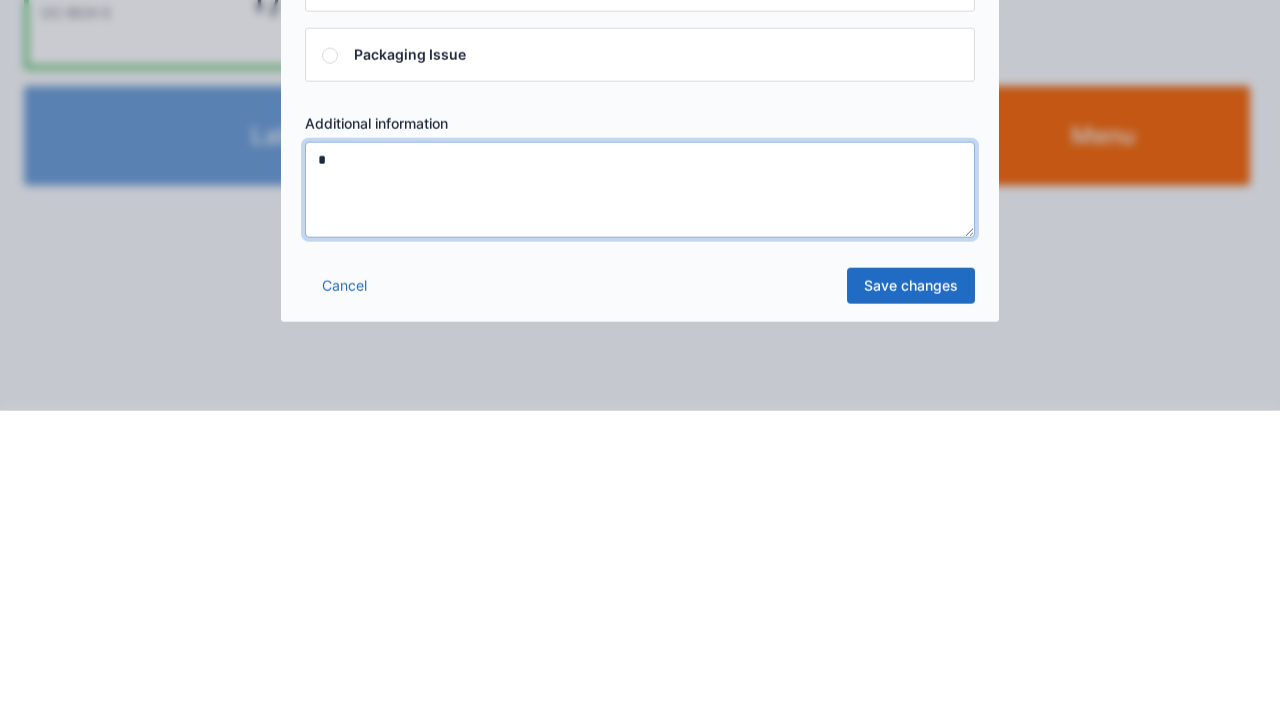 type on "*" 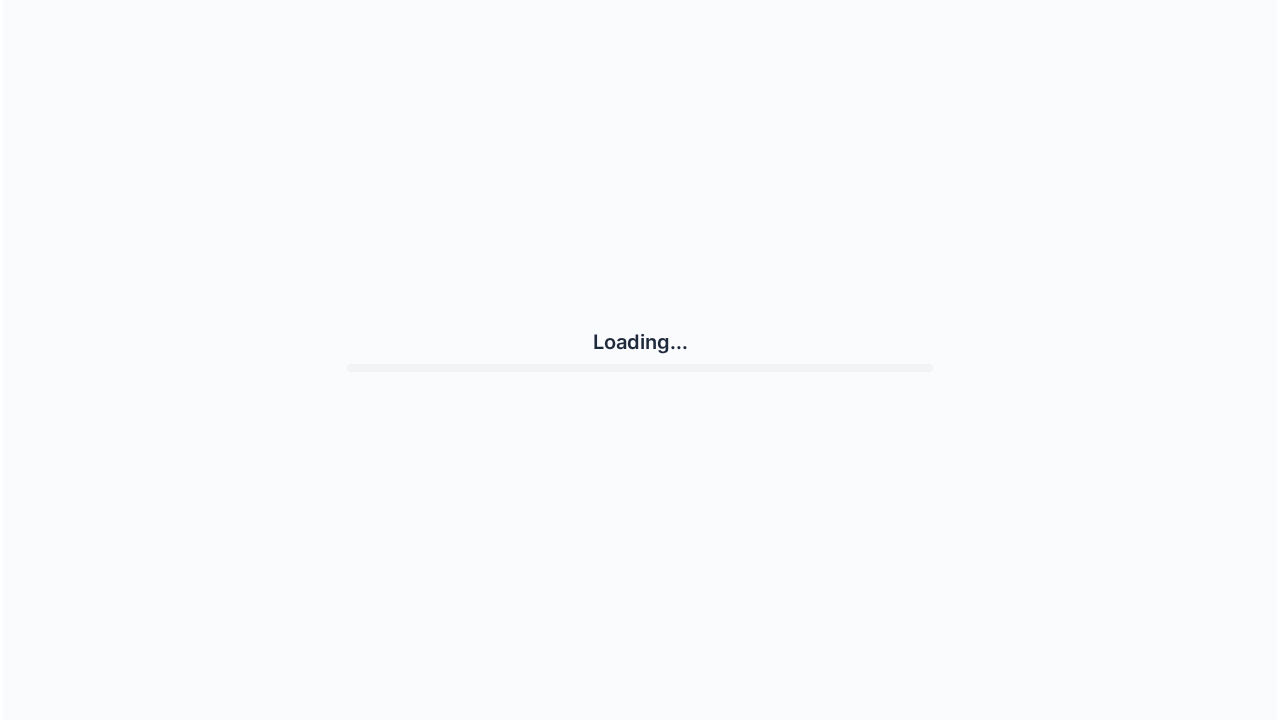 scroll, scrollTop: 0, scrollLeft: 0, axis: both 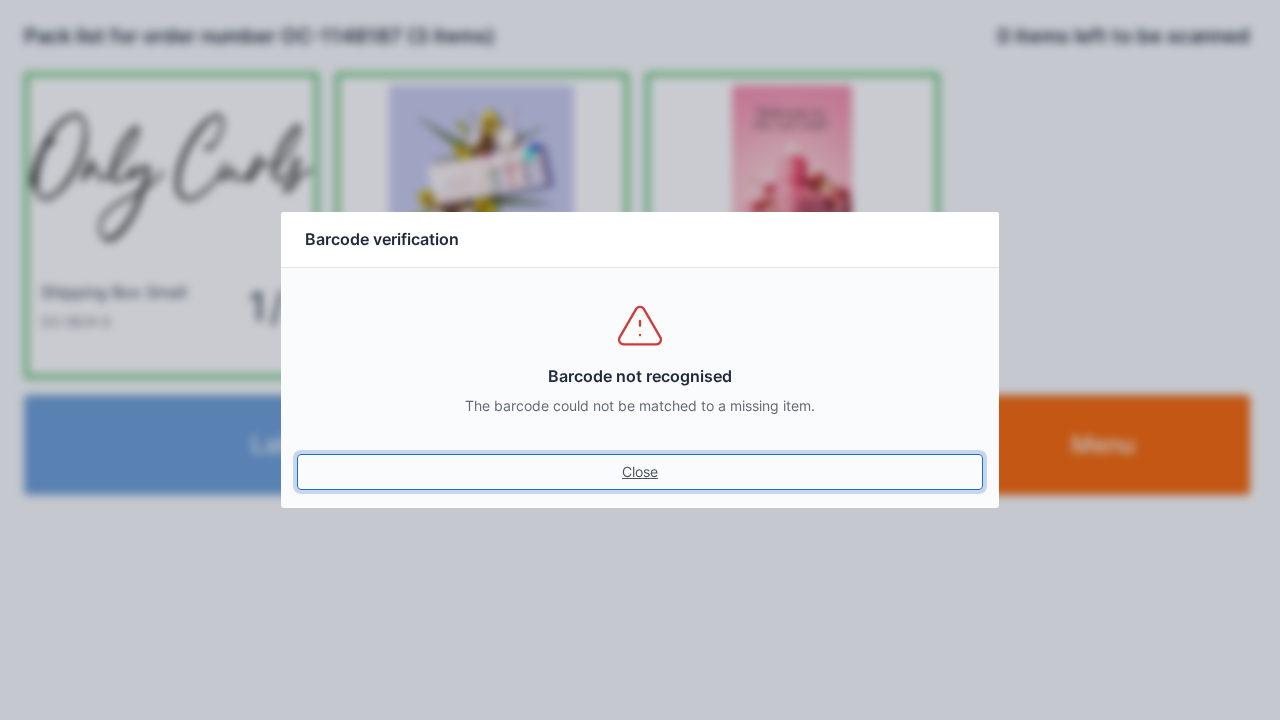 click on "Close" at bounding box center (640, 472) 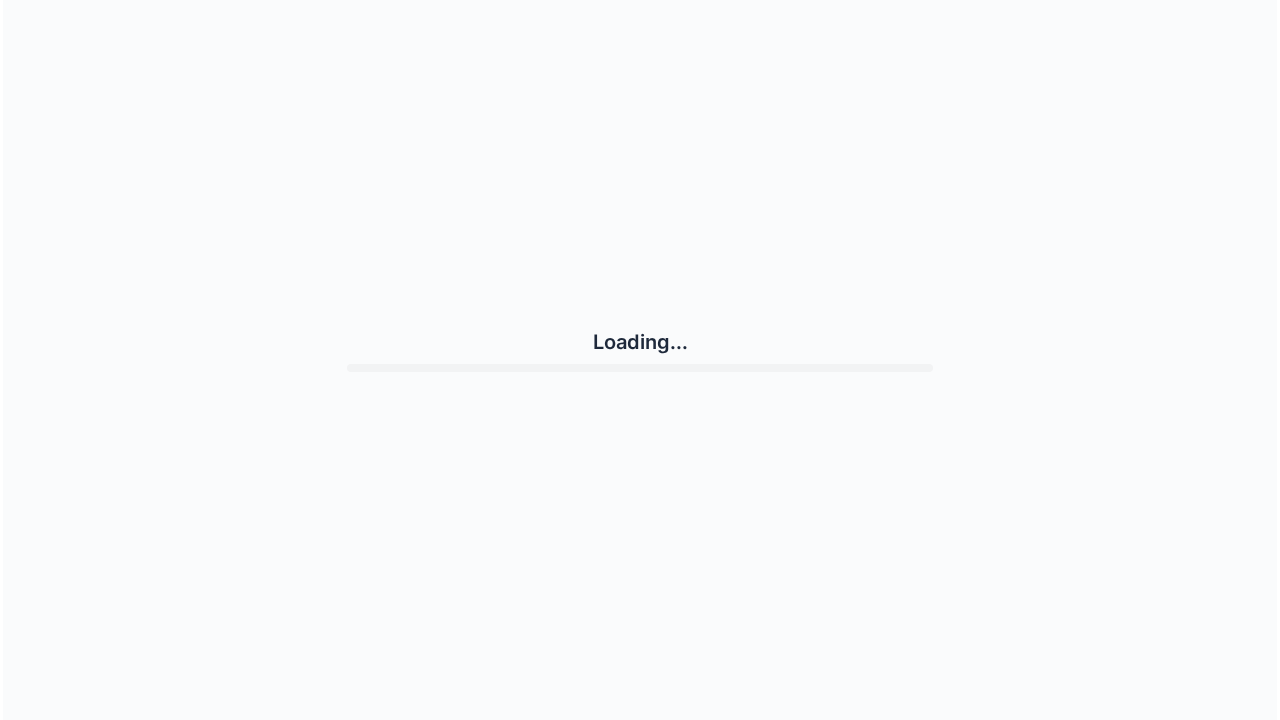 scroll, scrollTop: 0, scrollLeft: 0, axis: both 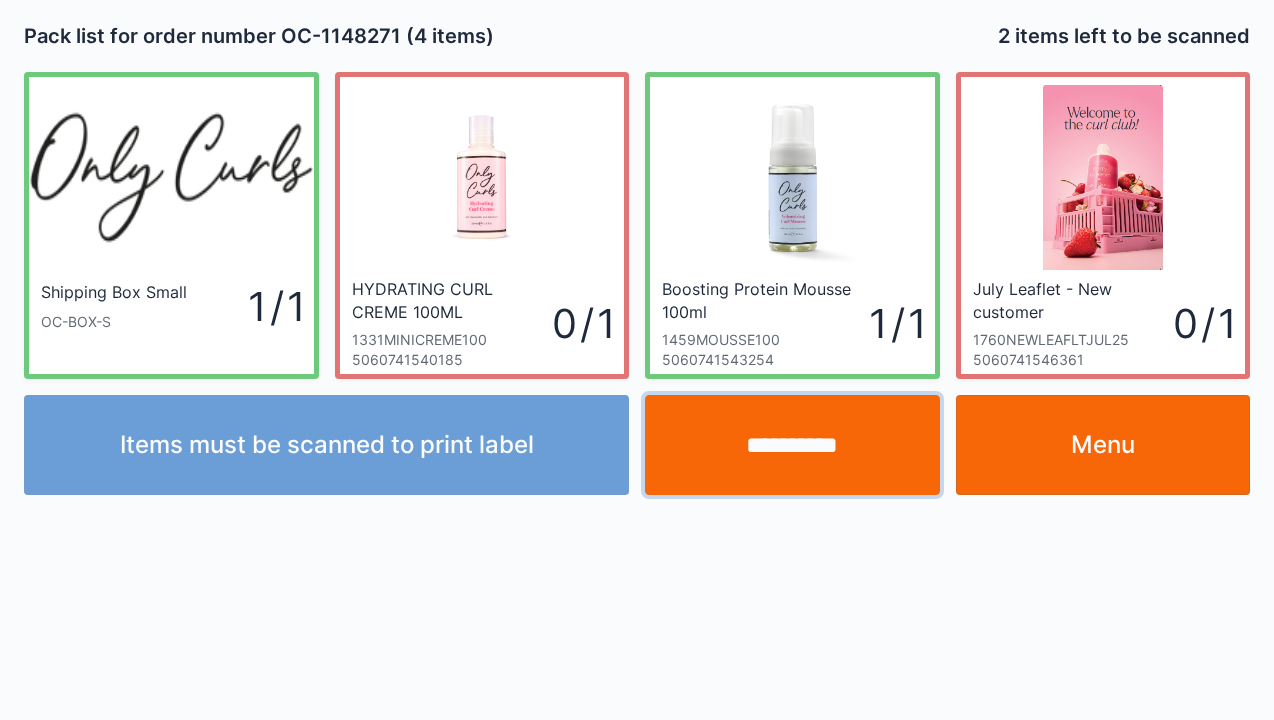 click on "**********" at bounding box center [792, 445] 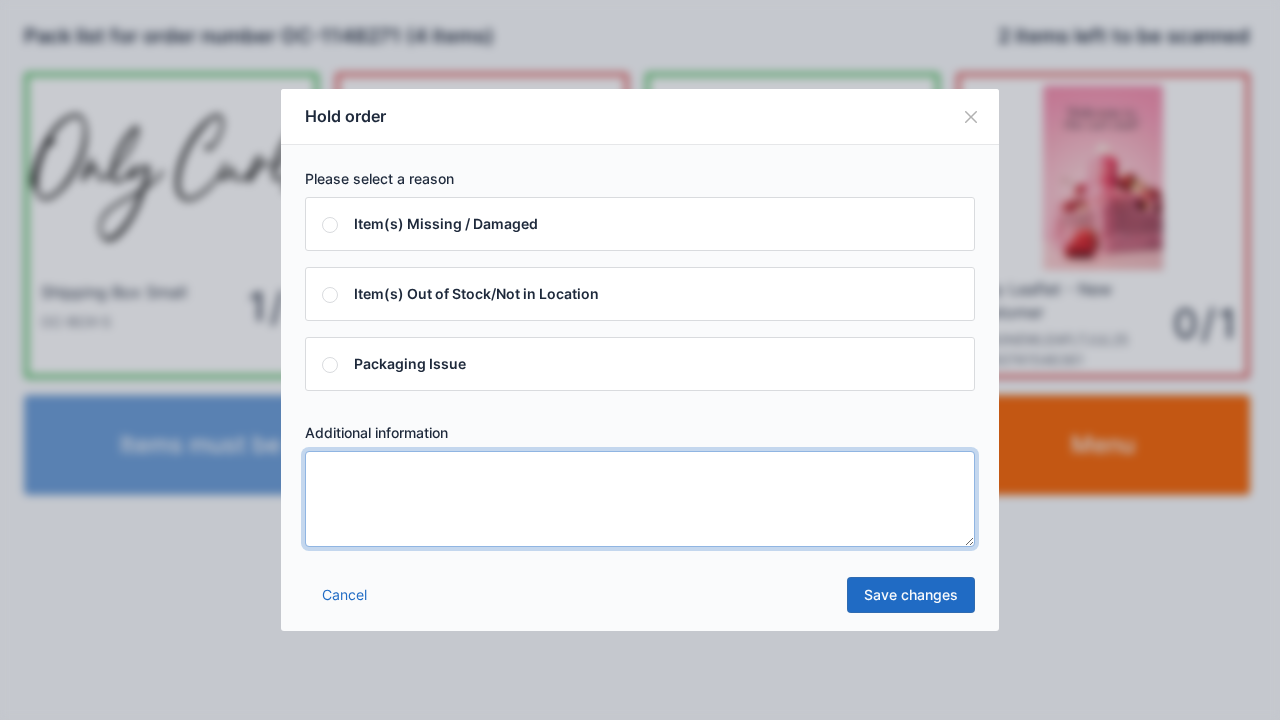 click at bounding box center (640, 499) 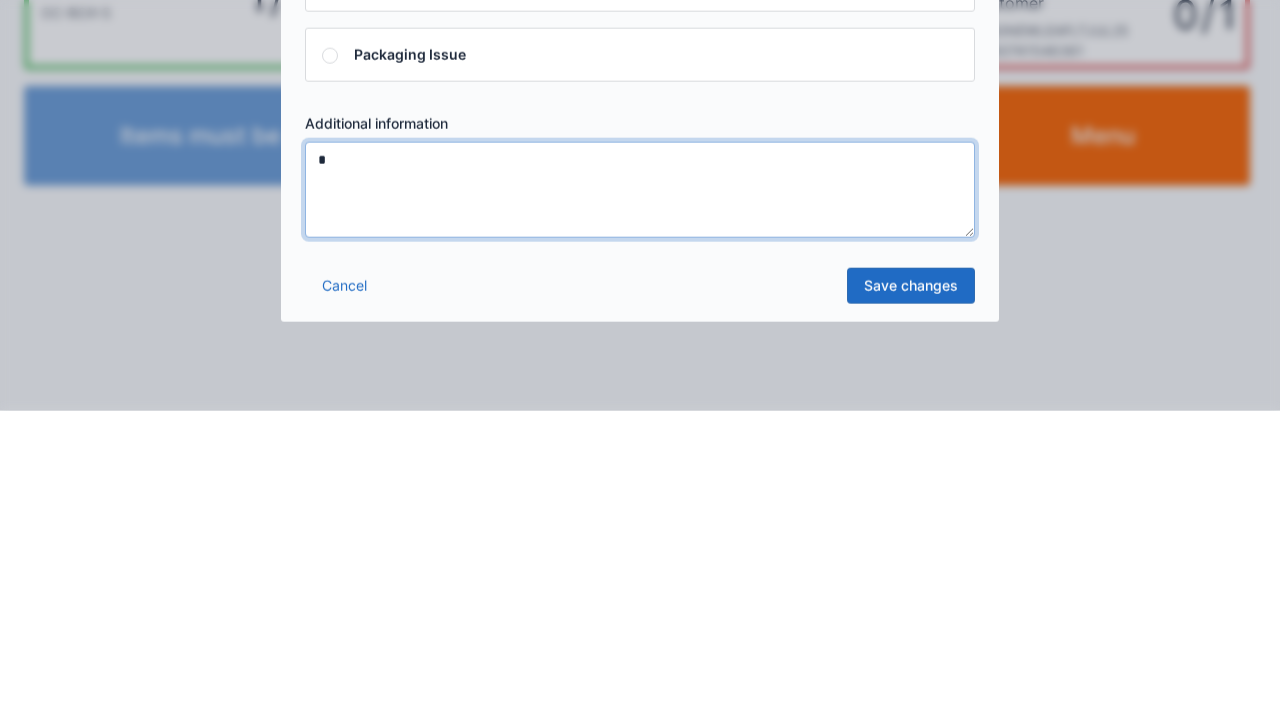 type on "*" 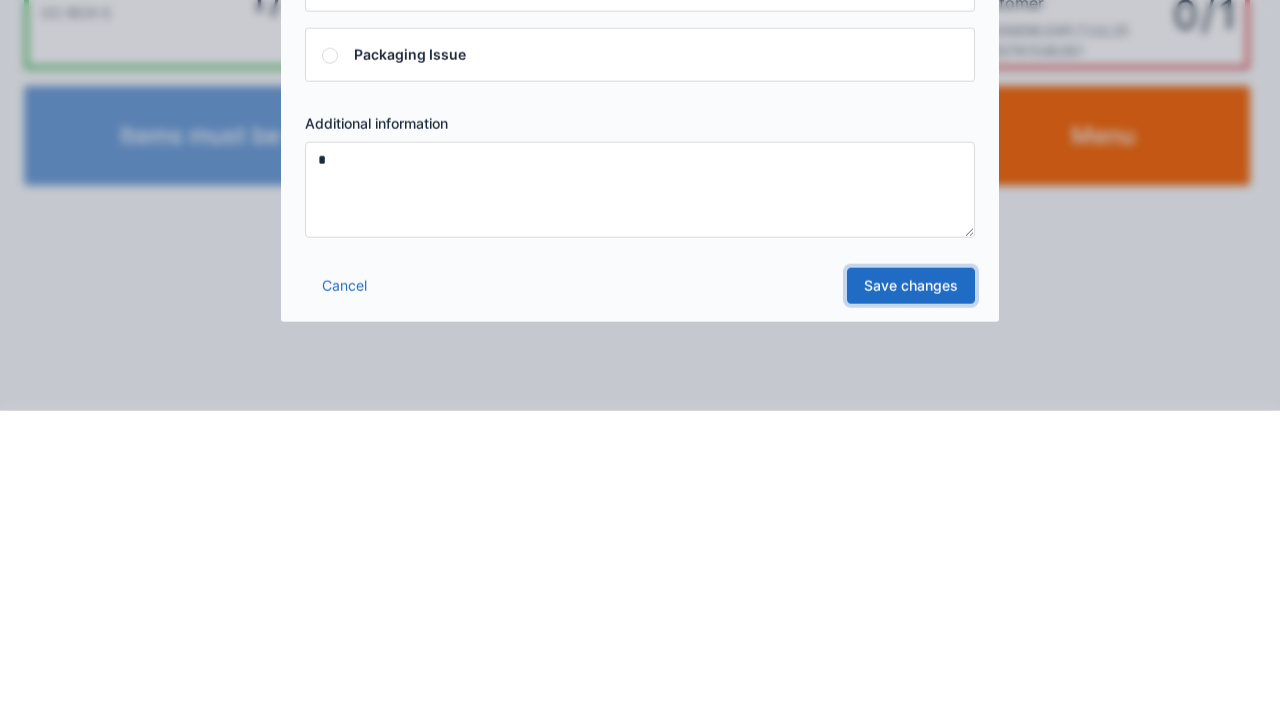 click on "Save changes" at bounding box center (911, 595) 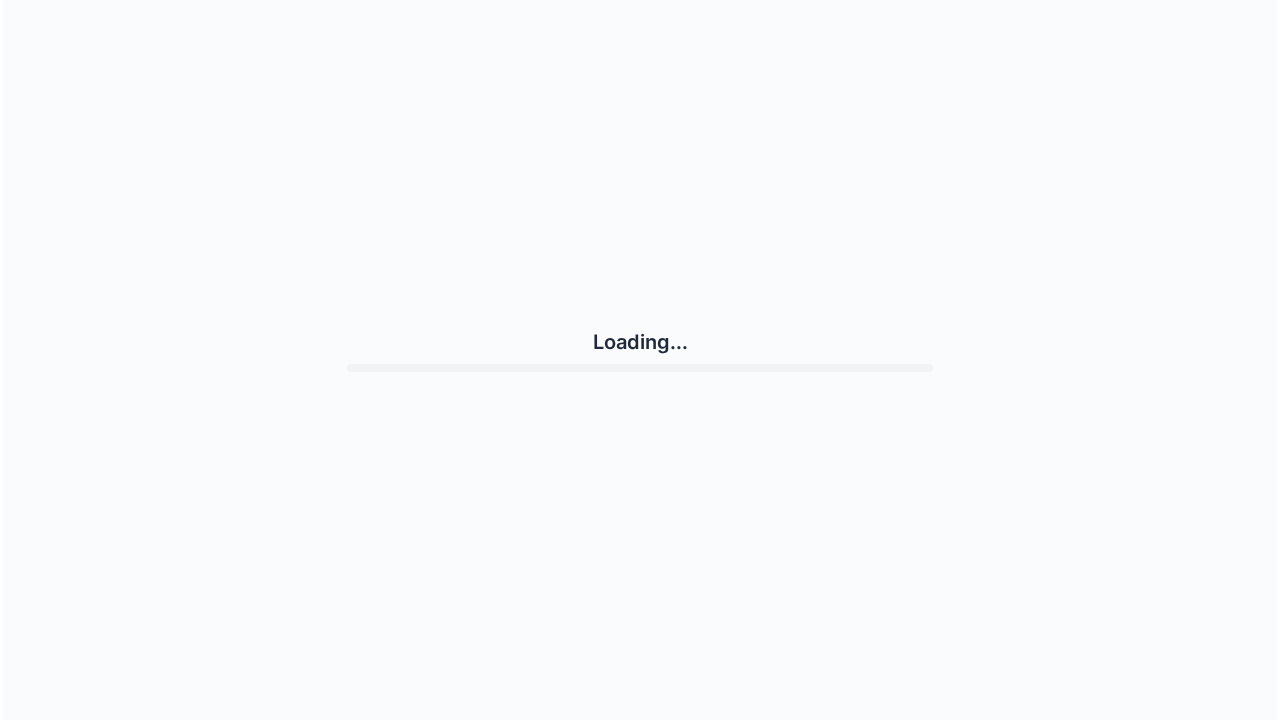 scroll, scrollTop: 0, scrollLeft: 0, axis: both 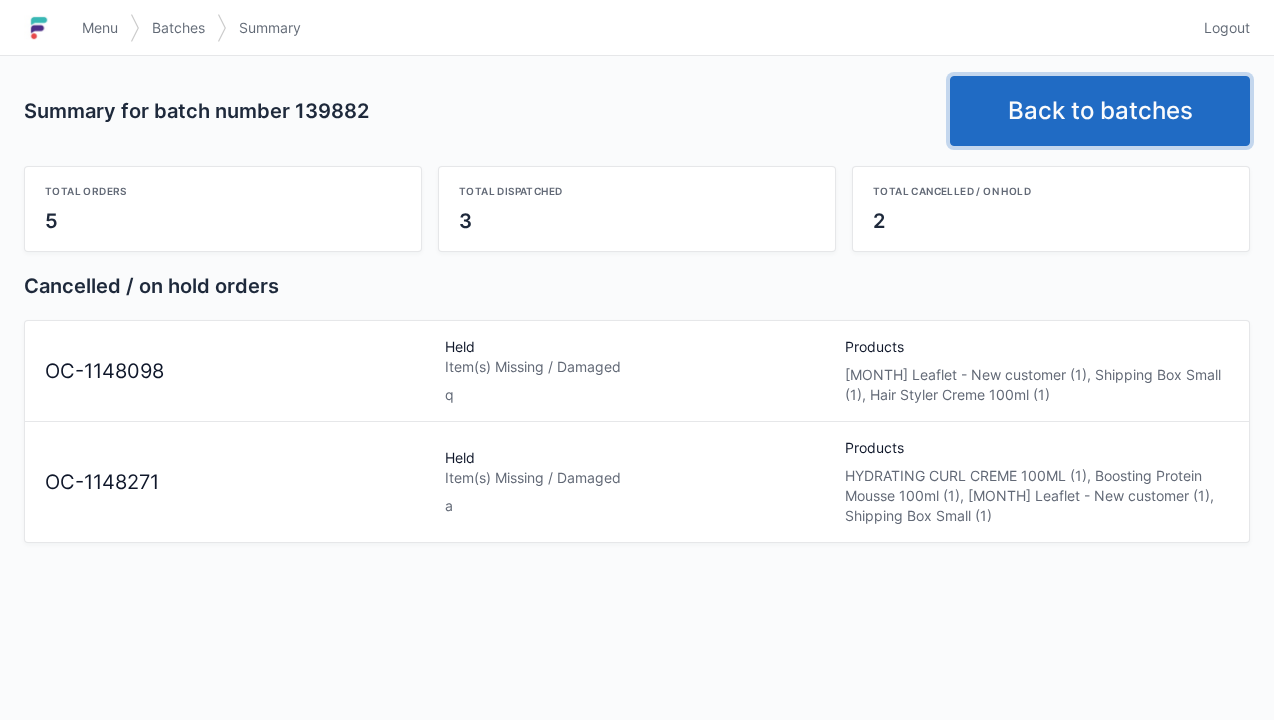 click on "Back to batches" at bounding box center [1100, 111] 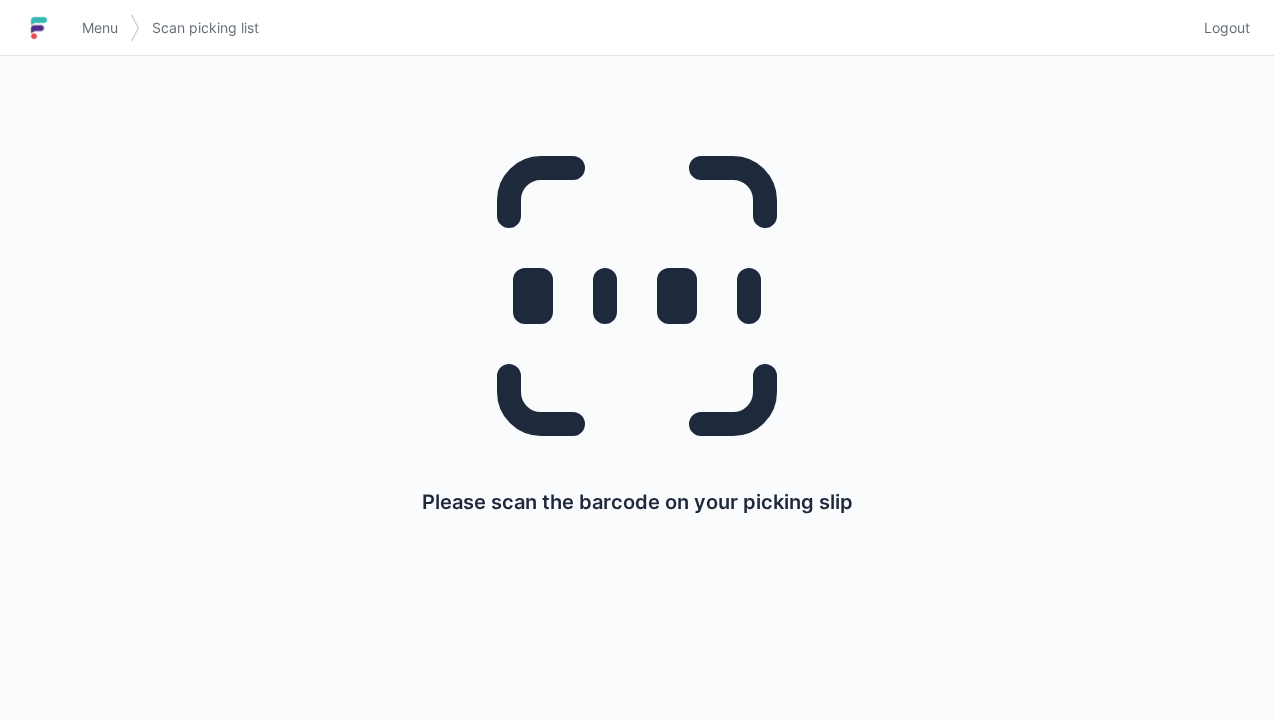 scroll, scrollTop: 0, scrollLeft: 0, axis: both 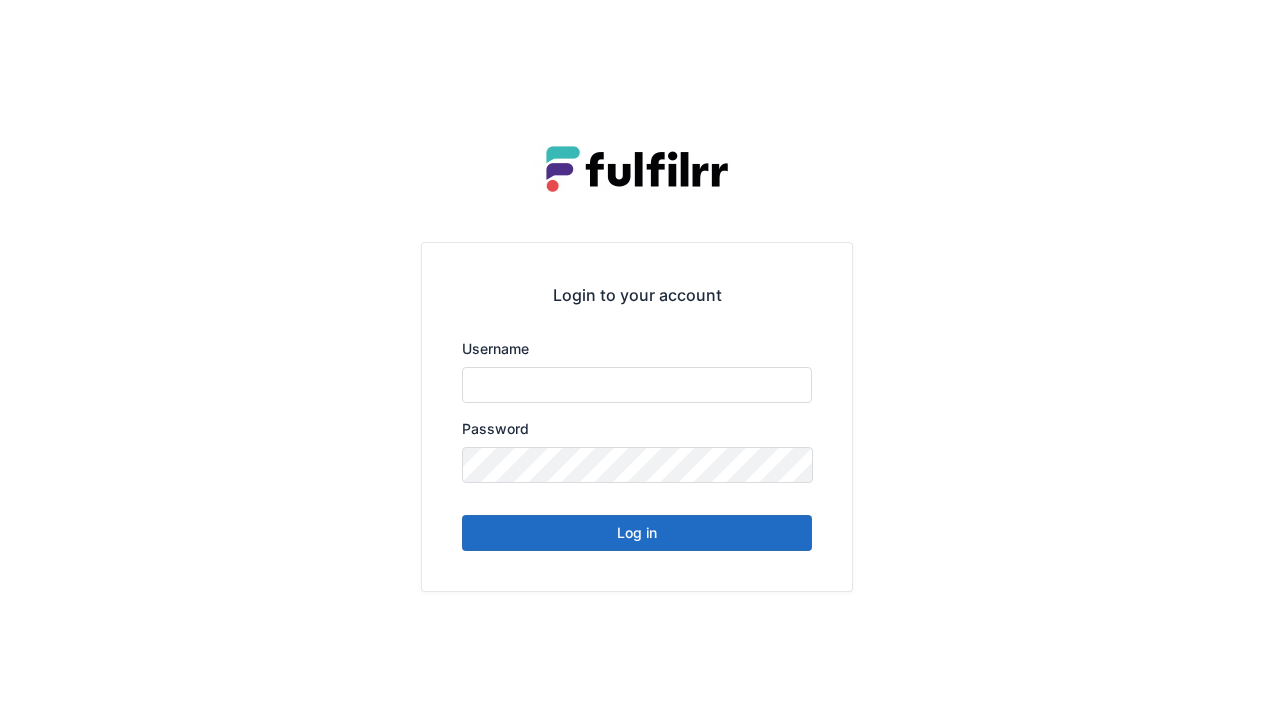 type on "******" 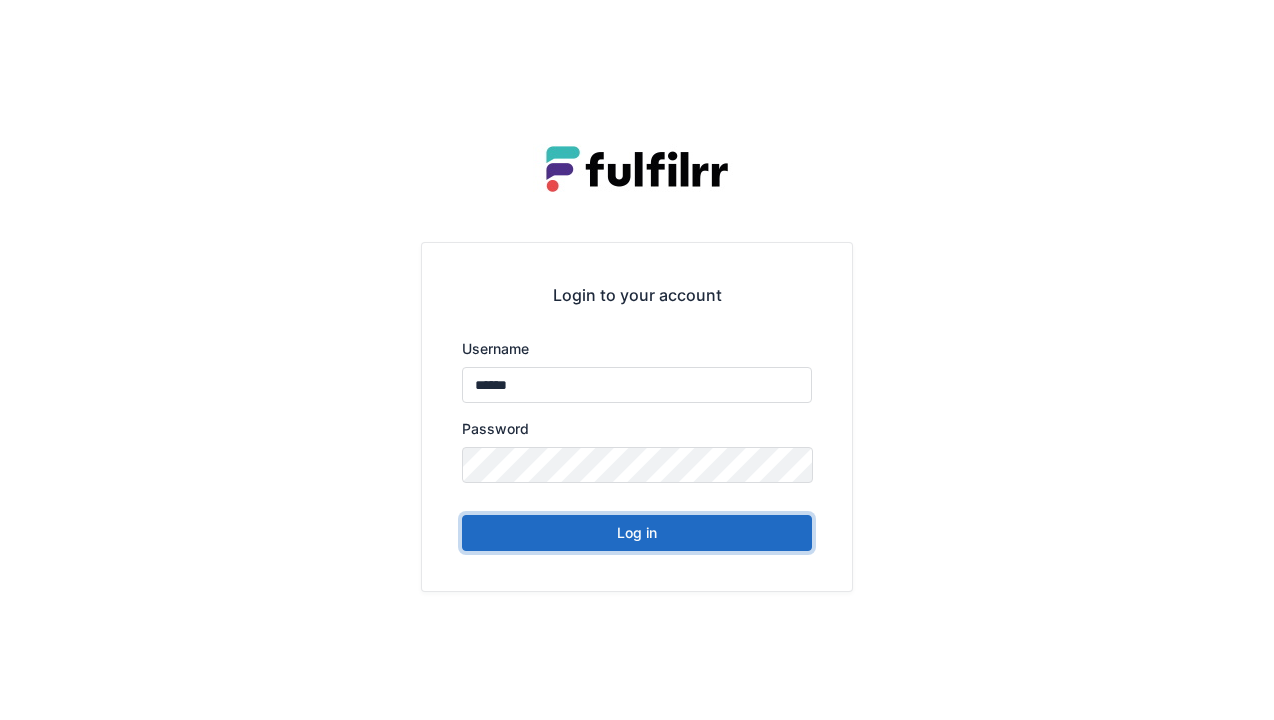 click on "Log in" at bounding box center (637, 533) 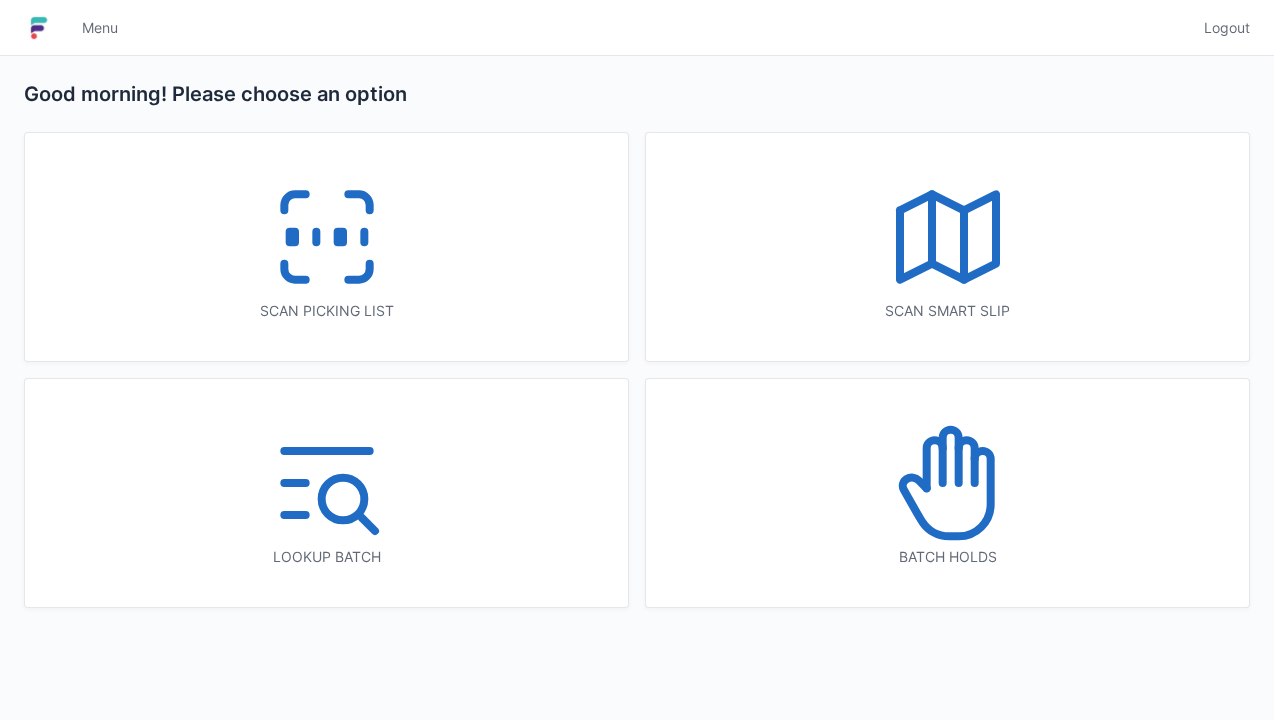 scroll, scrollTop: 0, scrollLeft: 0, axis: both 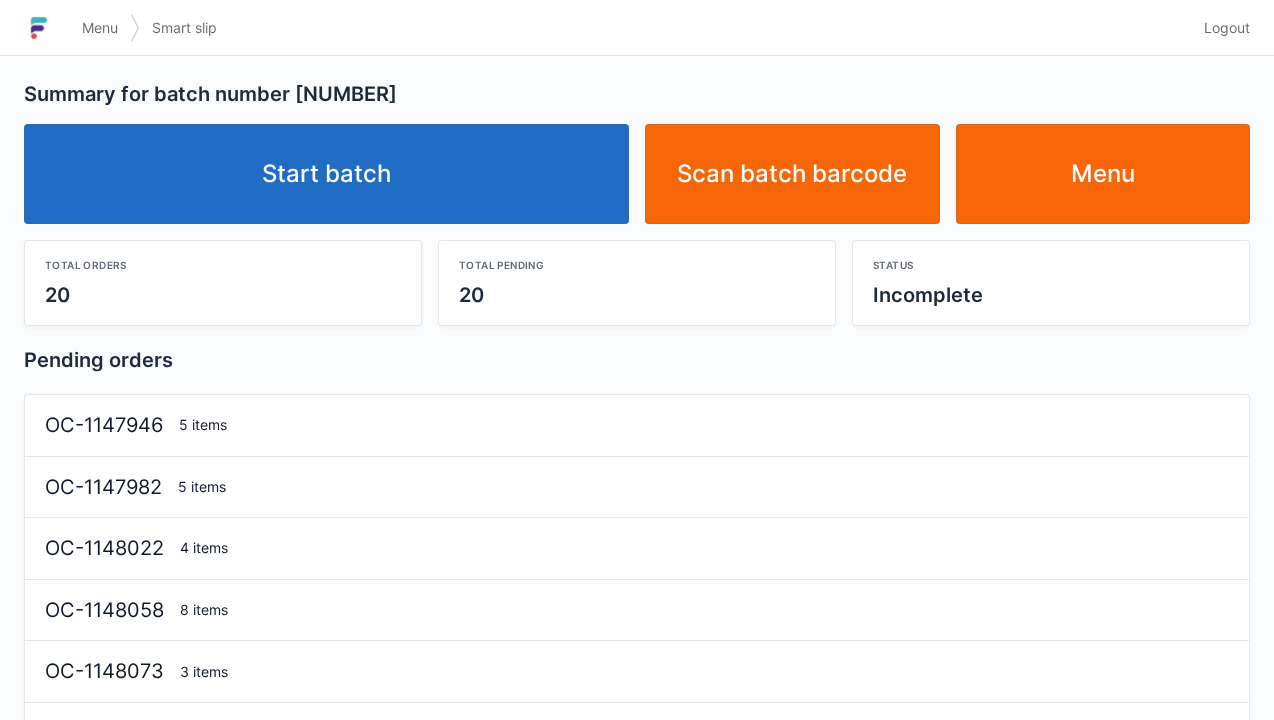 click on "Start batch" at bounding box center (326, 174) 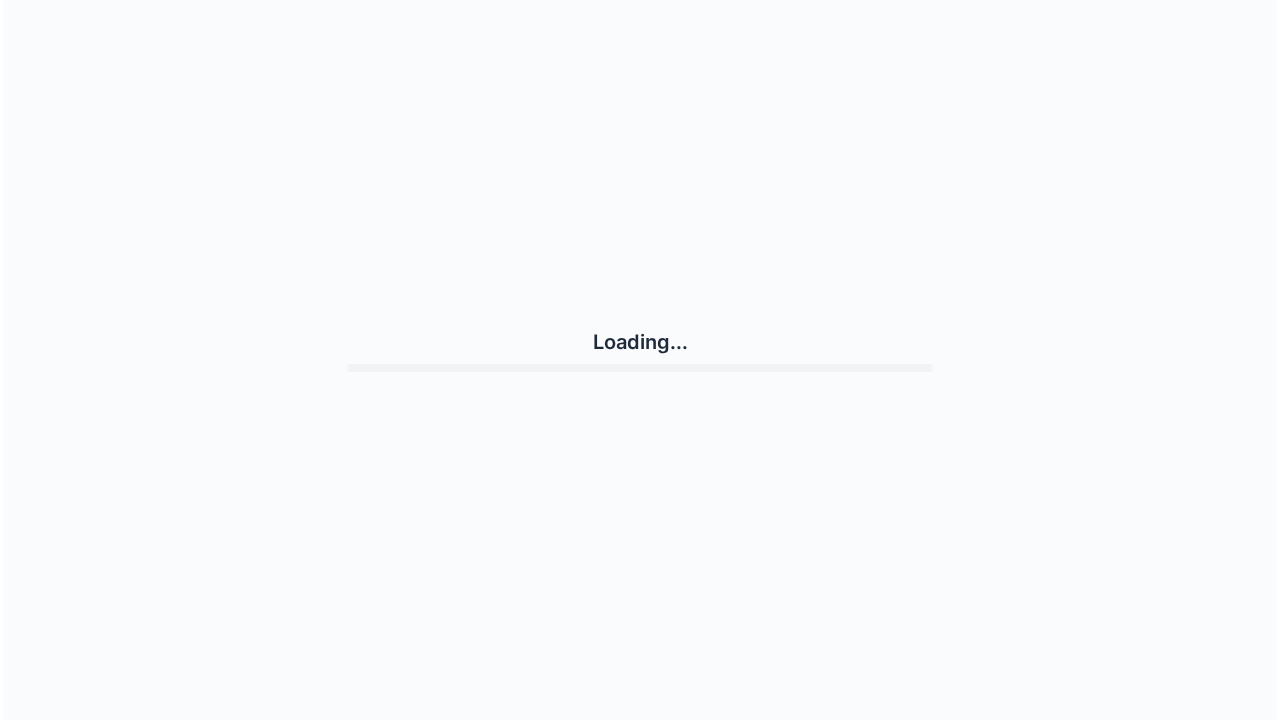 scroll, scrollTop: 0, scrollLeft: 0, axis: both 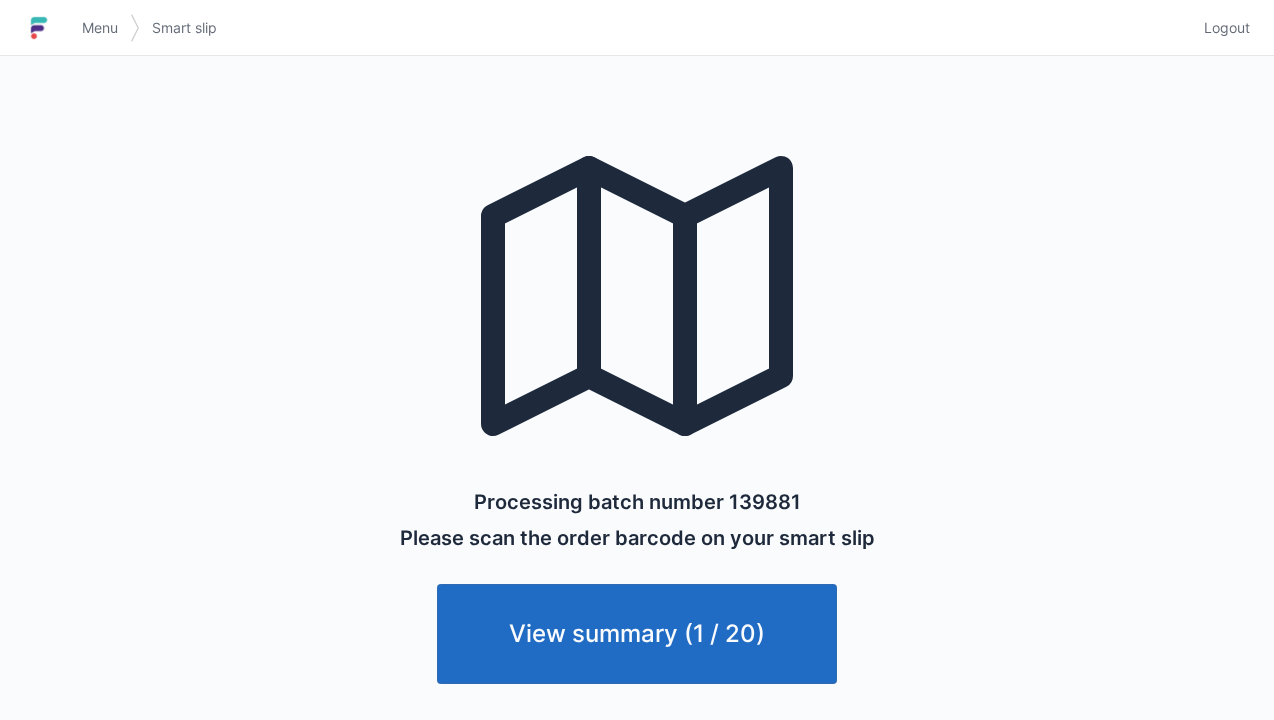 click on "View summary (1 / 20)" at bounding box center (637, 634) 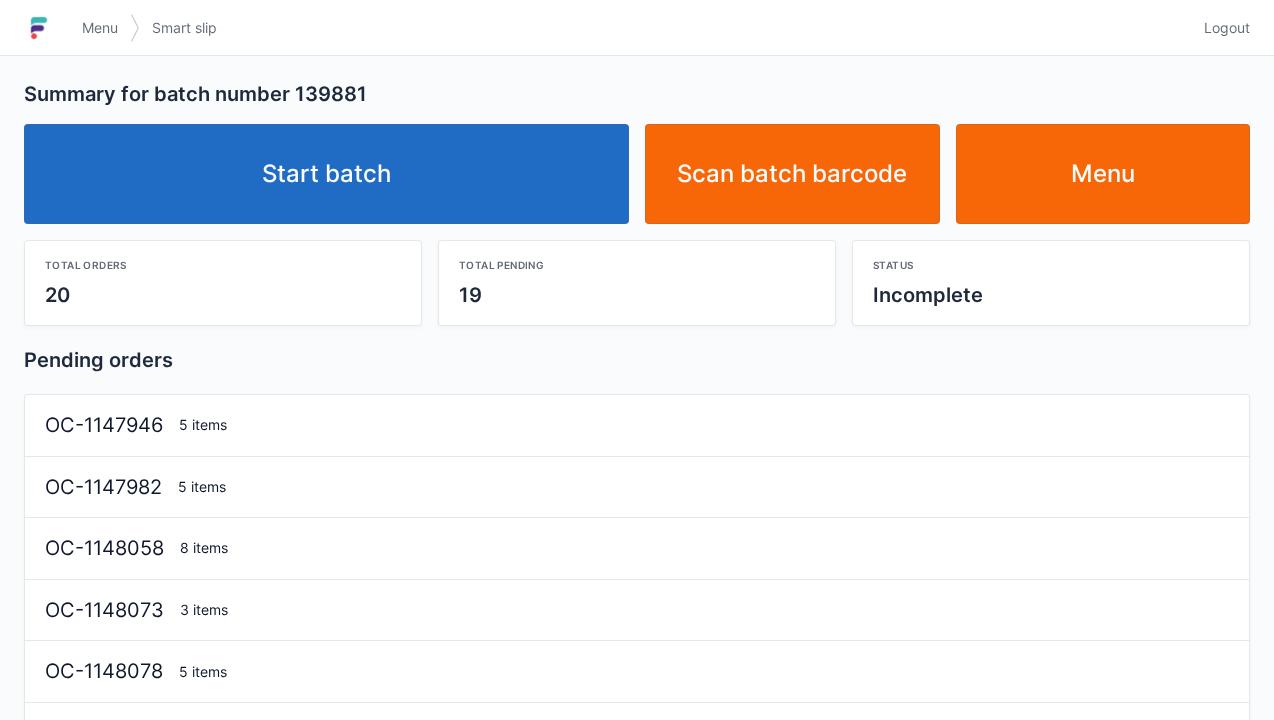 click on "Start batch" at bounding box center (326, 174) 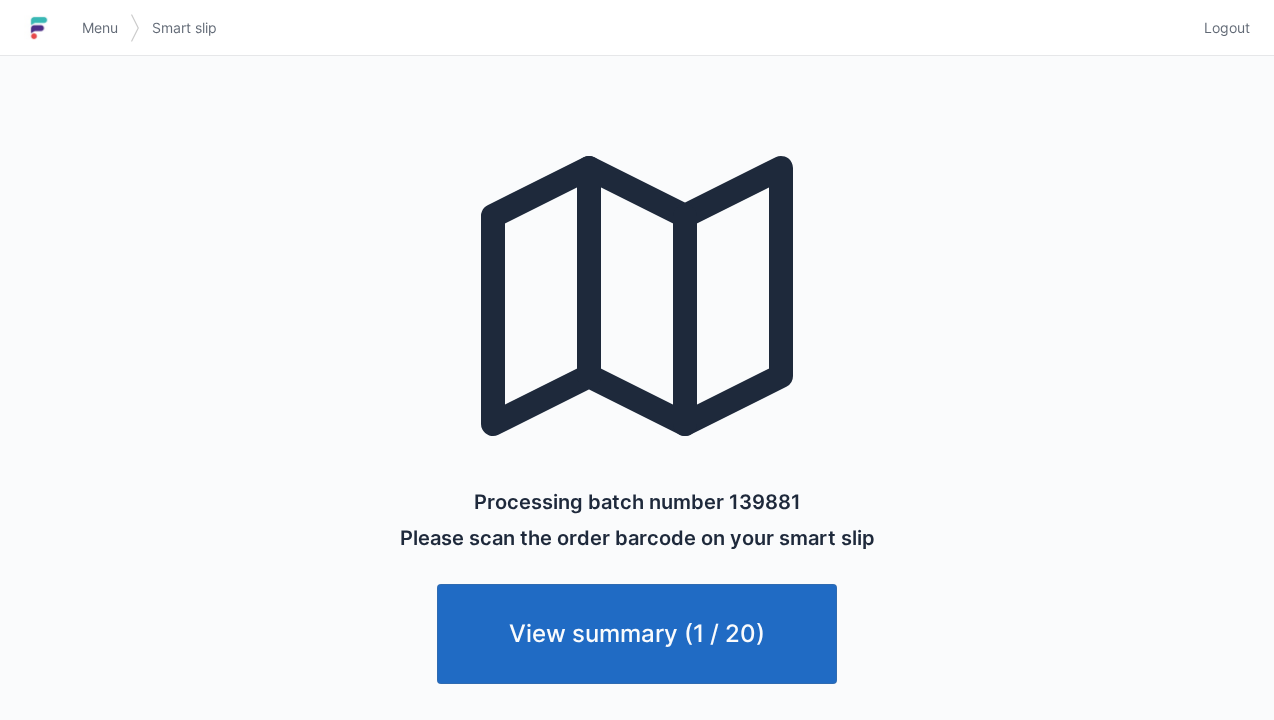 click on "View summary (1 / 20)" at bounding box center (637, 634) 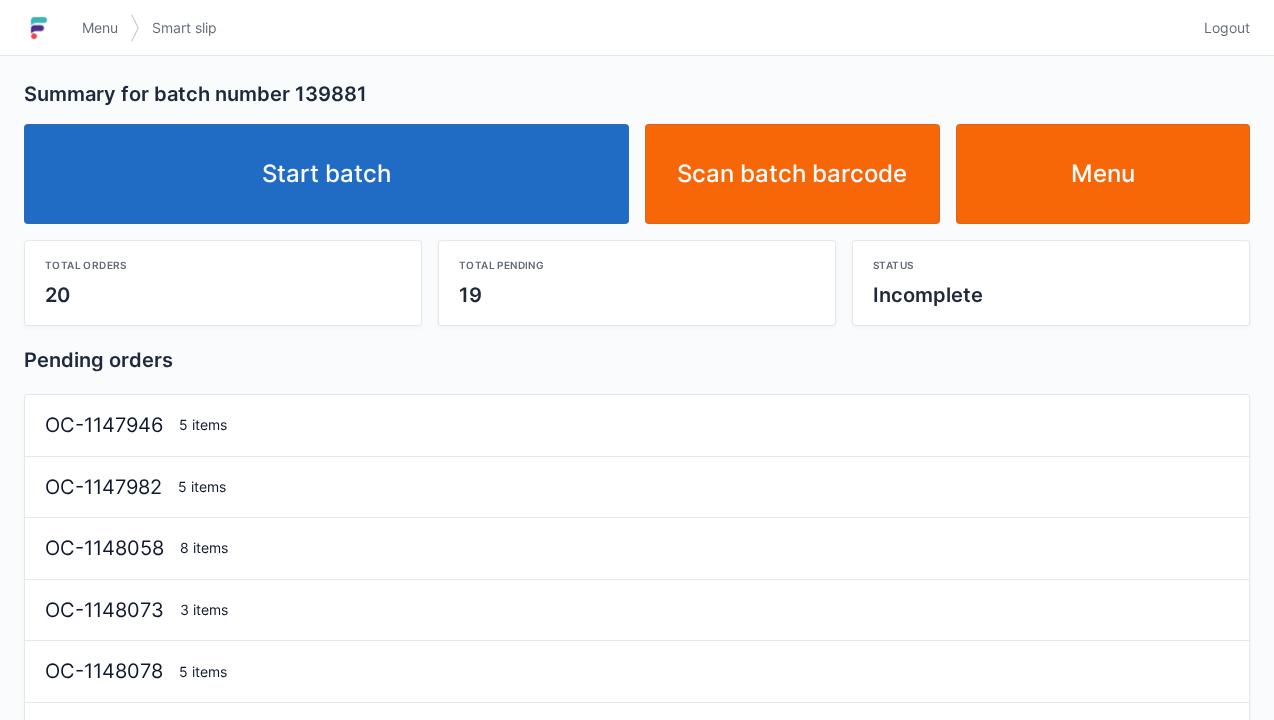 click on "Start batch" at bounding box center (326, 174) 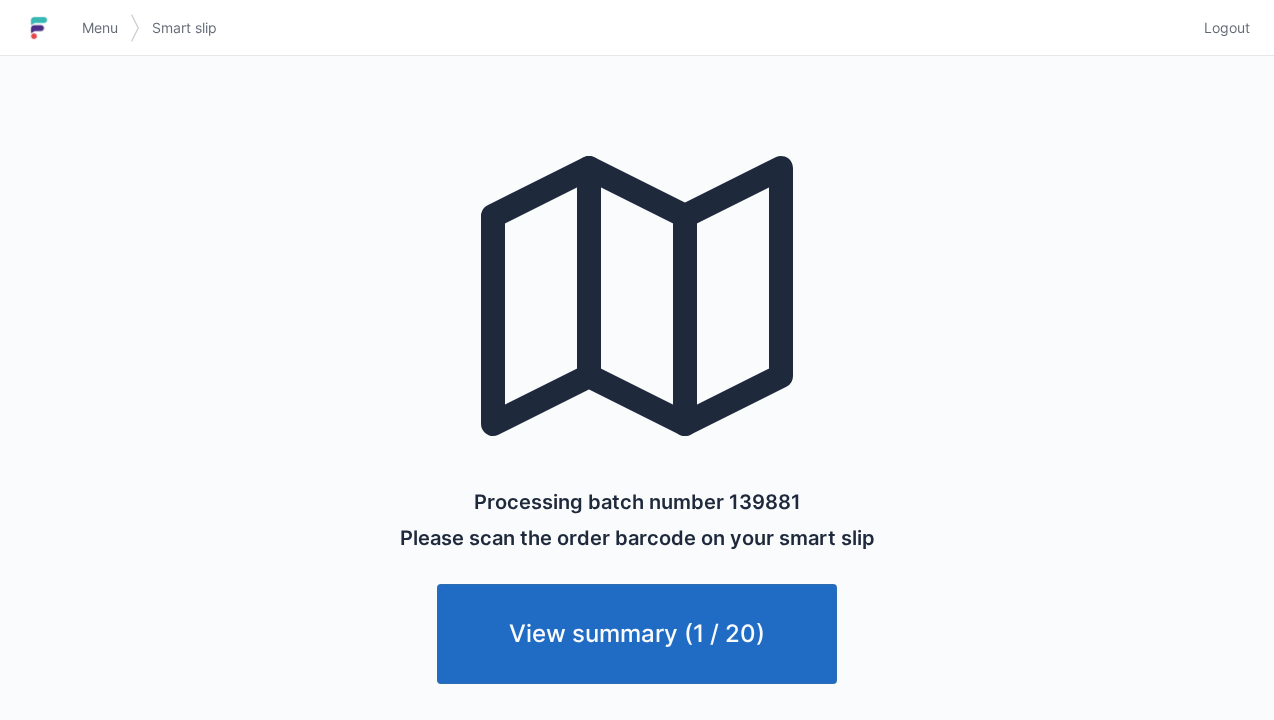 click on "View summary (1 / 20)" at bounding box center [637, 634] 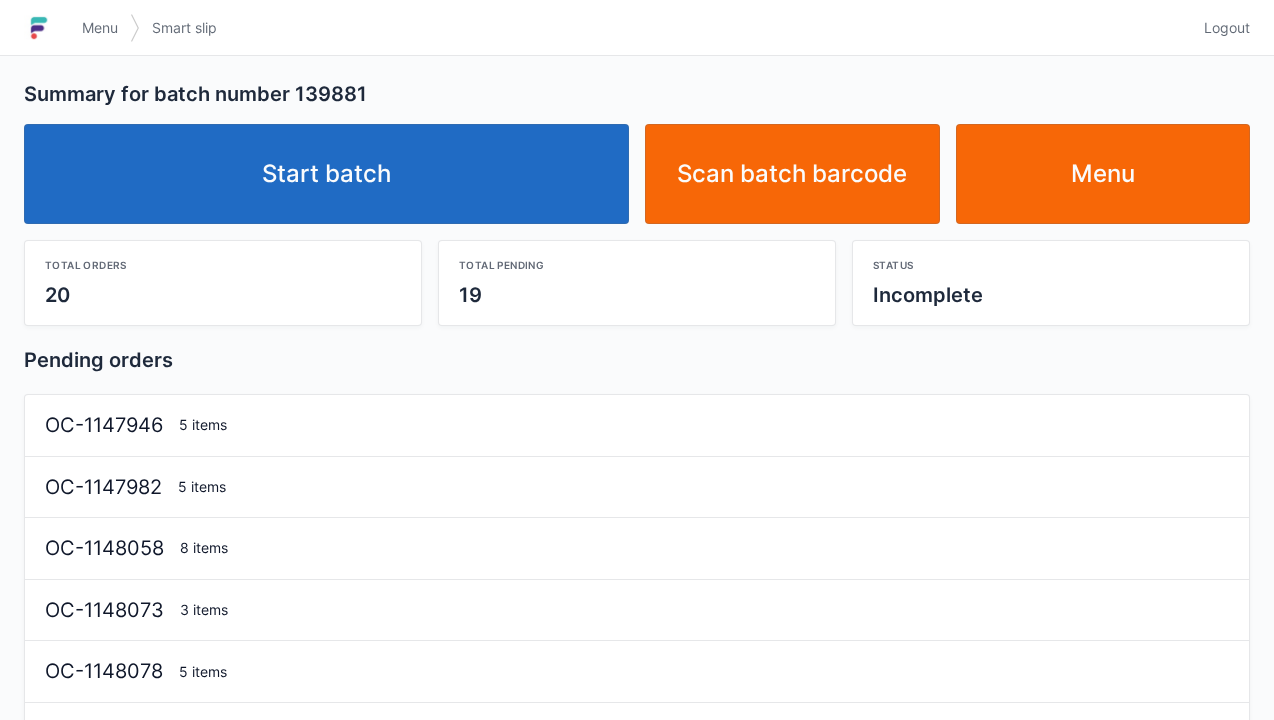 click on "Start batch" at bounding box center (326, 174) 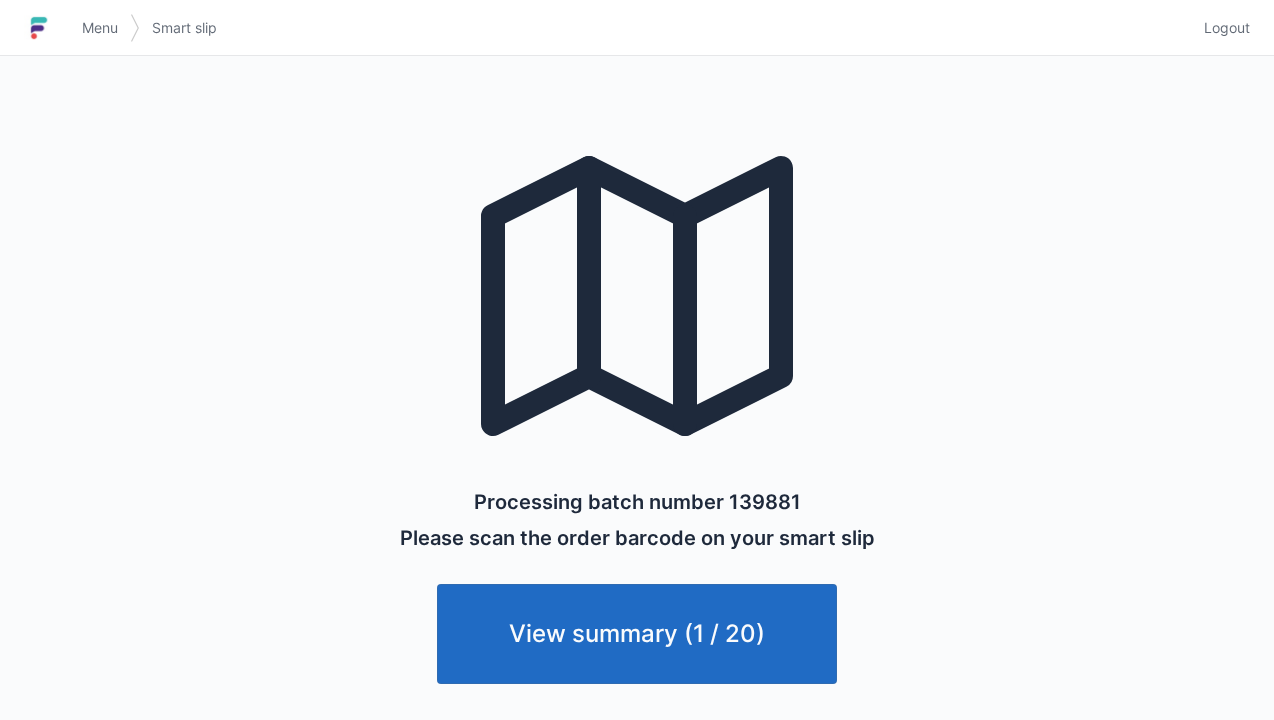 click on "View summary (1 / 20)" at bounding box center (637, 634) 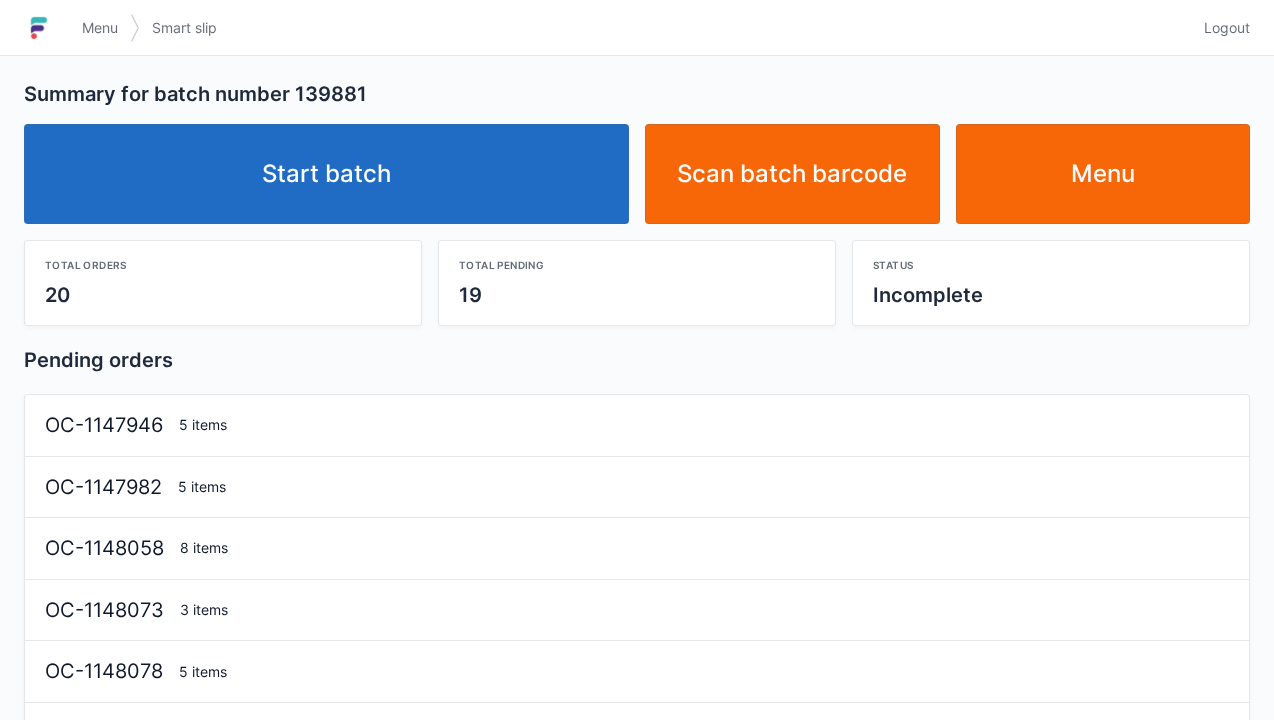 click on "Menu" at bounding box center [1103, 174] 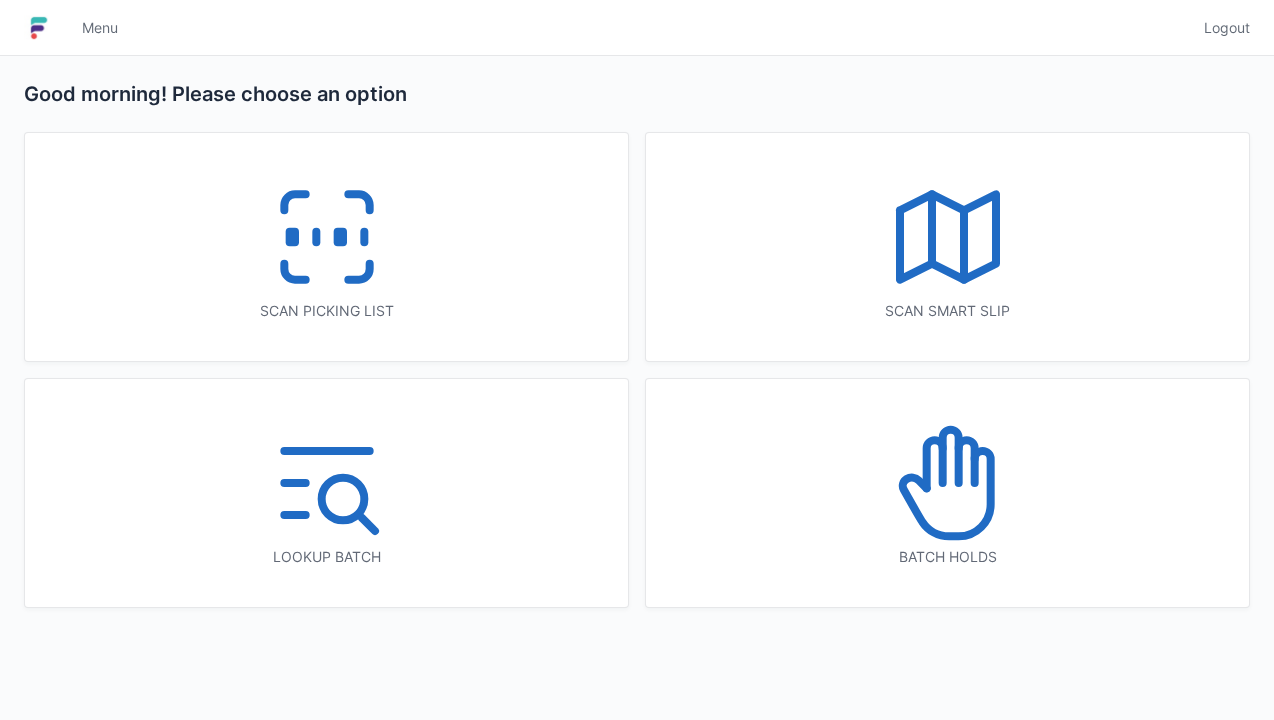 scroll, scrollTop: 0, scrollLeft: 0, axis: both 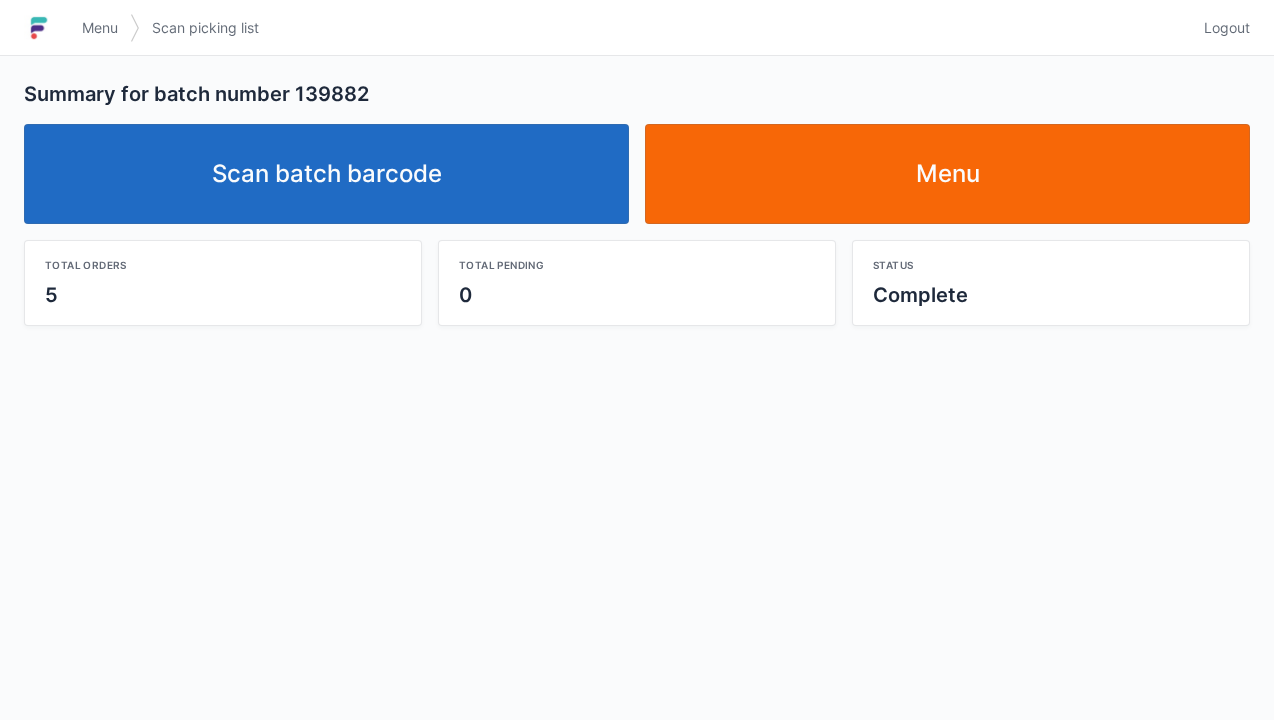 click on "Scan batch barcode" at bounding box center (326, 174) 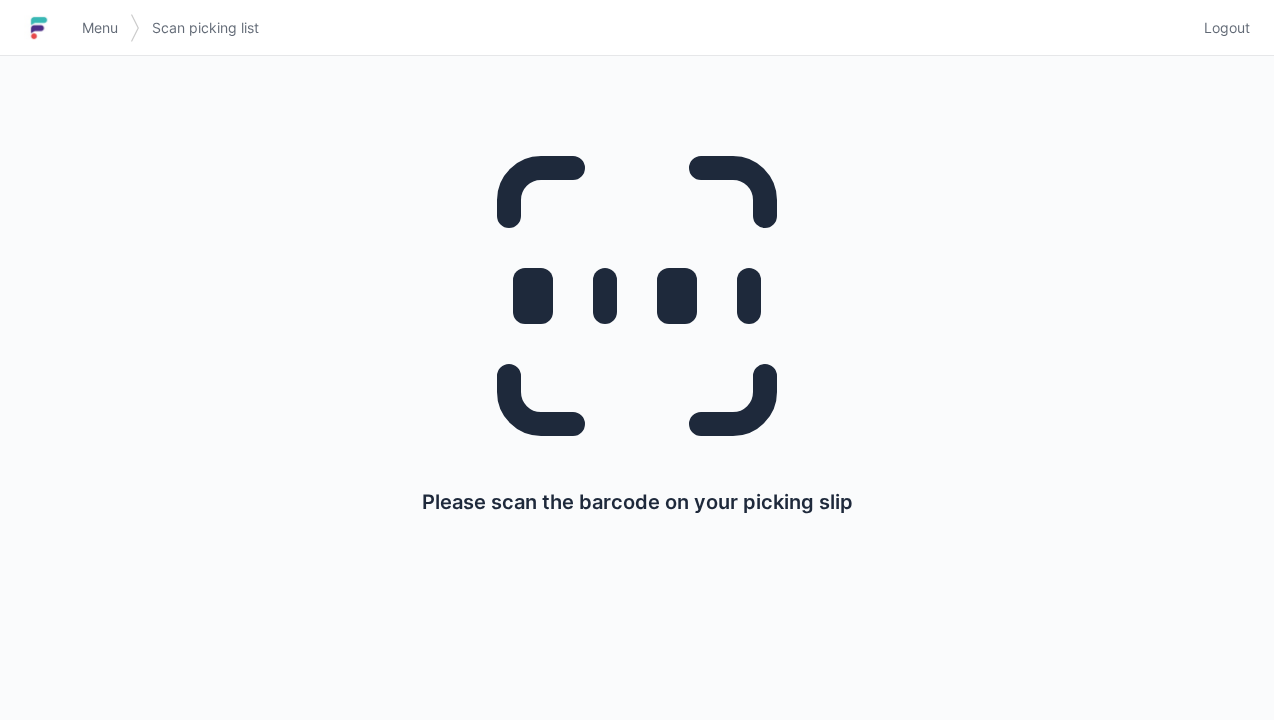 scroll, scrollTop: 0, scrollLeft: 0, axis: both 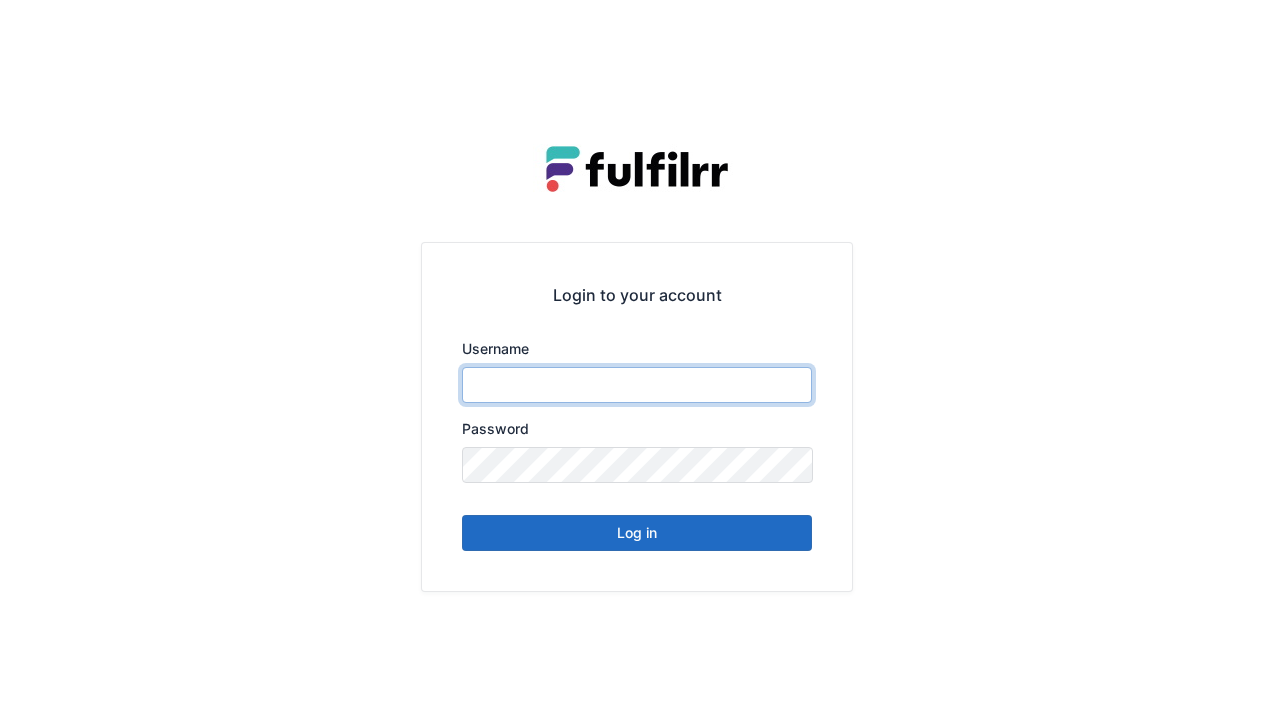 type on "******" 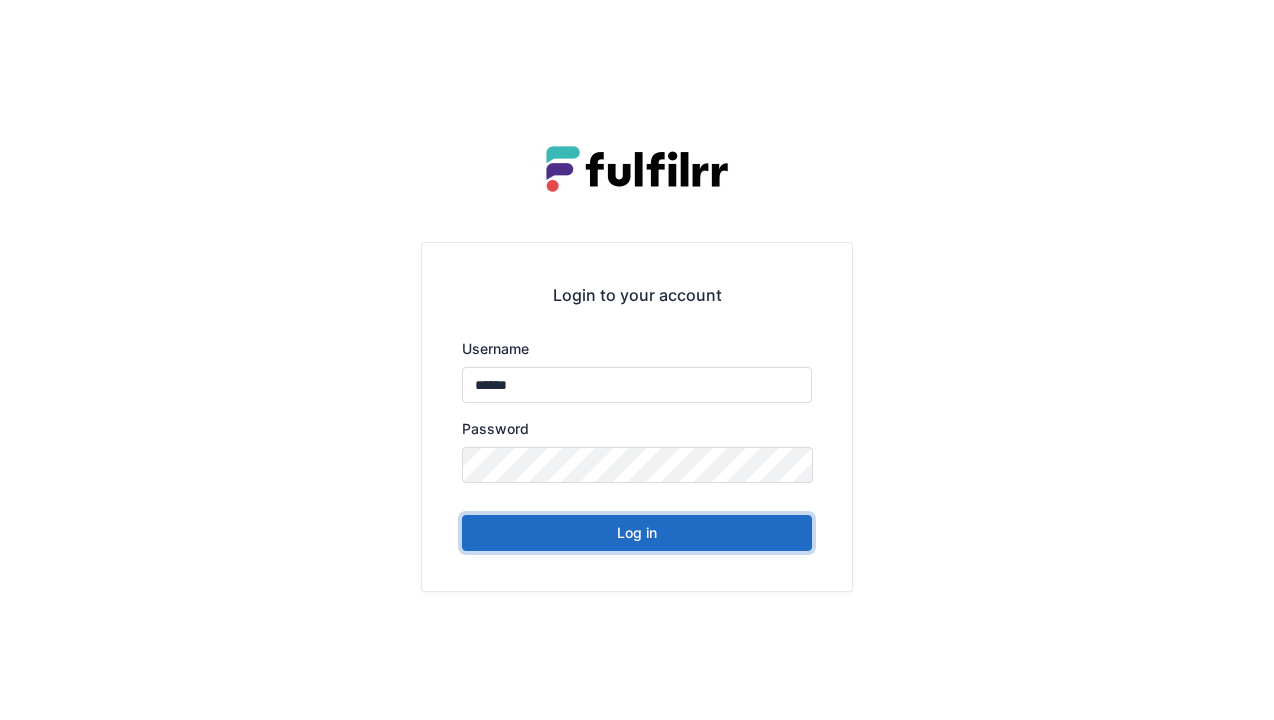 click on "Log in" at bounding box center (637, 533) 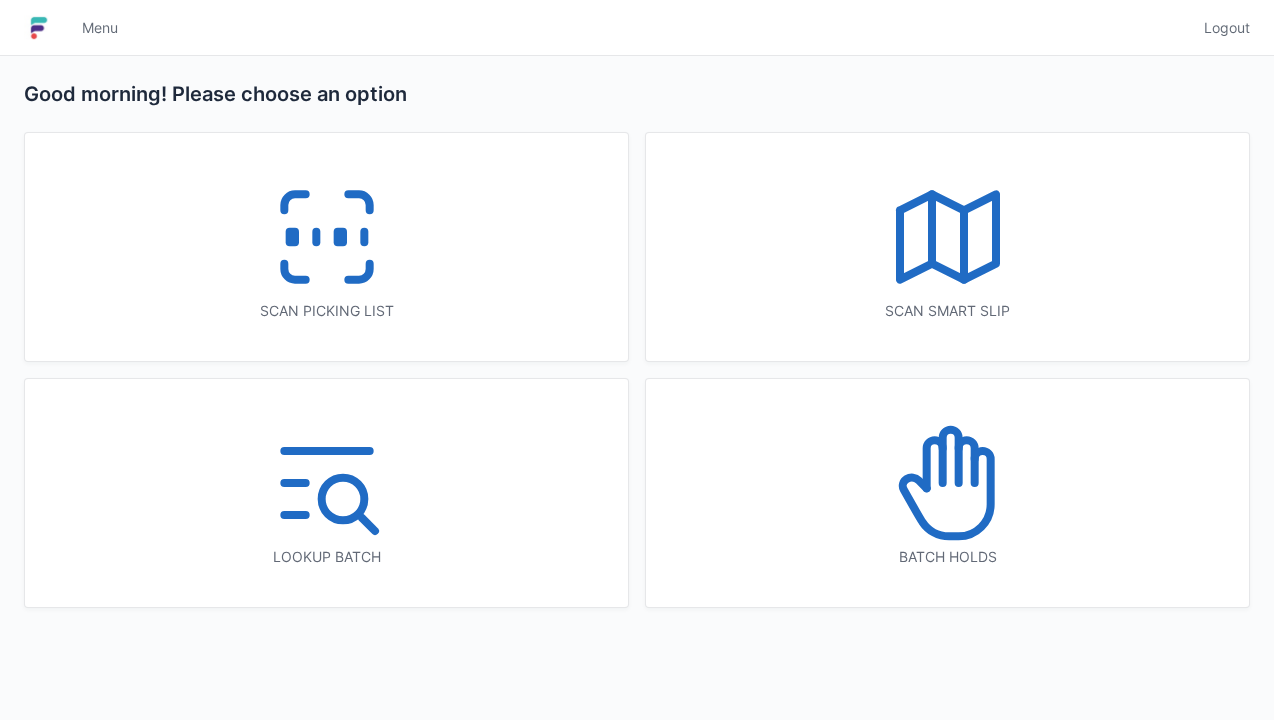 scroll, scrollTop: 0, scrollLeft: 0, axis: both 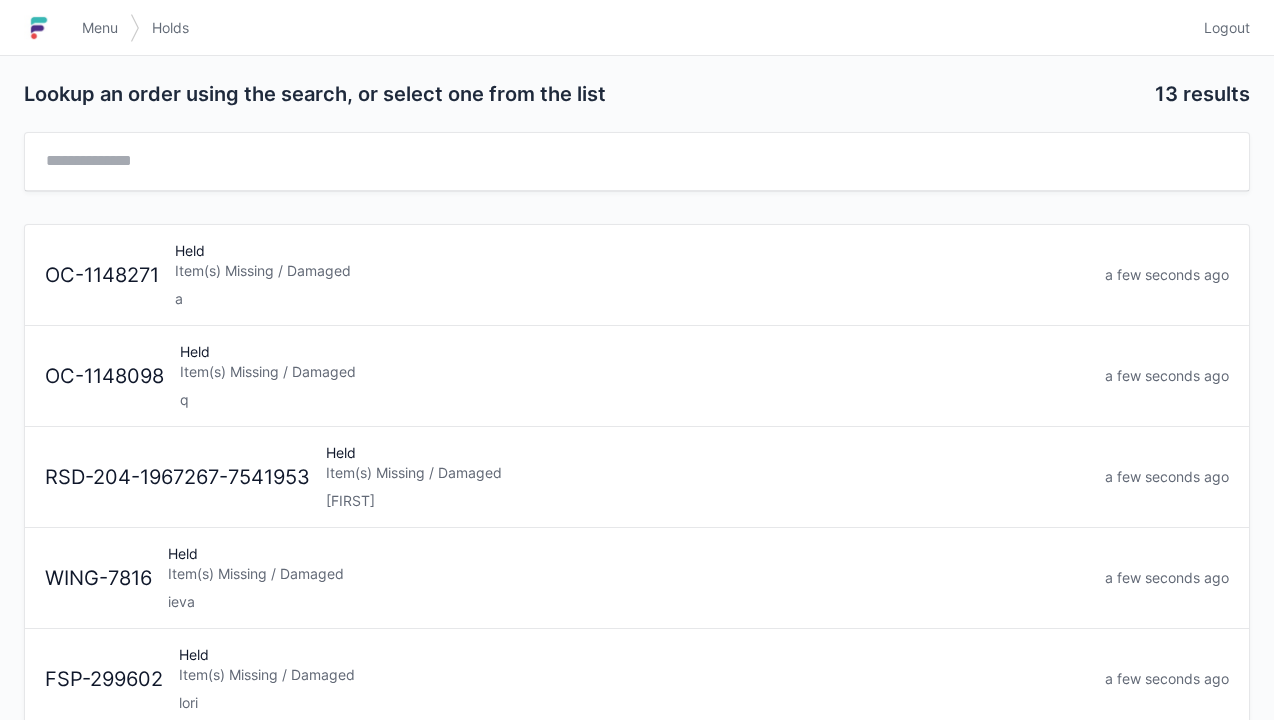 click on "Item(s) Missing / Damaged" at bounding box center [632, 271] 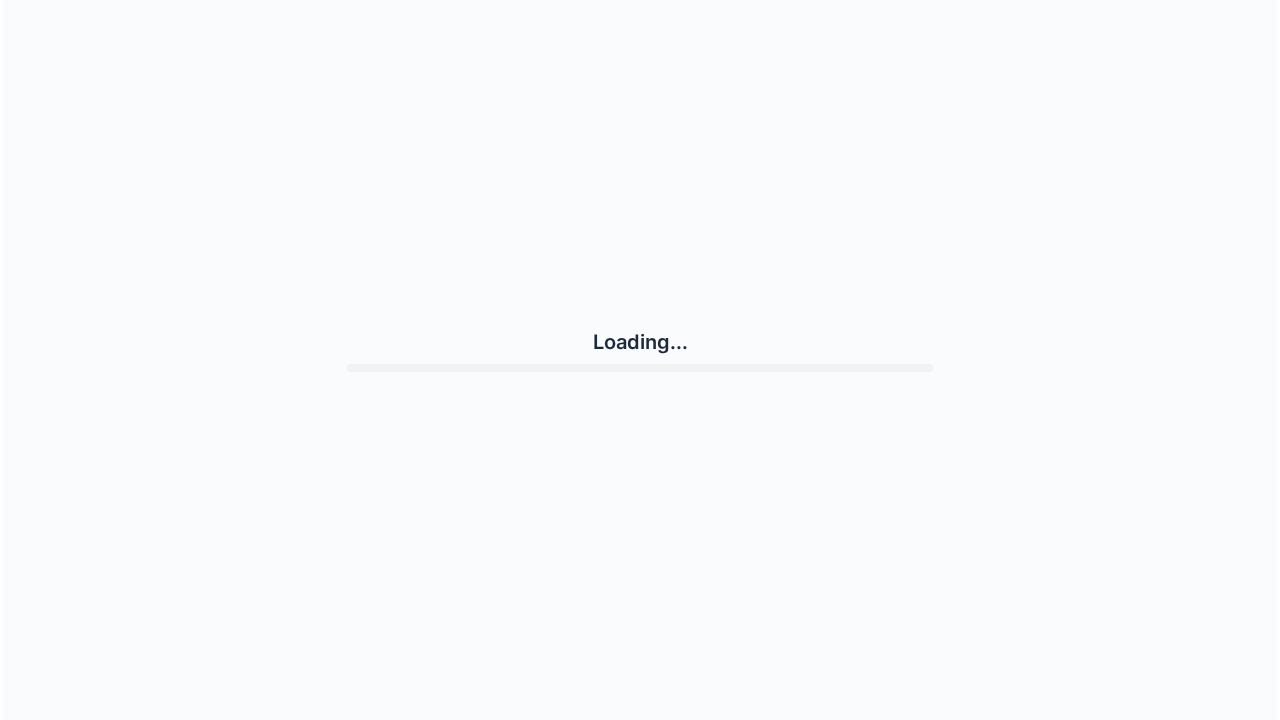 scroll, scrollTop: 0, scrollLeft: 0, axis: both 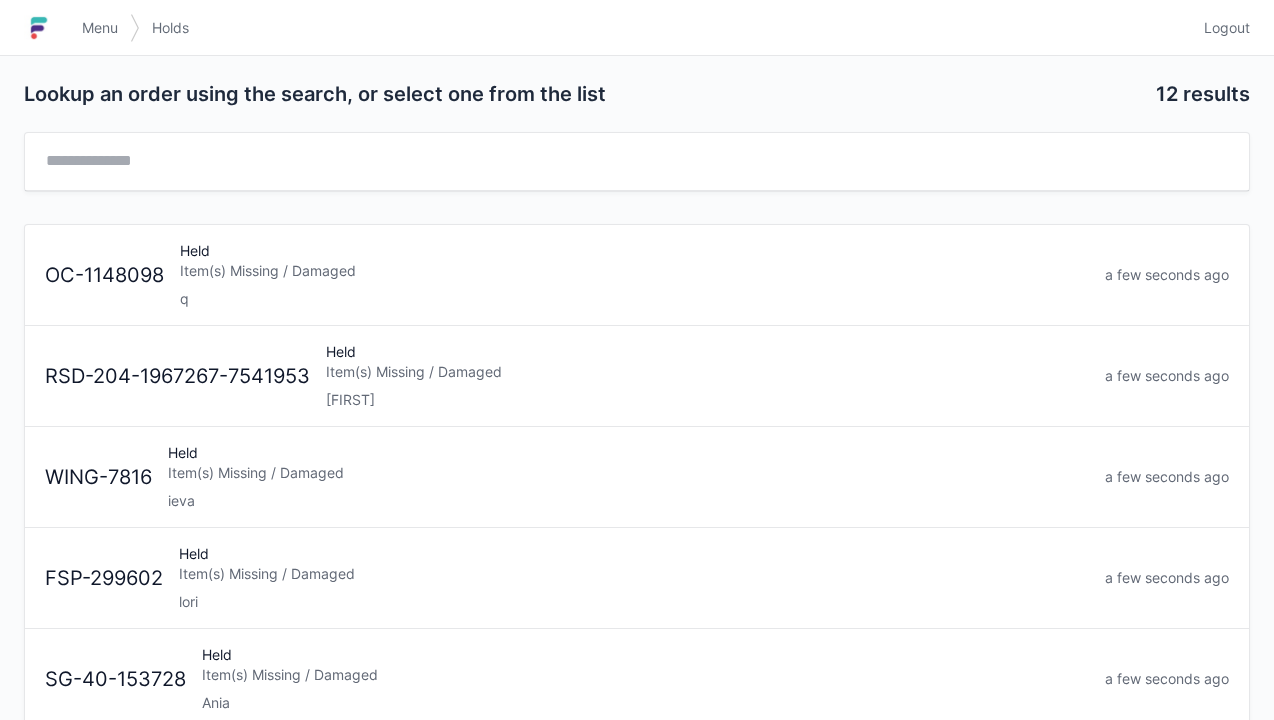 click on "Logout" at bounding box center [1221, 28] 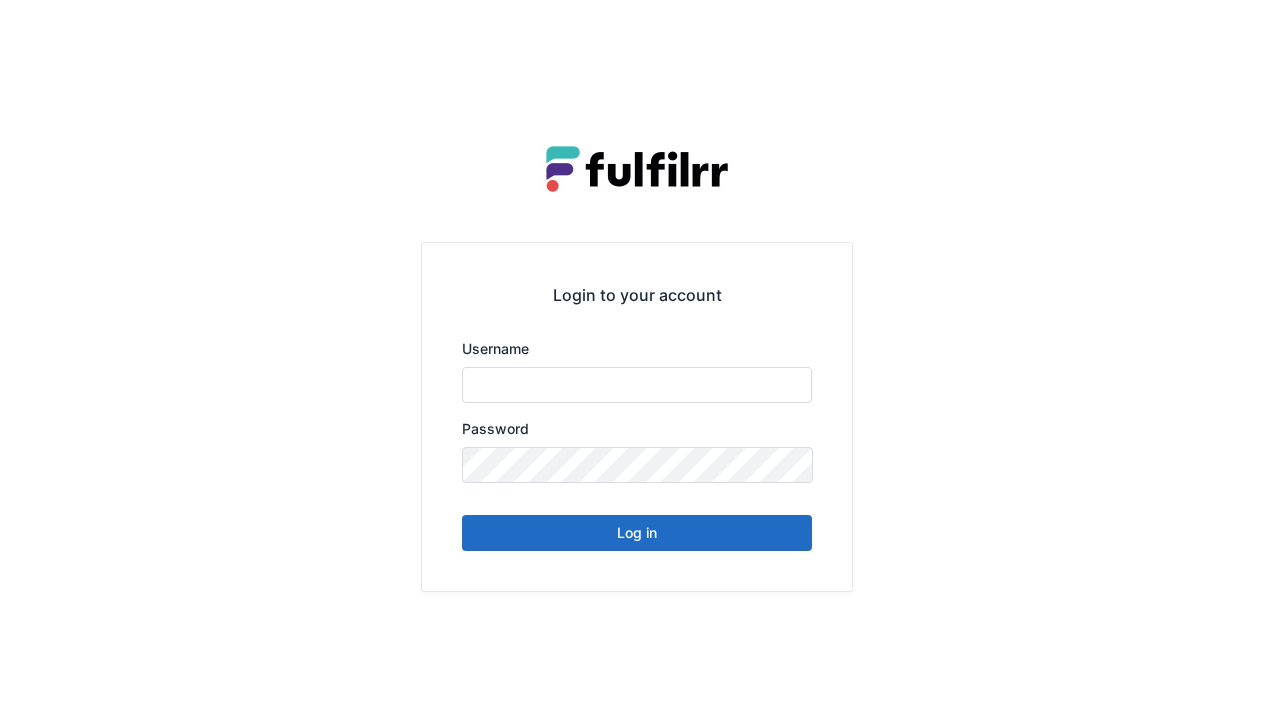 scroll, scrollTop: 0, scrollLeft: 0, axis: both 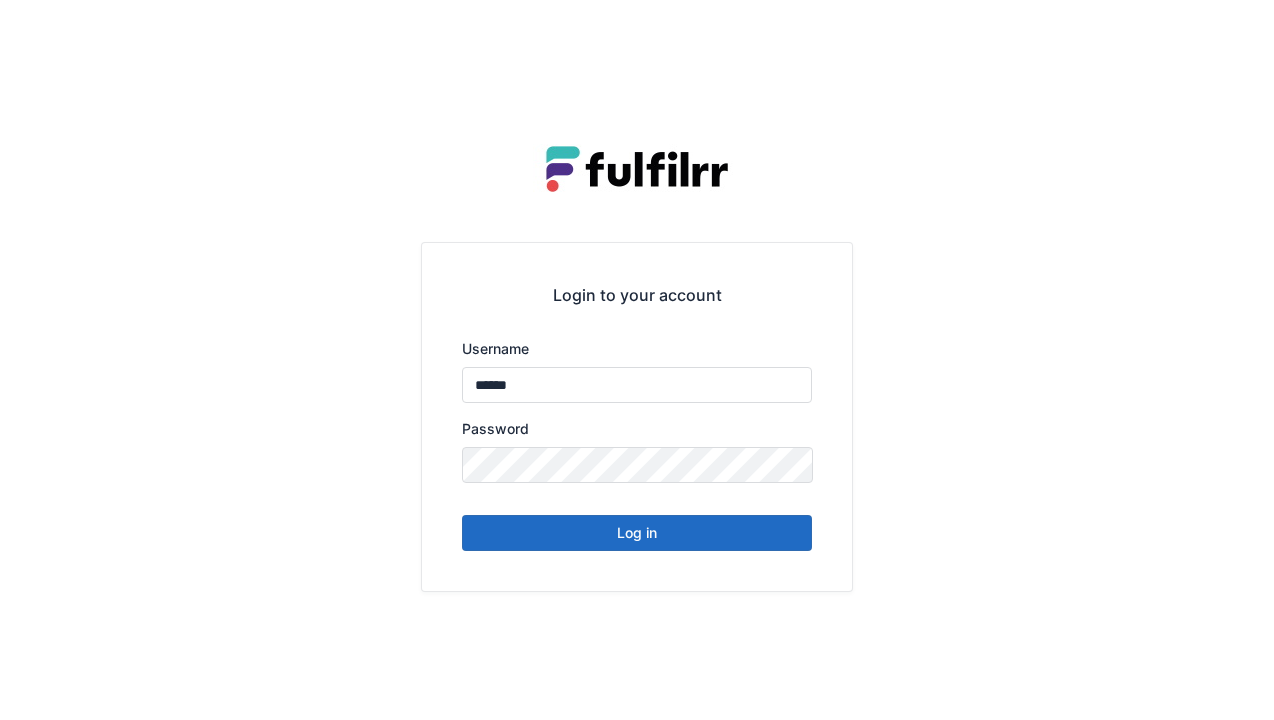 click on "Log in" at bounding box center (637, 533) 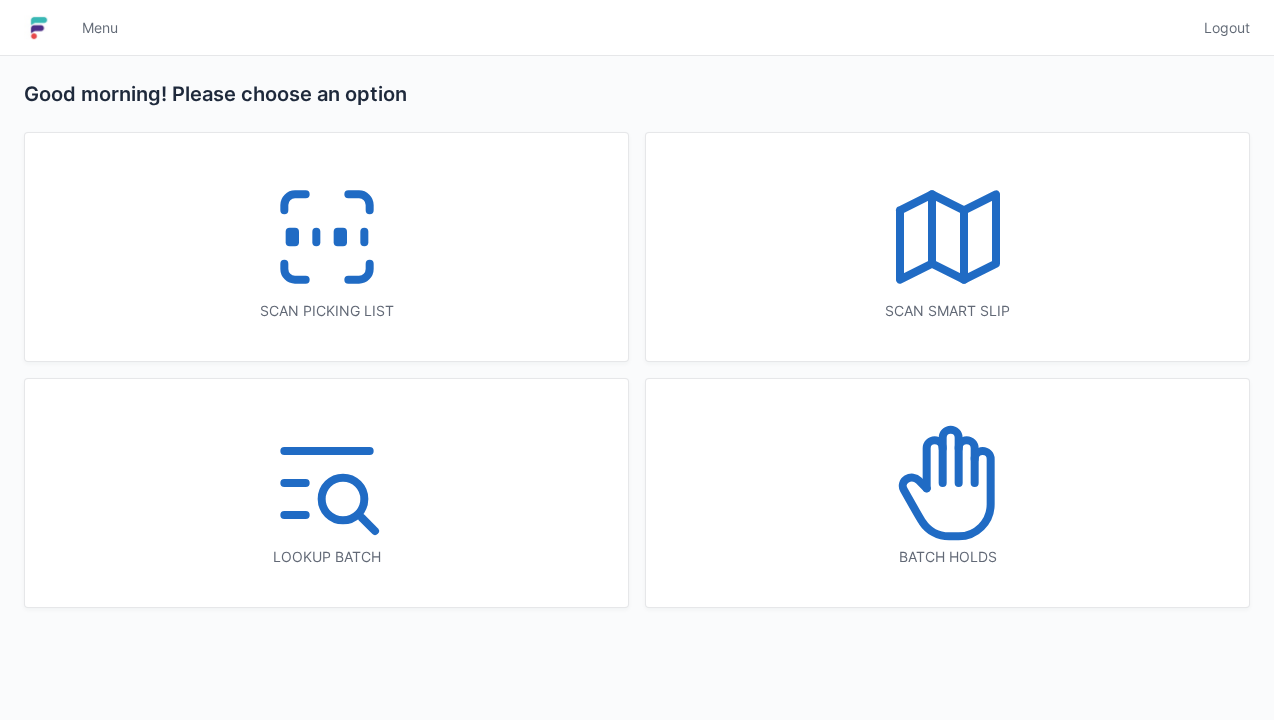 scroll, scrollTop: 0, scrollLeft: 0, axis: both 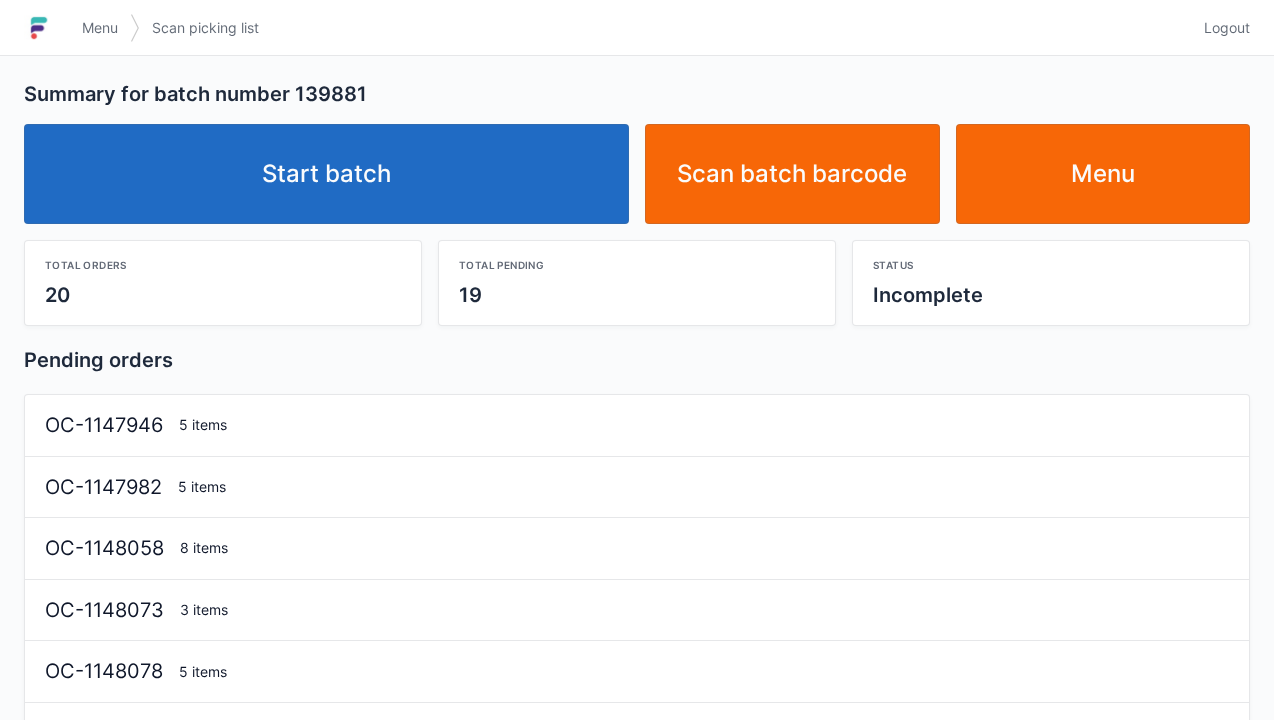 click on "Start batch" at bounding box center (326, 174) 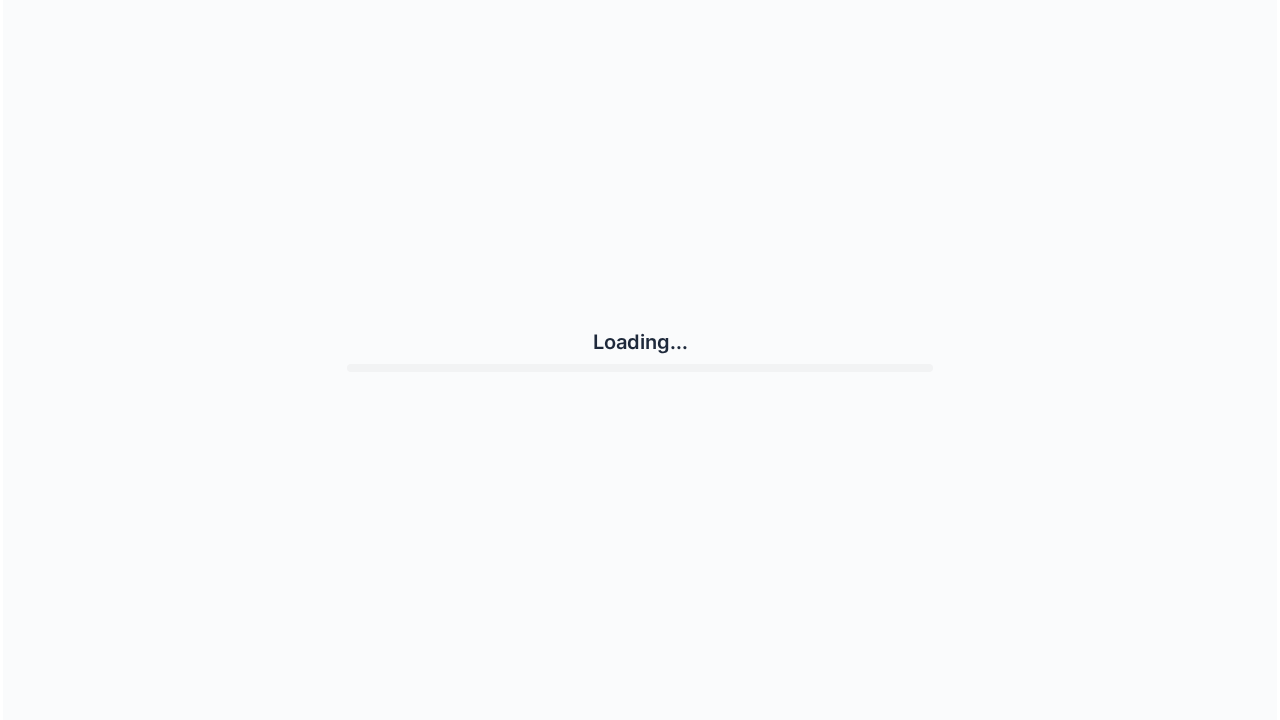scroll, scrollTop: 0, scrollLeft: 0, axis: both 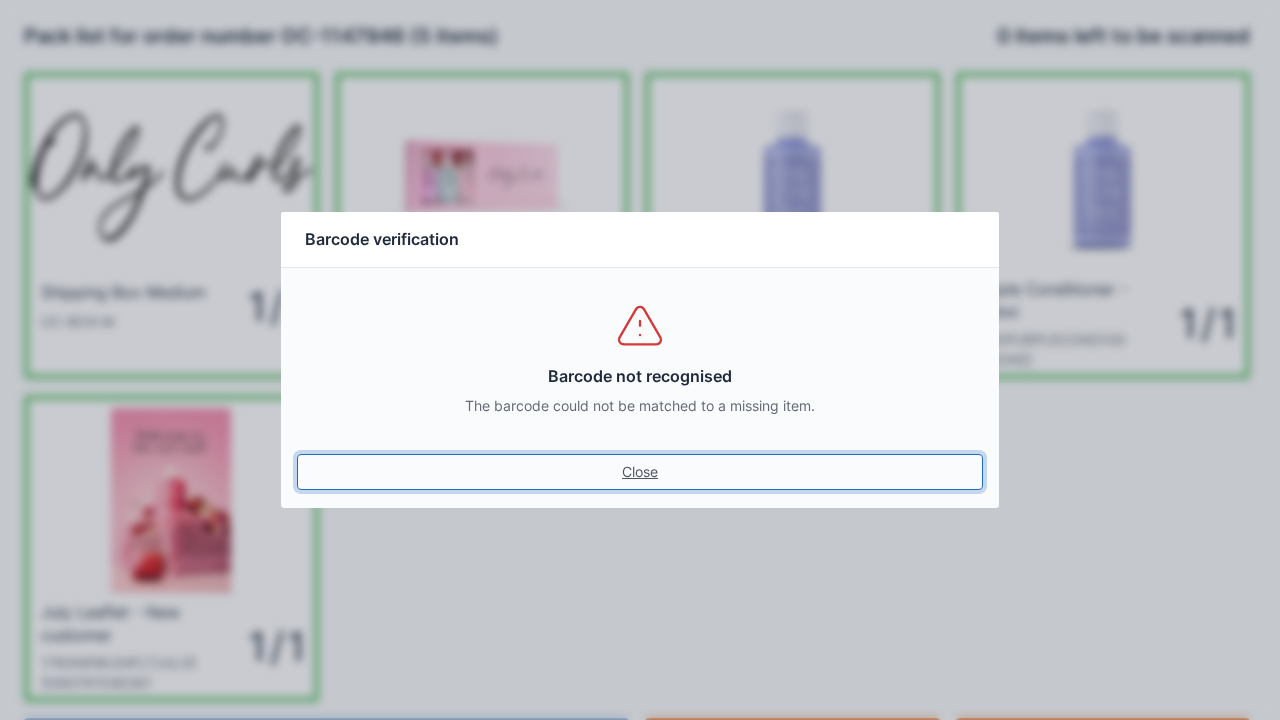 click on "Close" at bounding box center [640, 472] 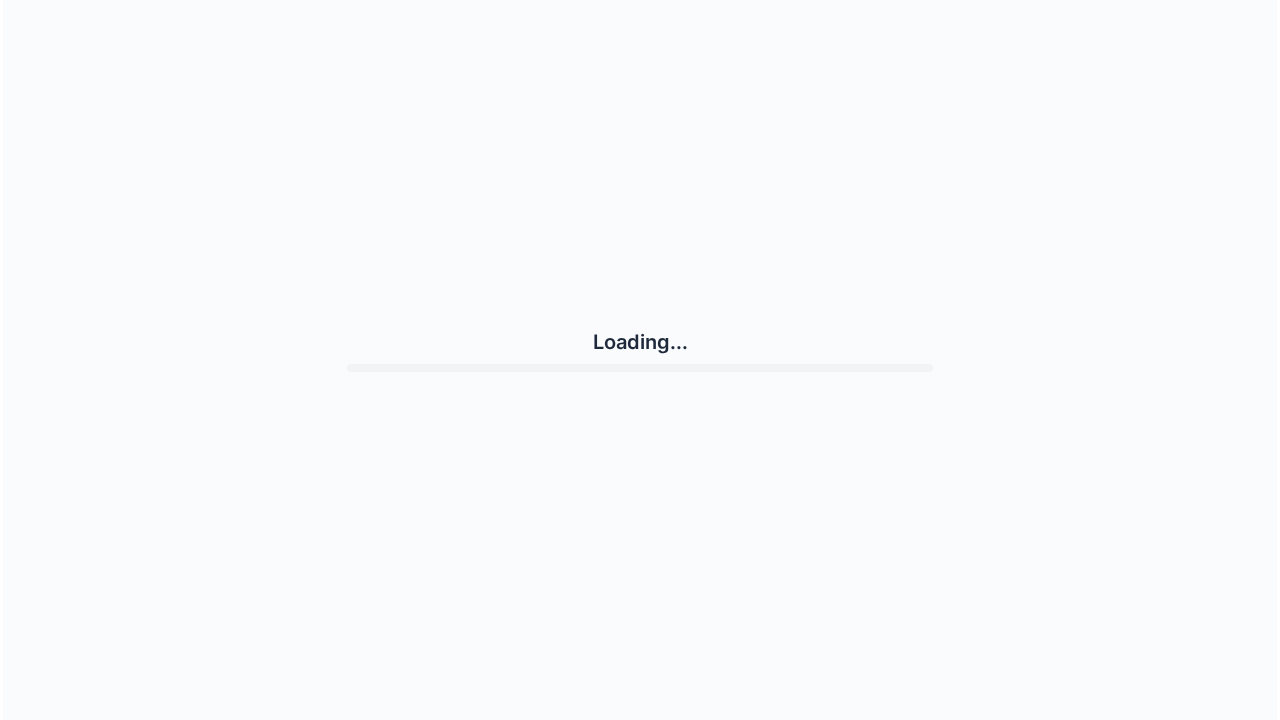 scroll, scrollTop: 0, scrollLeft: 0, axis: both 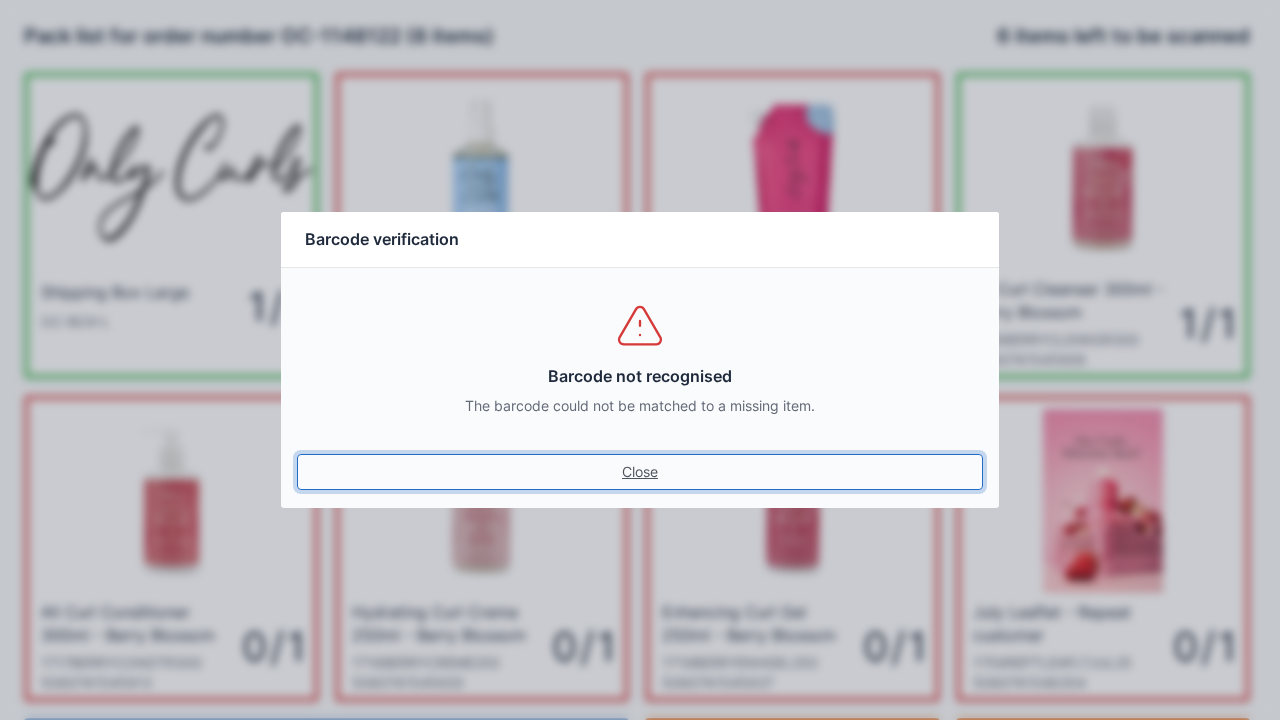 click on "Close" at bounding box center [640, 472] 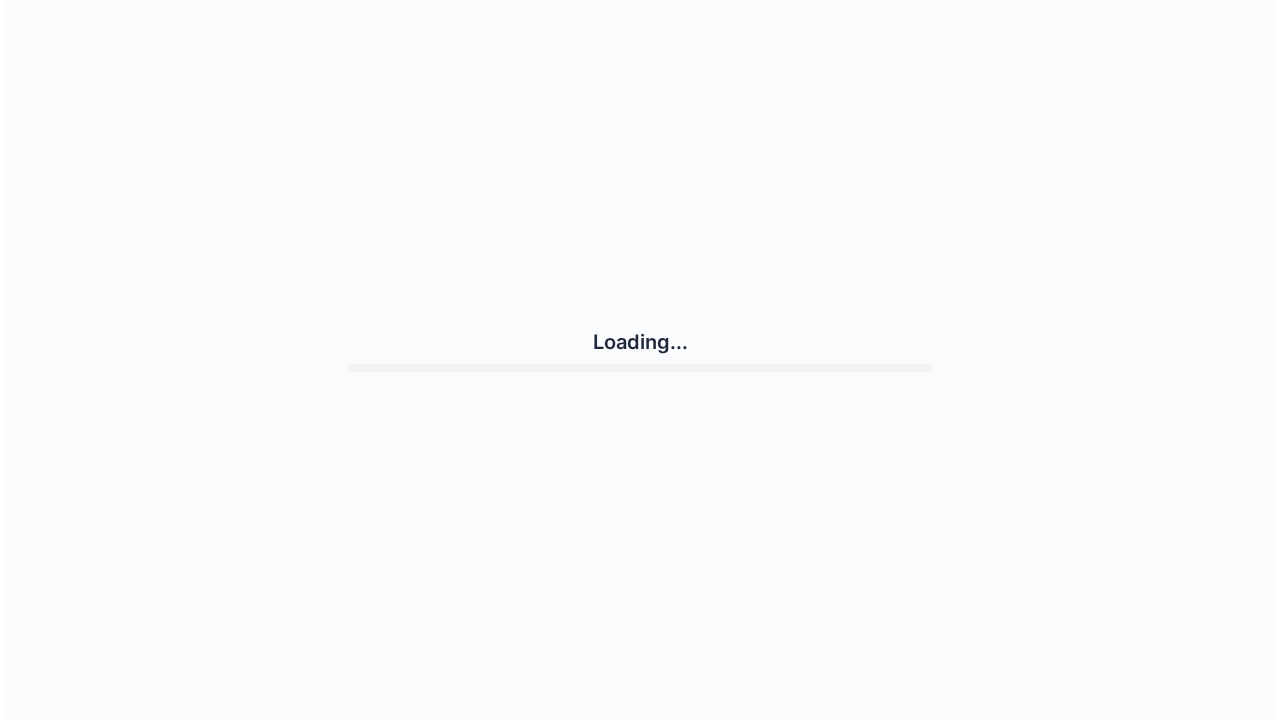 scroll, scrollTop: 0, scrollLeft: 0, axis: both 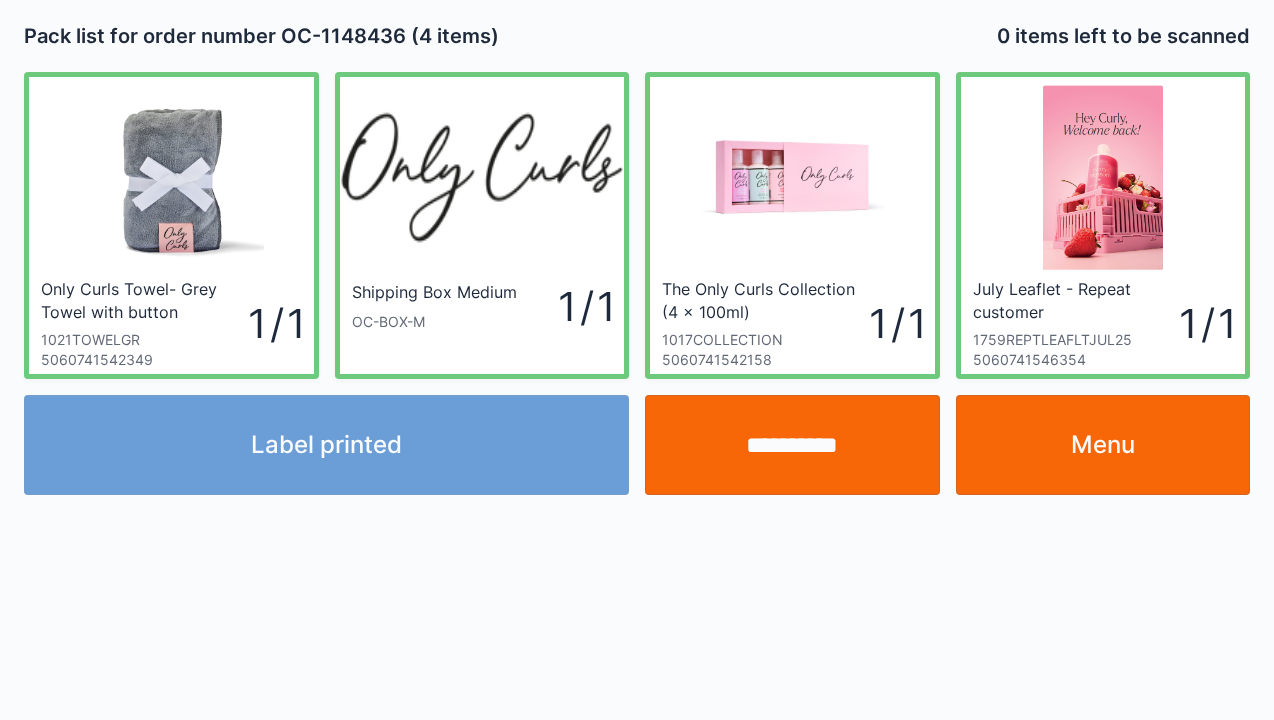 click on "Menu" at bounding box center [1103, 445] 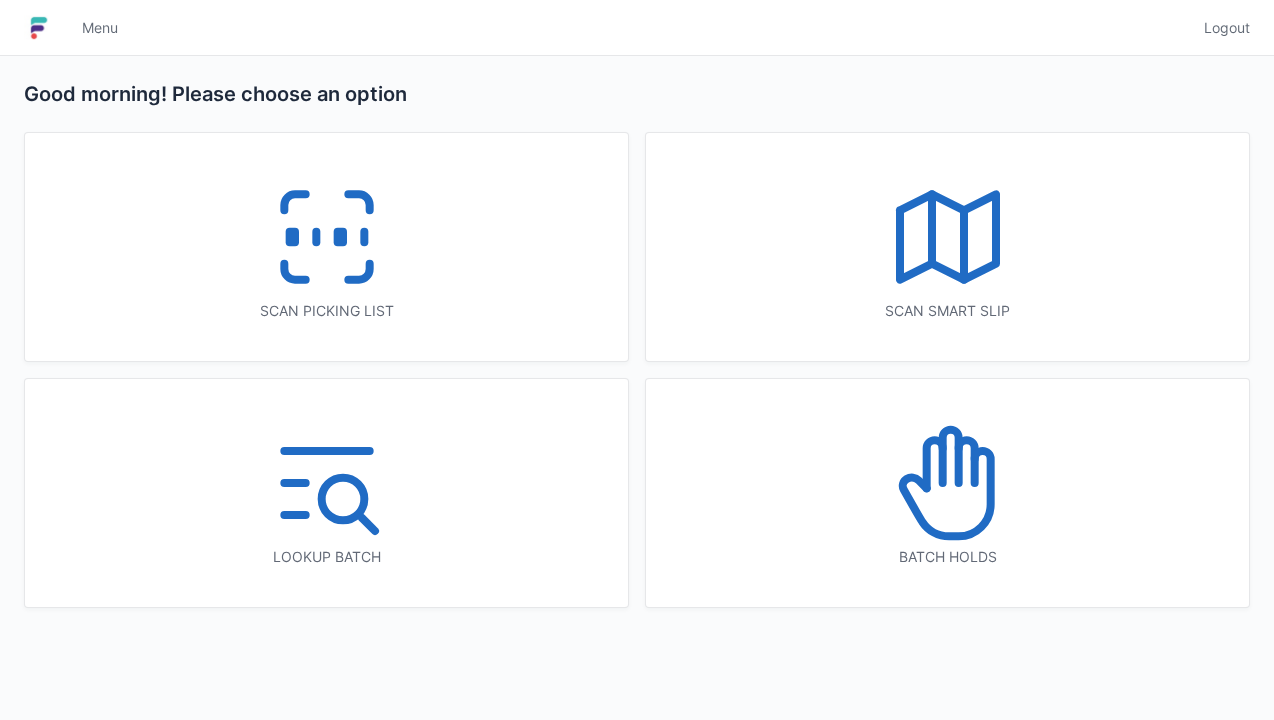 scroll, scrollTop: 0, scrollLeft: 0, axis: both 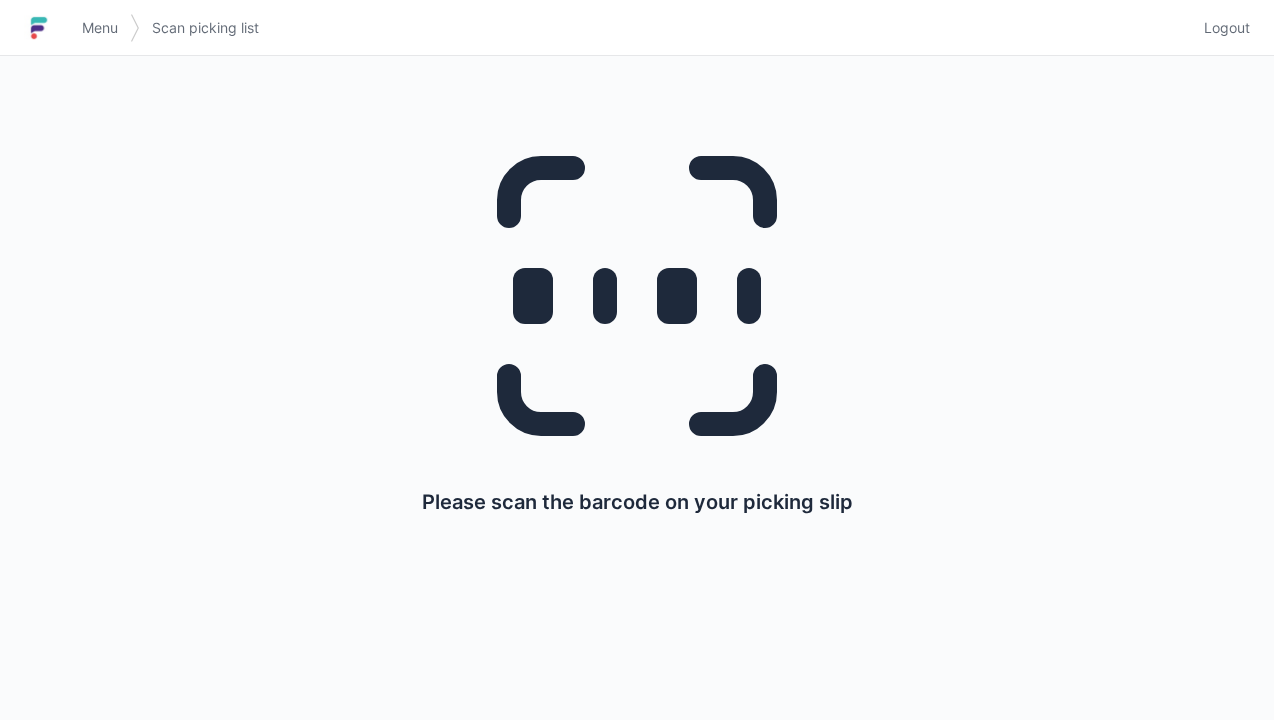 click on "Logout" at bounding box center (1227, 28) 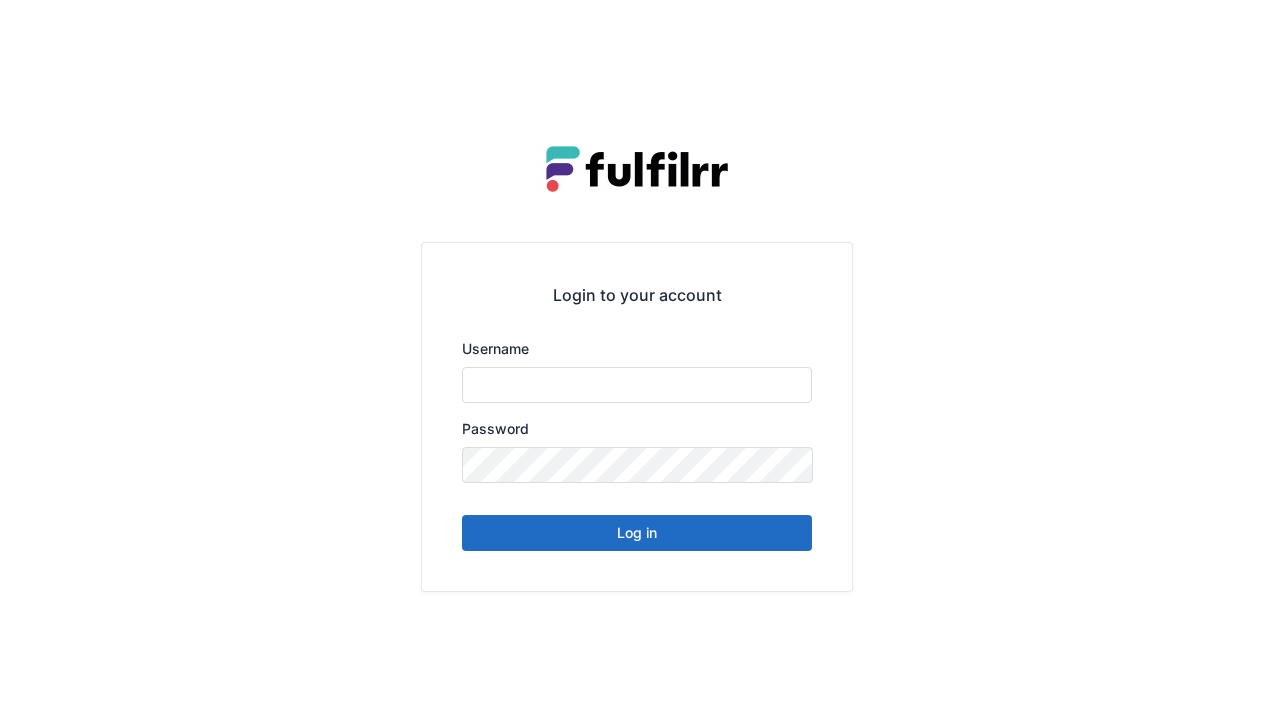 scroll, scrollTop: 0, scrollLeft: 0, axis: both 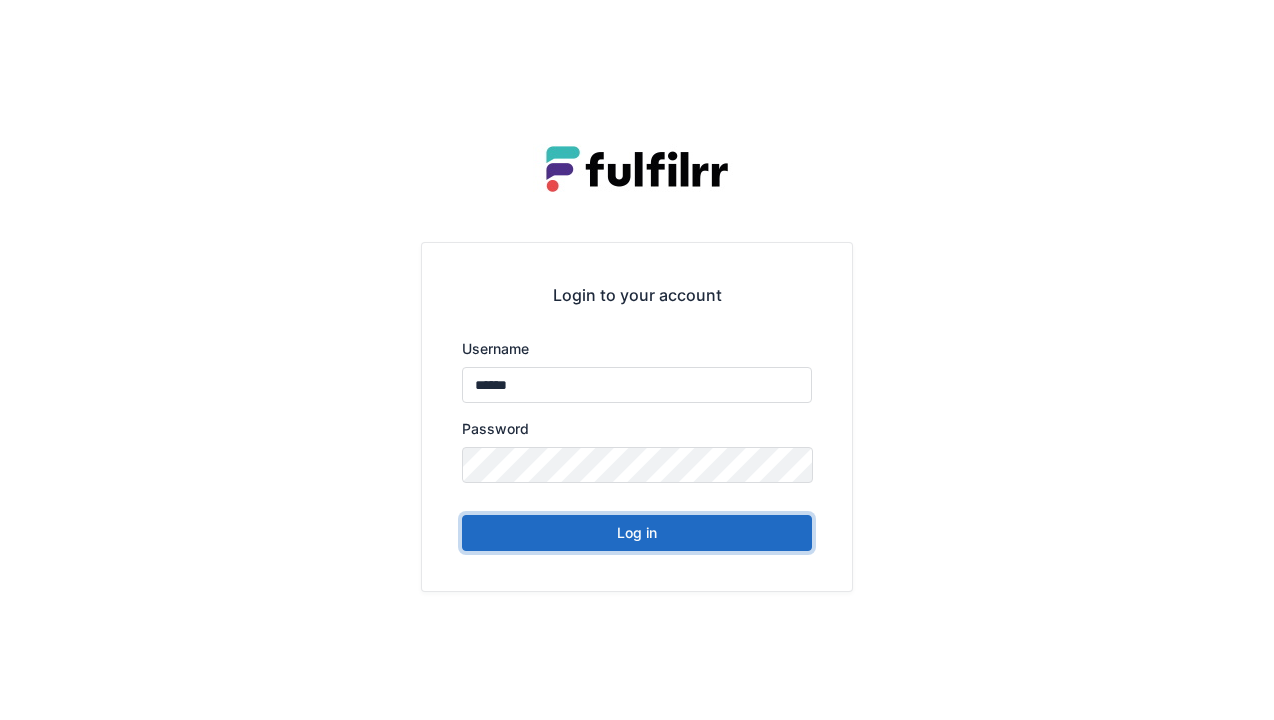 click on "Log in" at bounding box center (637, 533) 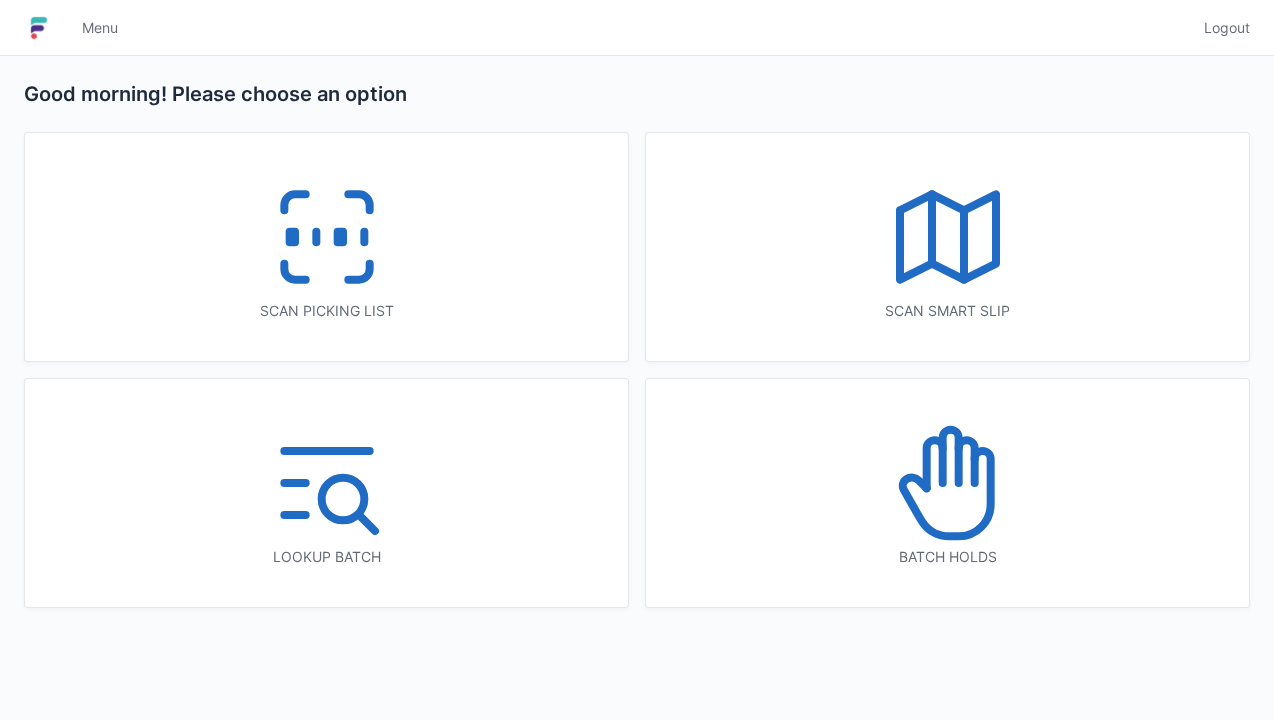 scroll, scrollTop: 0, scrollLeft: 0, axis: both 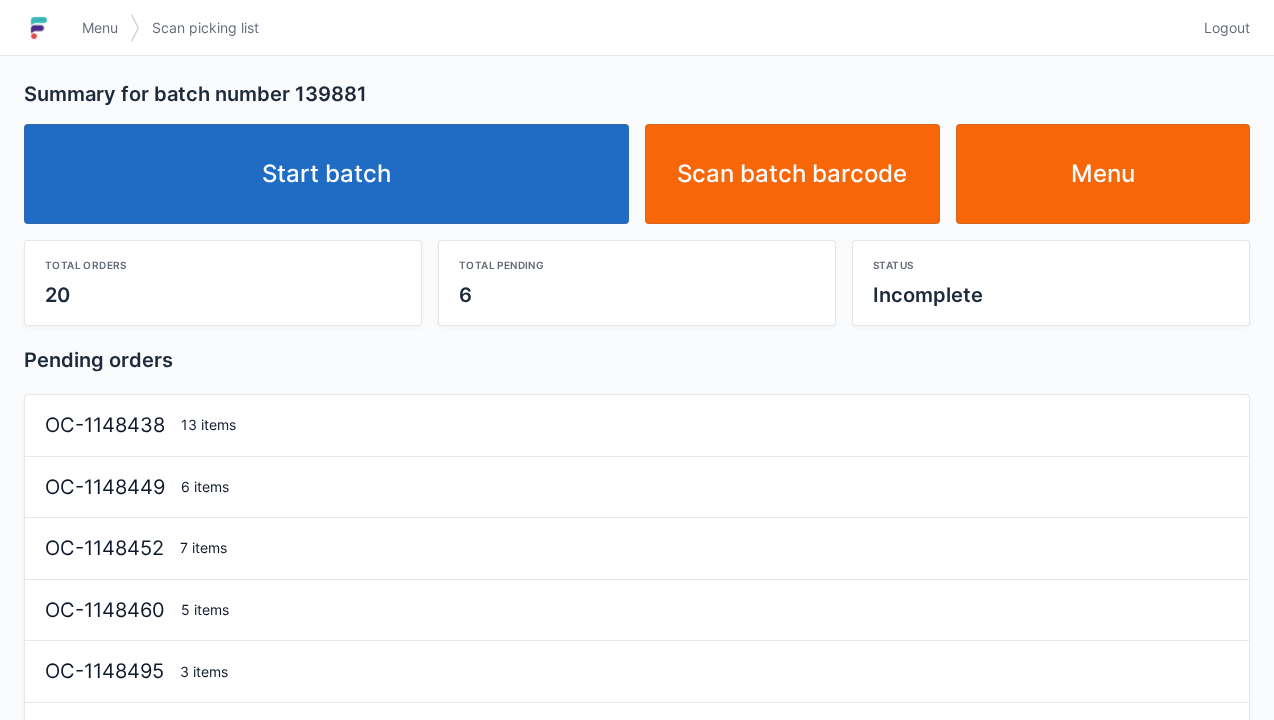 click on "Start batch" at bounding box center [326, 174] 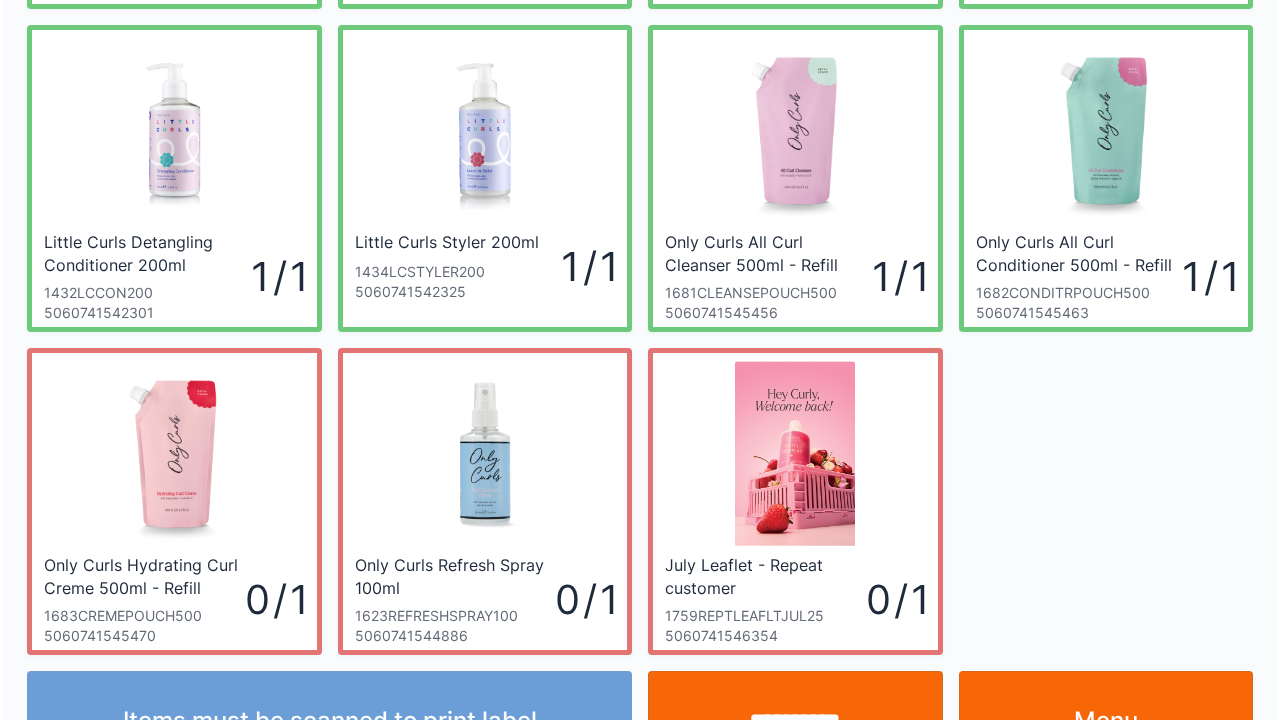 scroll, scrollTop: 439, scrollLeft: 0, axis: vertical 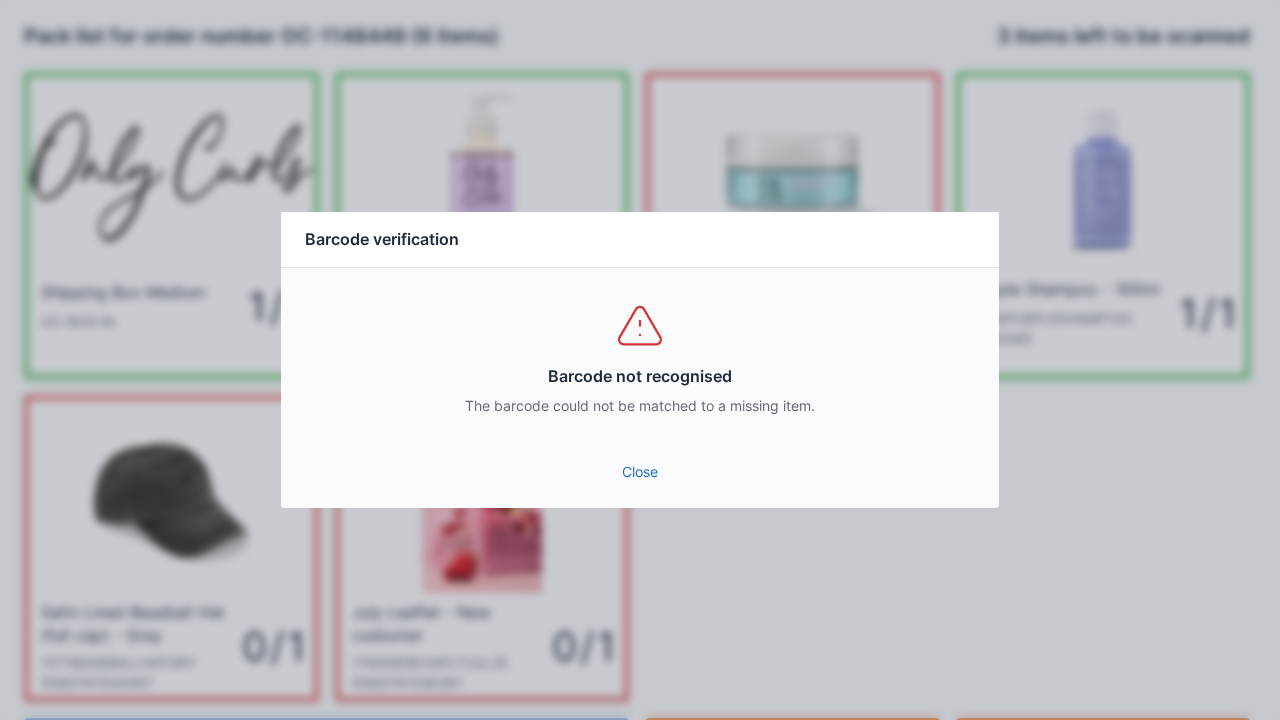 click on "Close" at bounding box center [640, 472] 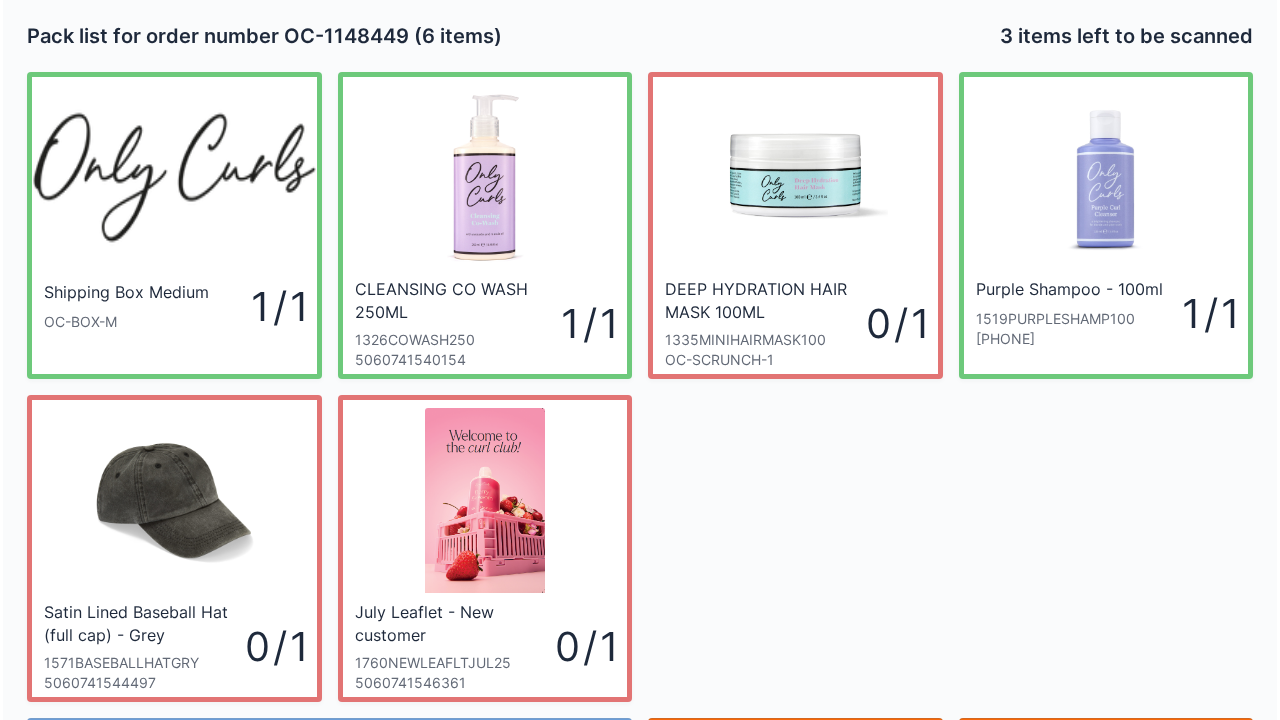 scroll, scrollTop: 116, scrollLeft: 0, axis: vertical 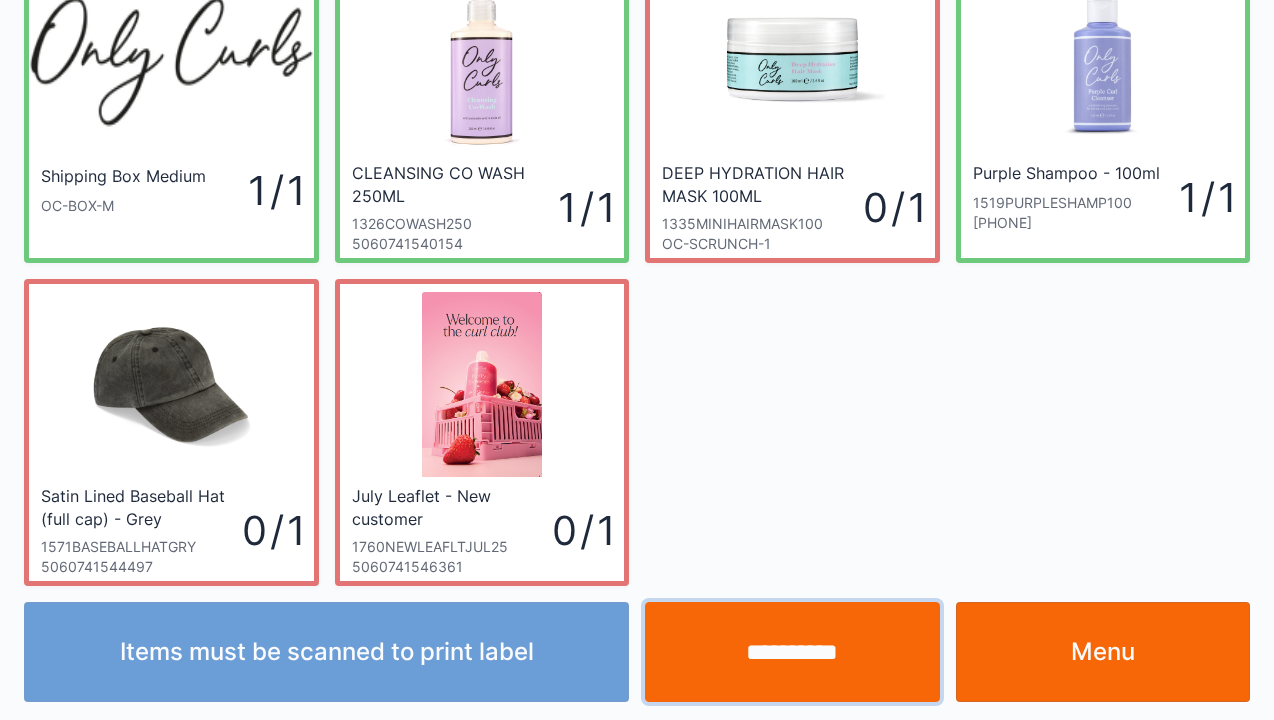 click on "**********" at bounding box center (792, 652) 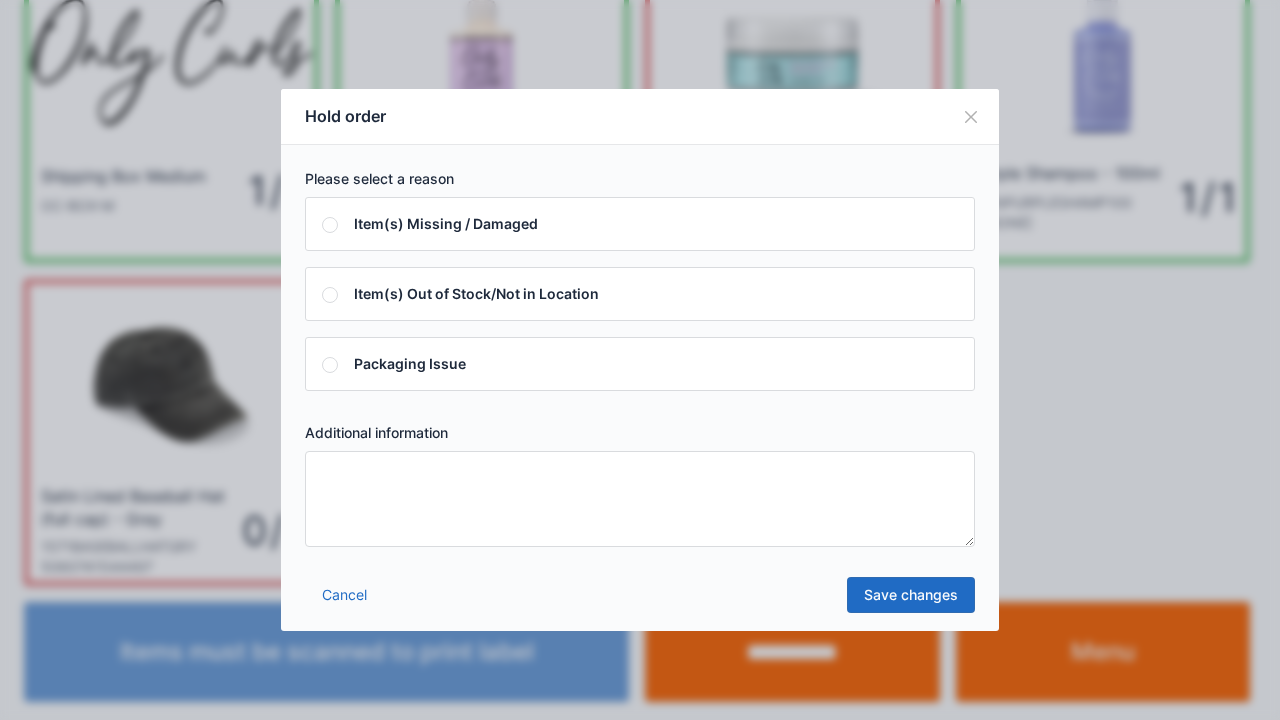 click on "Please select a reason Item(s) Missing / Damaged Item(s) Out of Stock/Not in Location Packaging Issue Additional information" at bounding box center (640, 358) 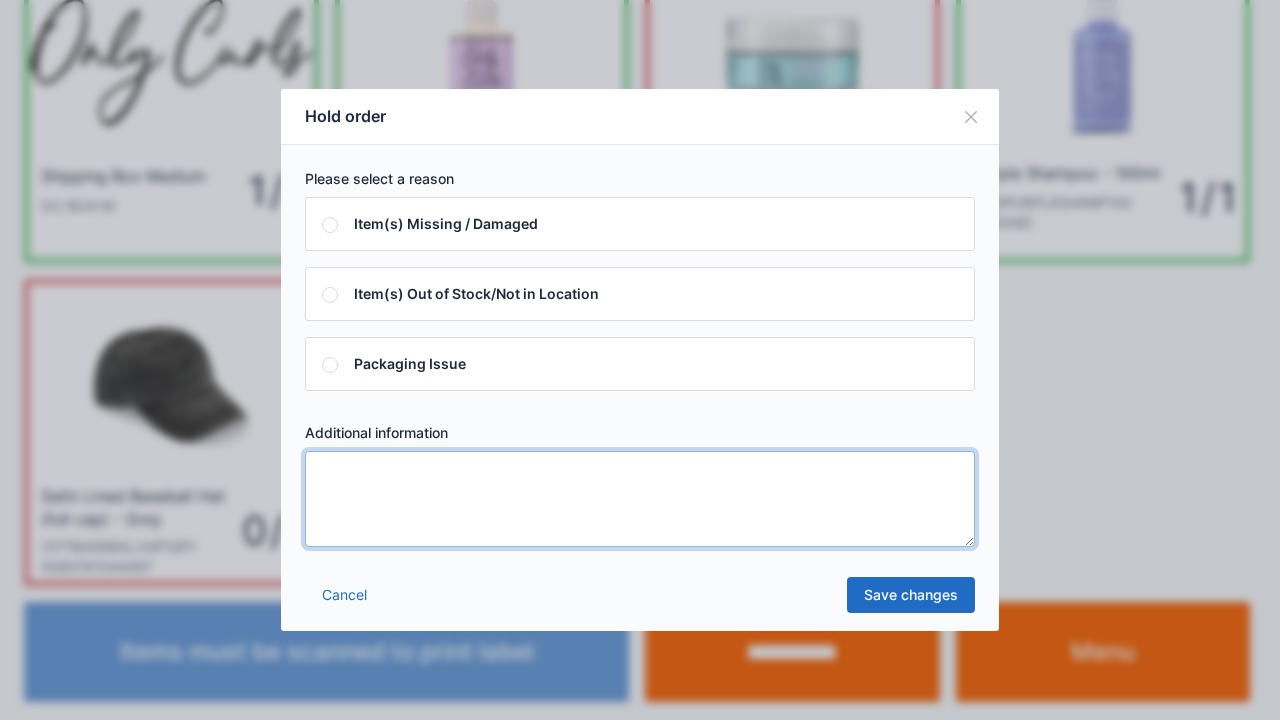 click at bounding box center (640, 499) 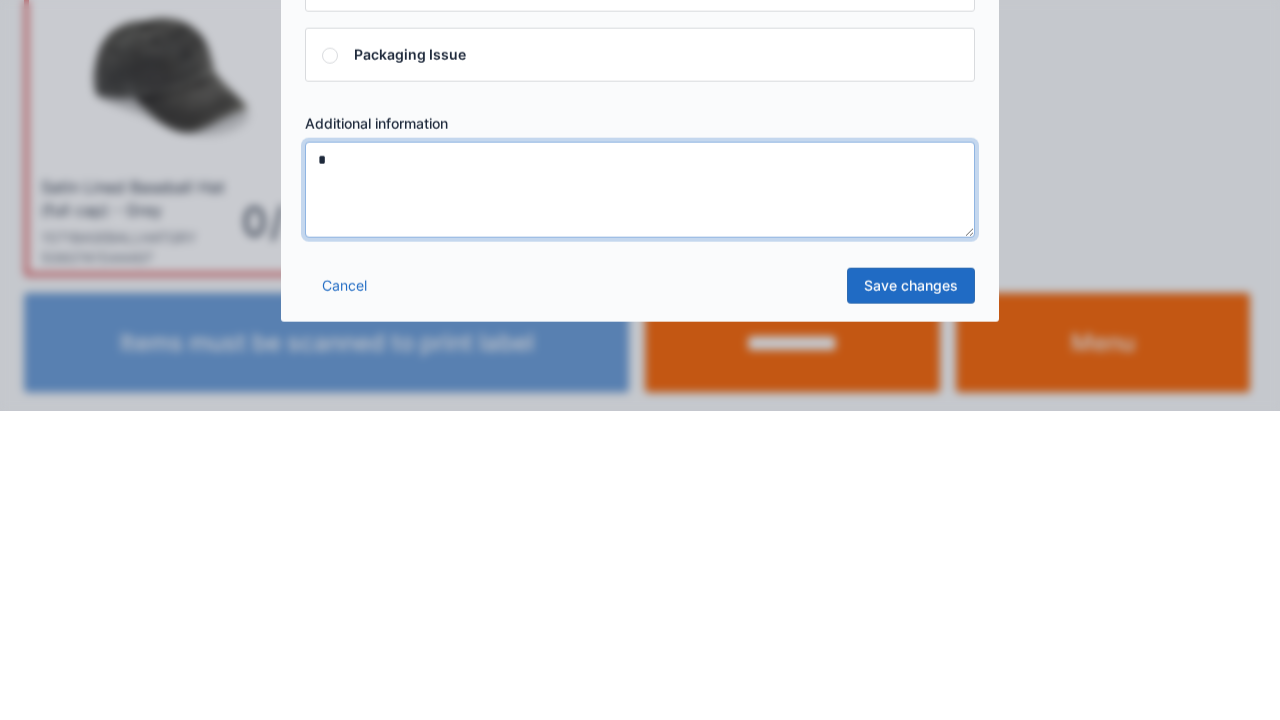 type on "*" 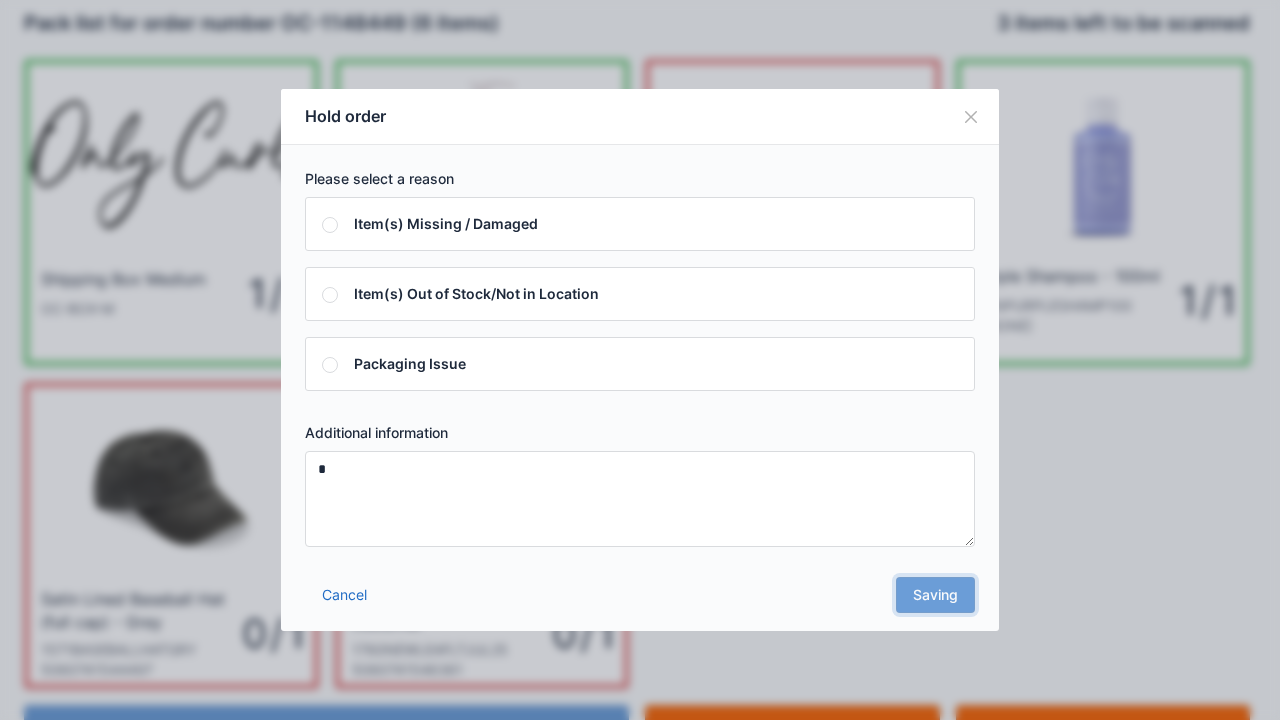 scroll, scrollTop: 0, scrollLeft: 0, axis: both 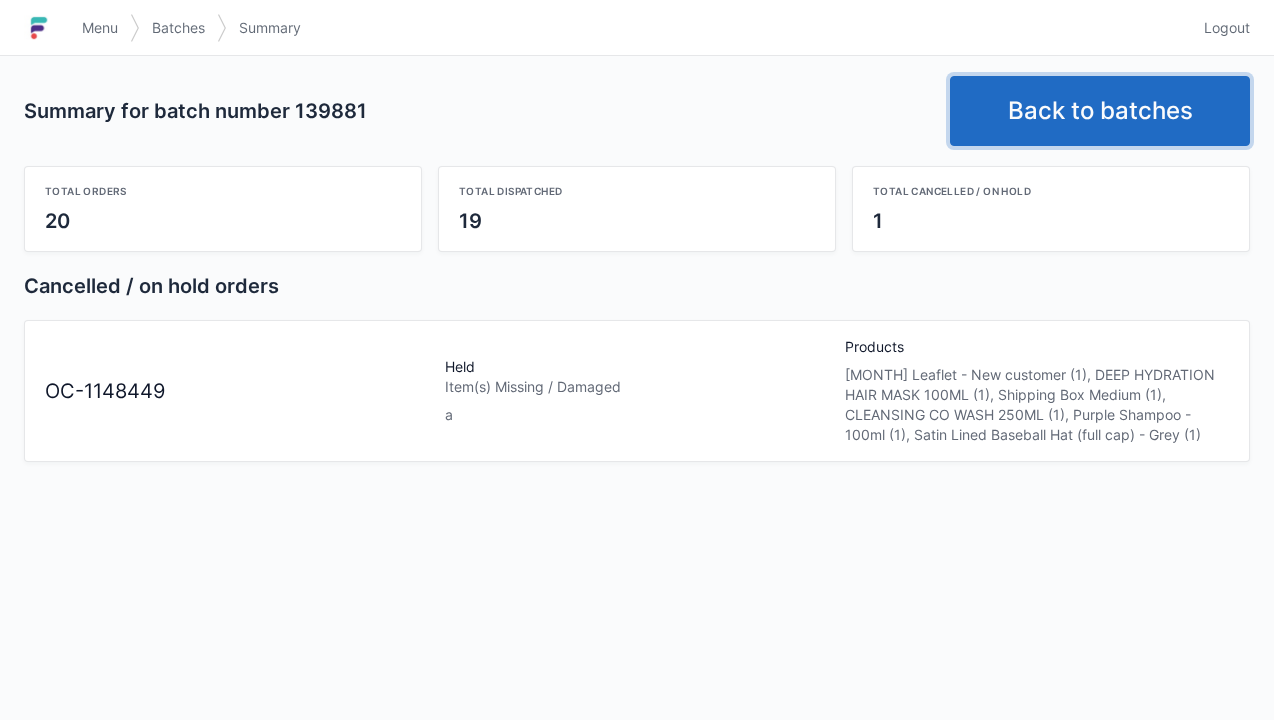 click on "Back to batches" at bounding box center [1100, 111] 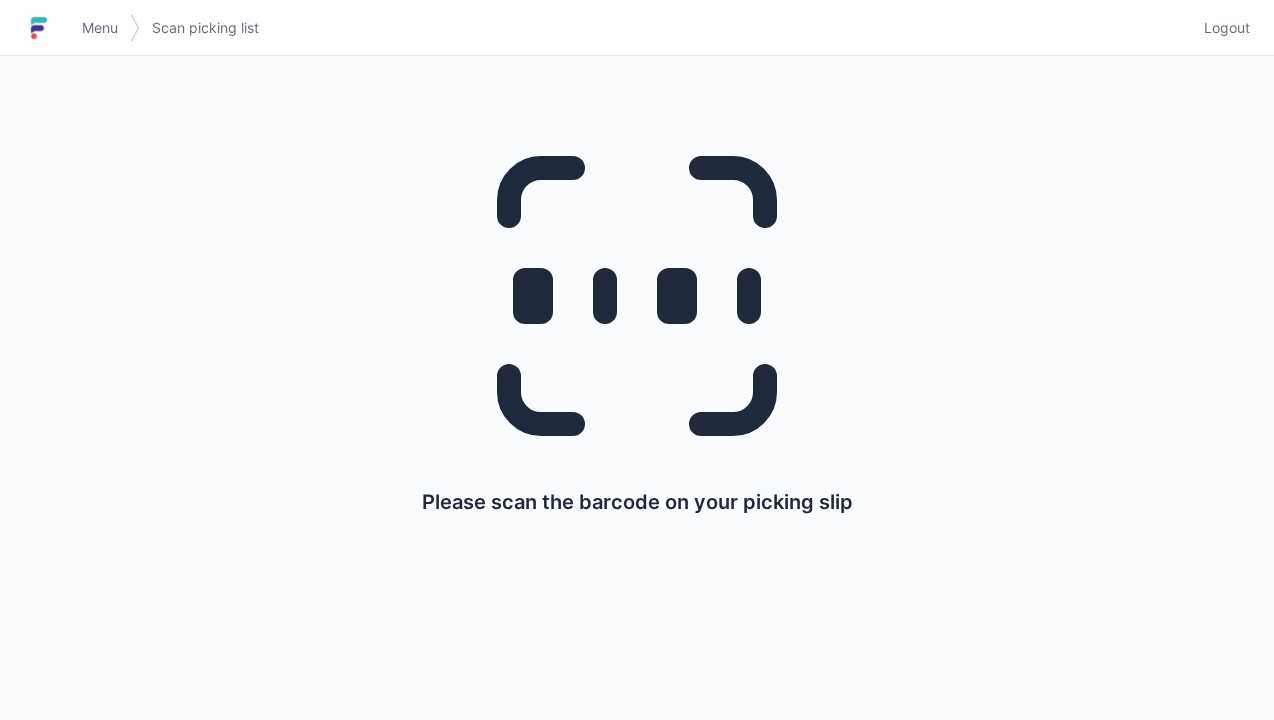 scroll, scrollTop: 0, scrollLeft: 0, axis: both 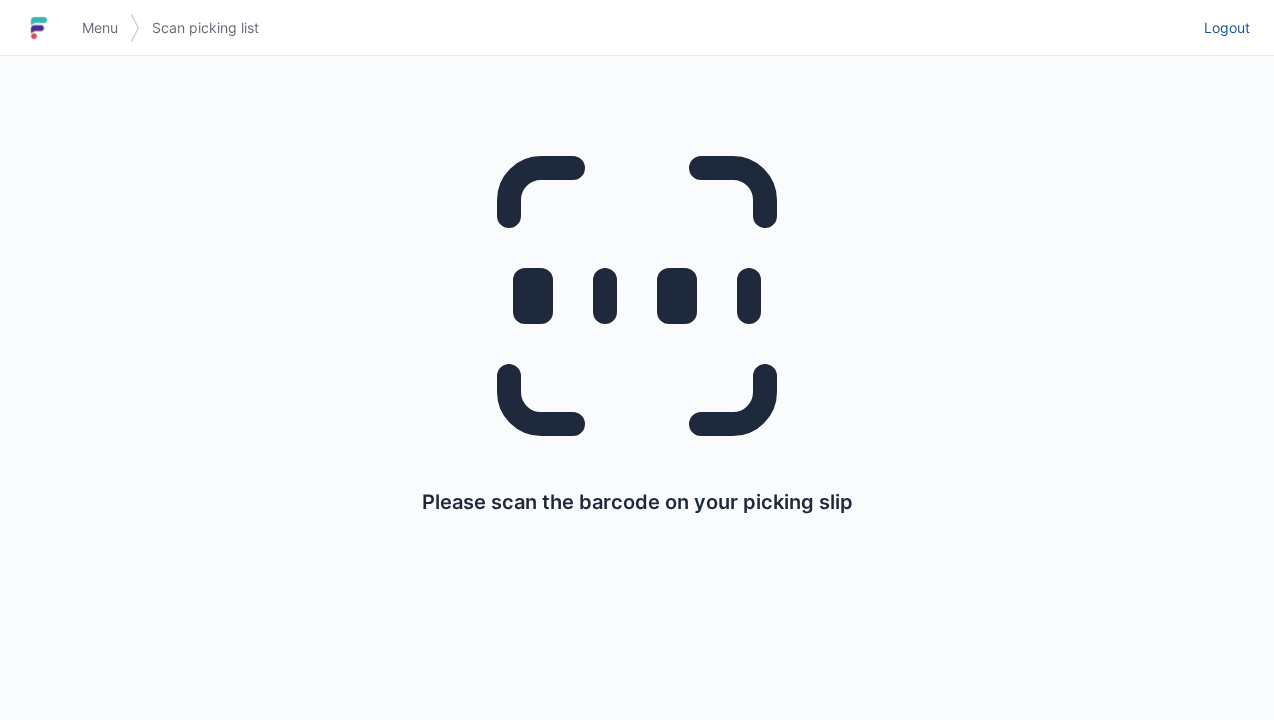 click on "Logout" at bounding box center [1227, 28] 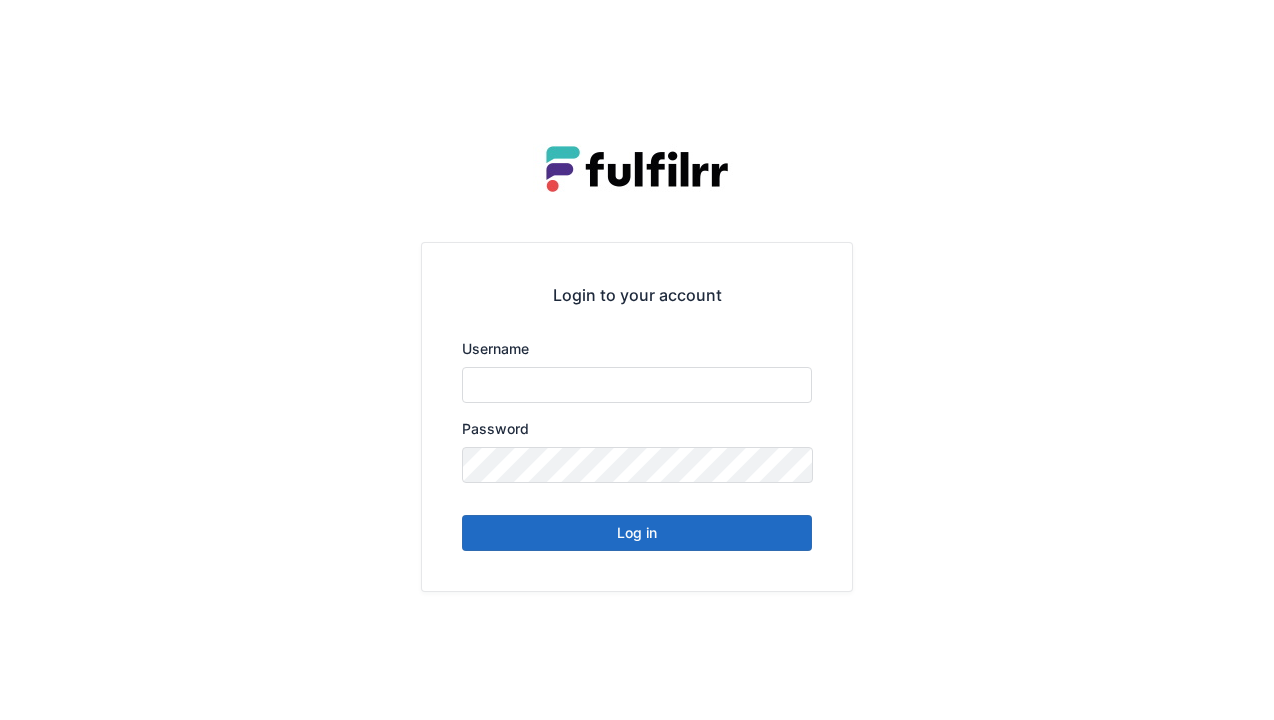 scroll, scrollTop: 0, scrollLeft: 0, axis: both 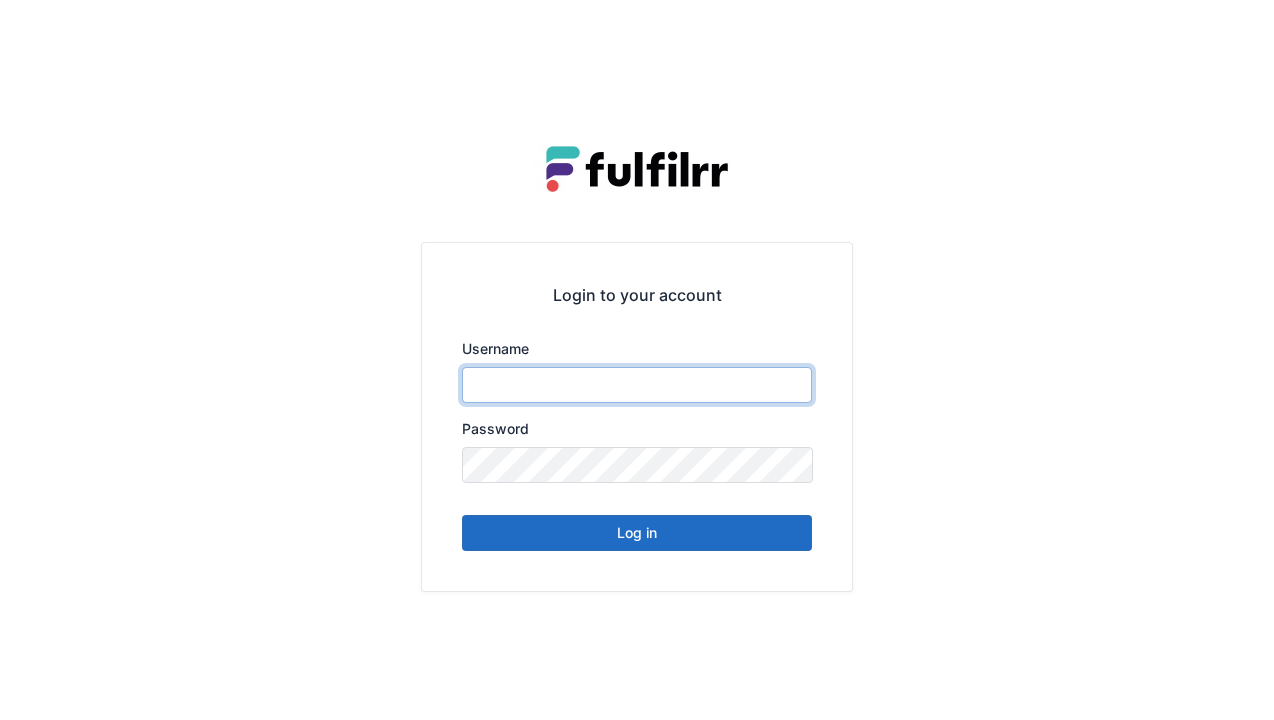 type on "******" 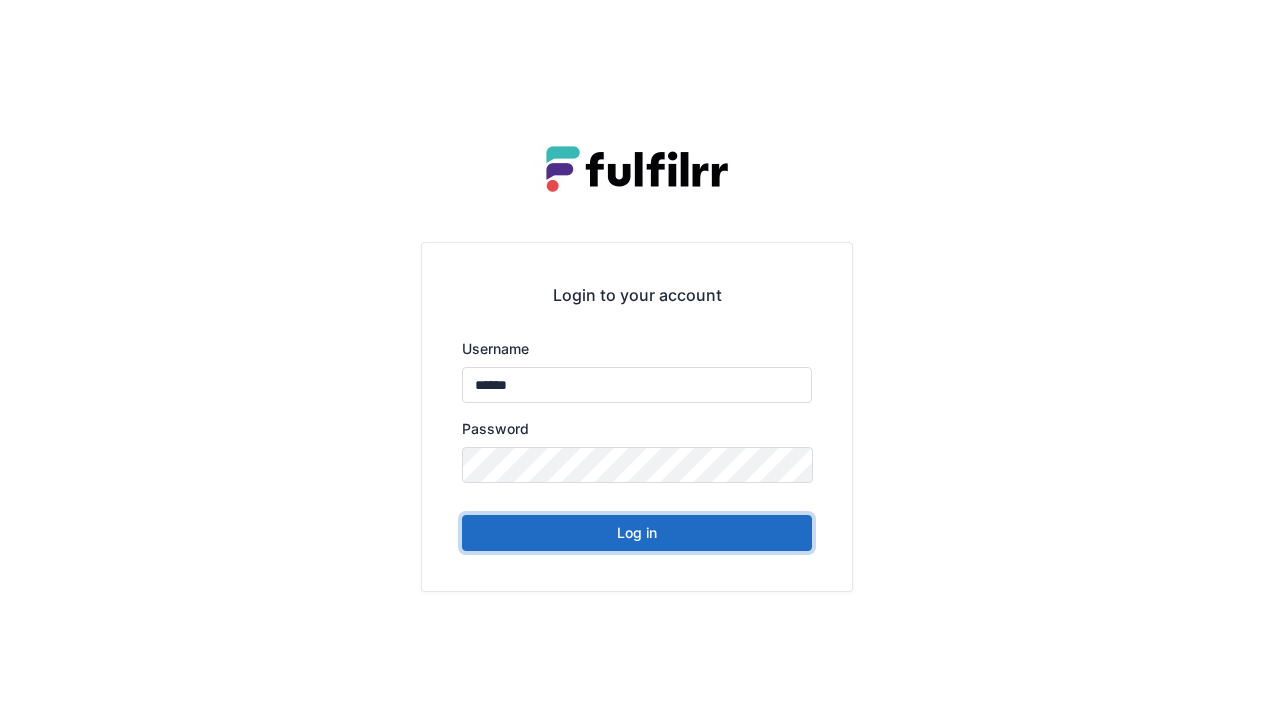 click on "Log in" at bounding box center (637, 533) 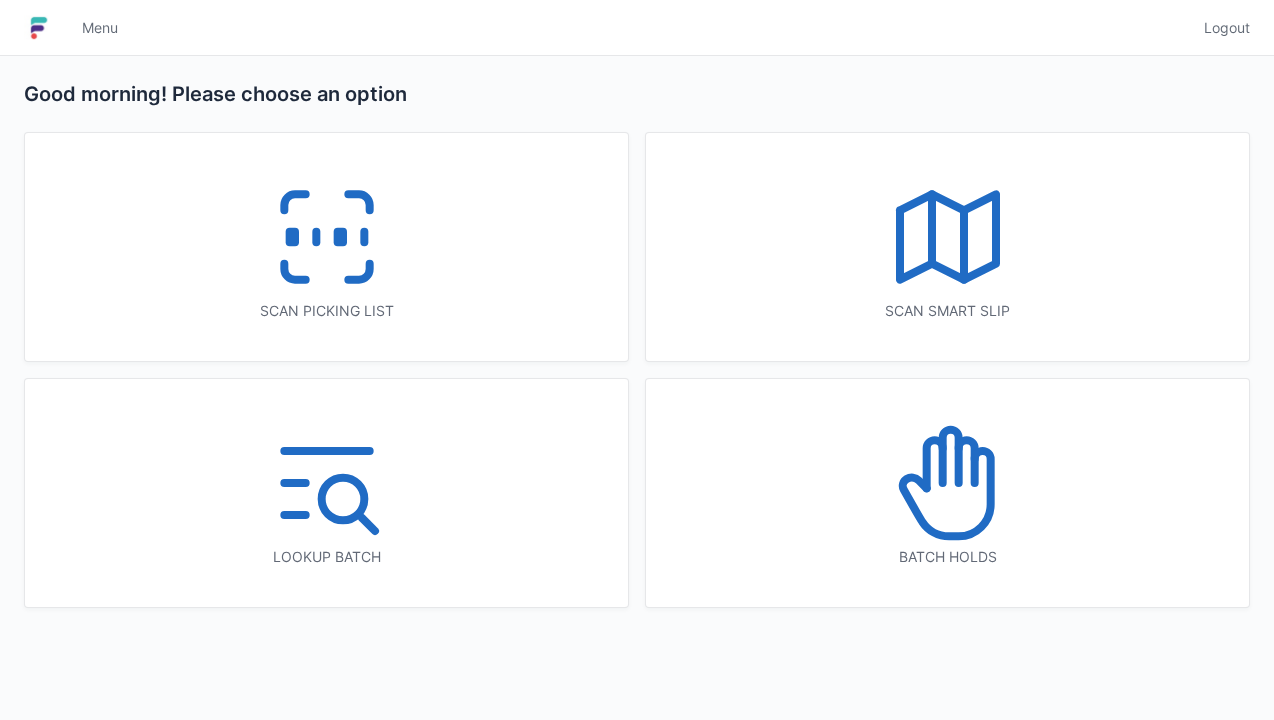 scroll, scrollTop: 0, scrollLeft: 0, axis: both 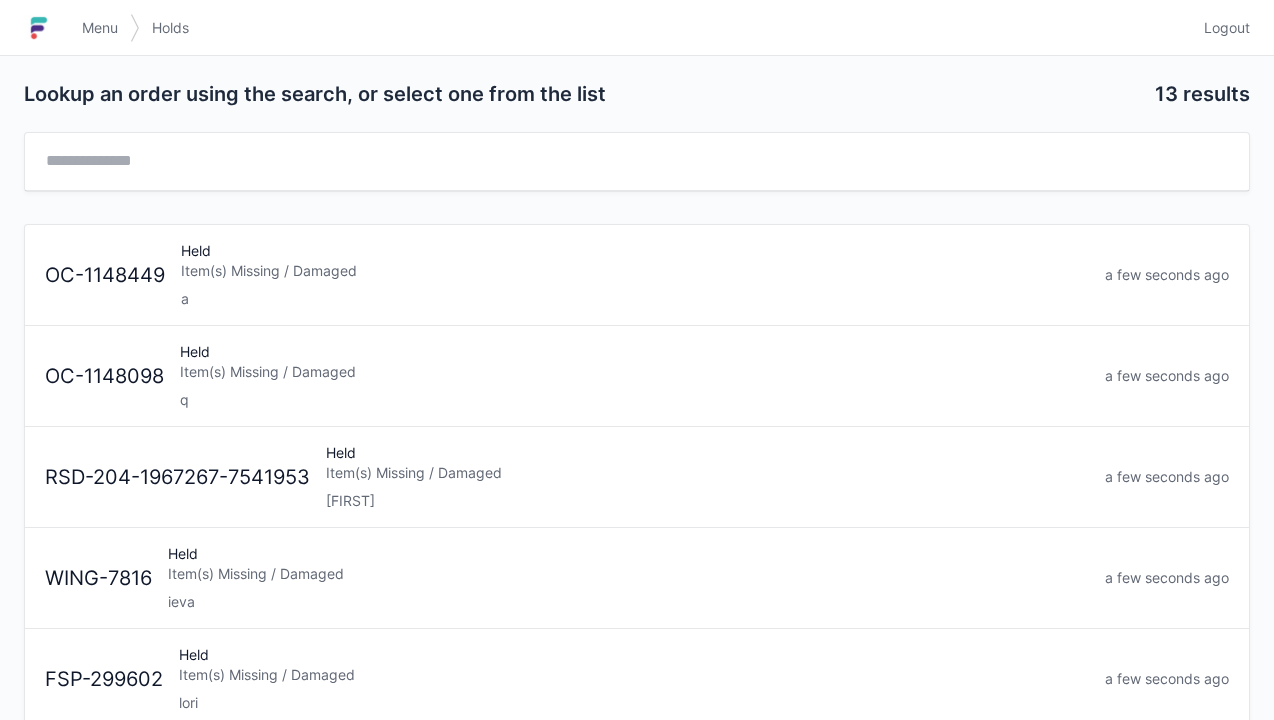 click on "Item(s) Missing / Damaged" at bounding box center [635, 271] 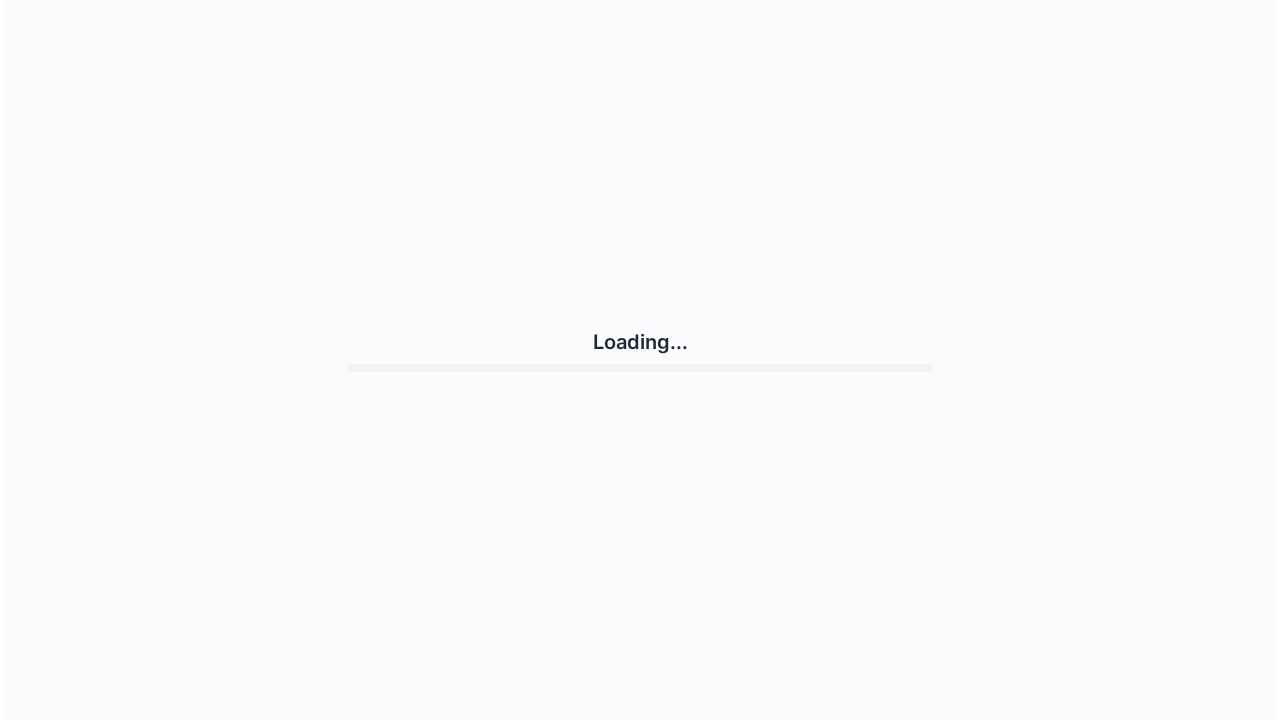 scroll, scrollTop: 0, scrollLeft: 0, axis: both 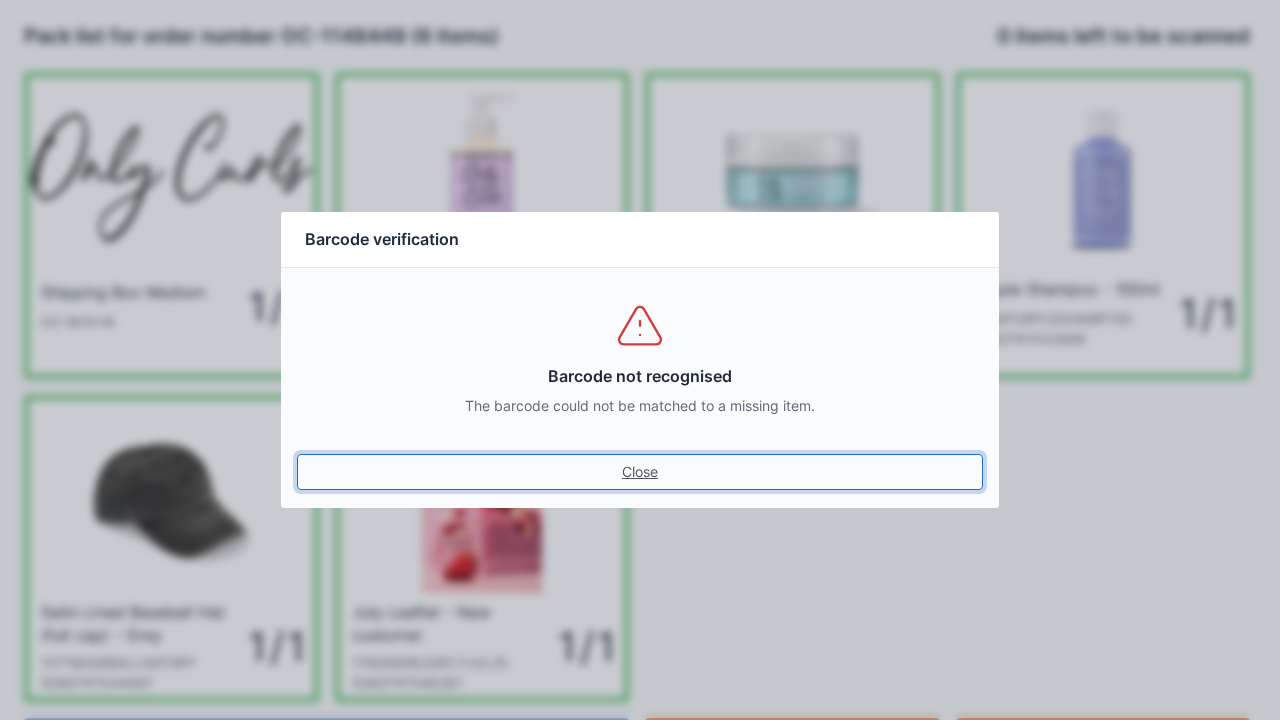 click on "Close" at bounding box center (640, 472) 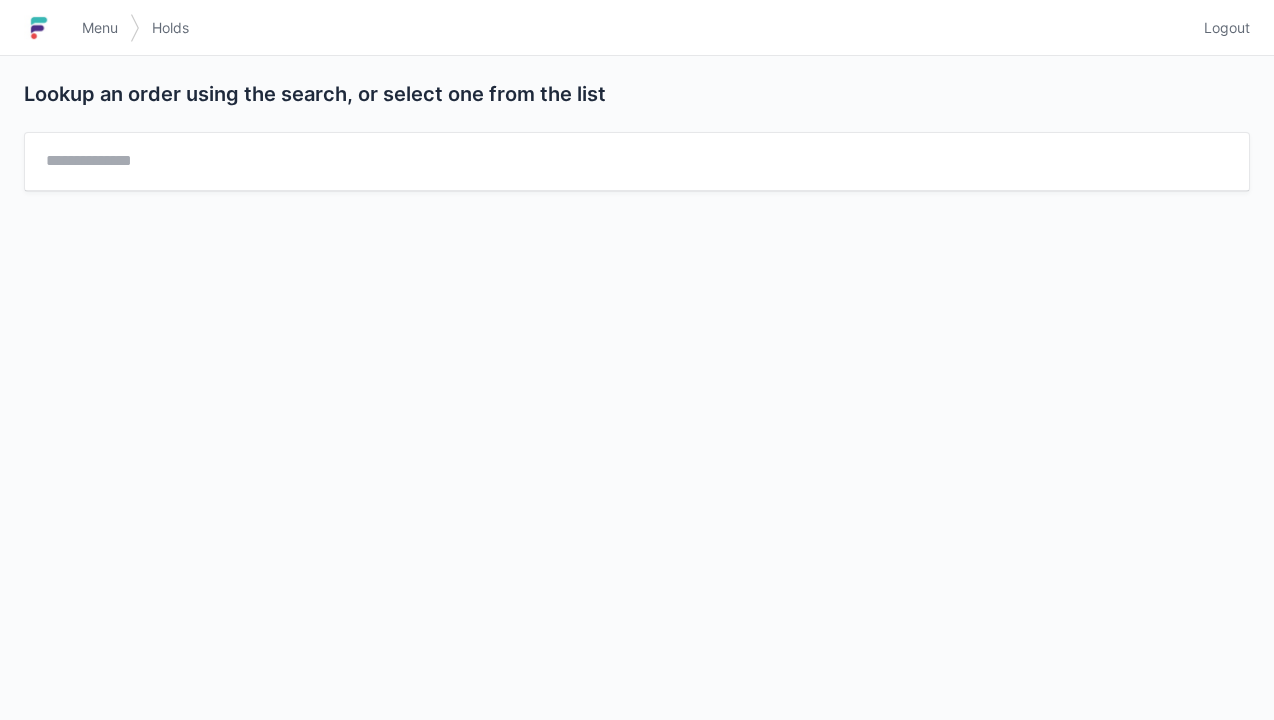 scroll, scrollTop: 0, scrollLeft: 0, axis: both 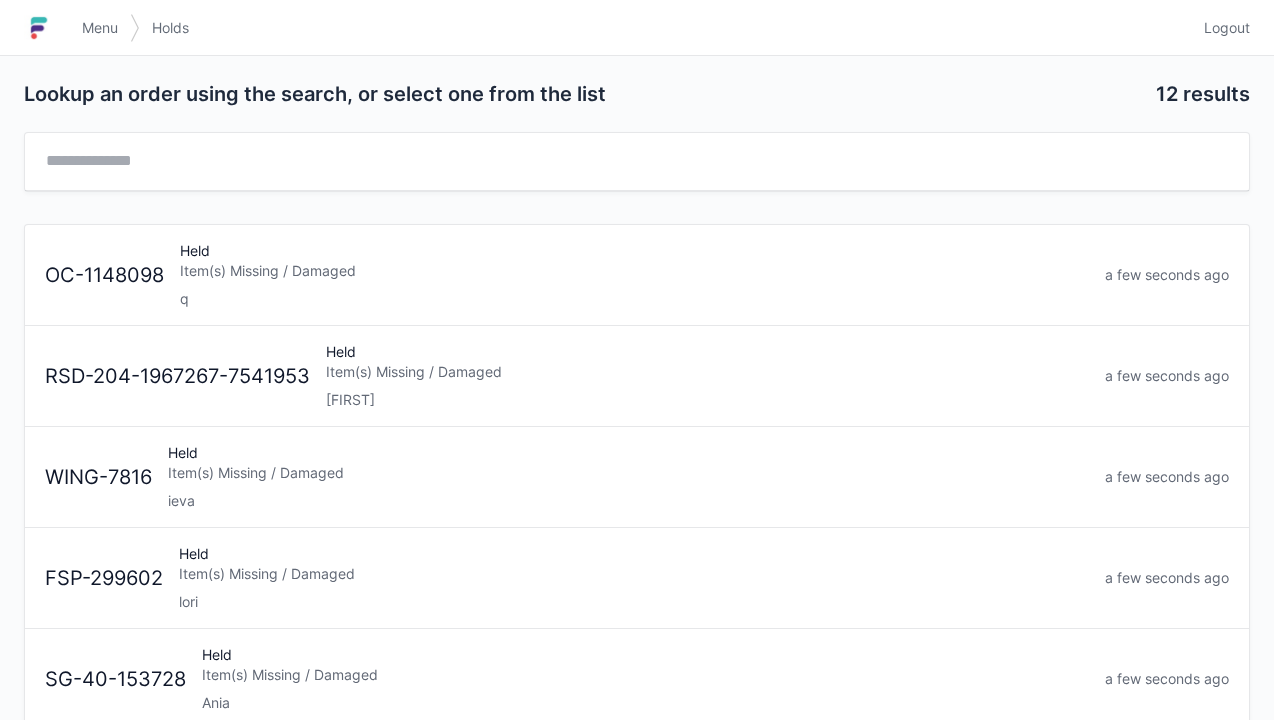 click on "Logout" at bounding box center [1227, 28] 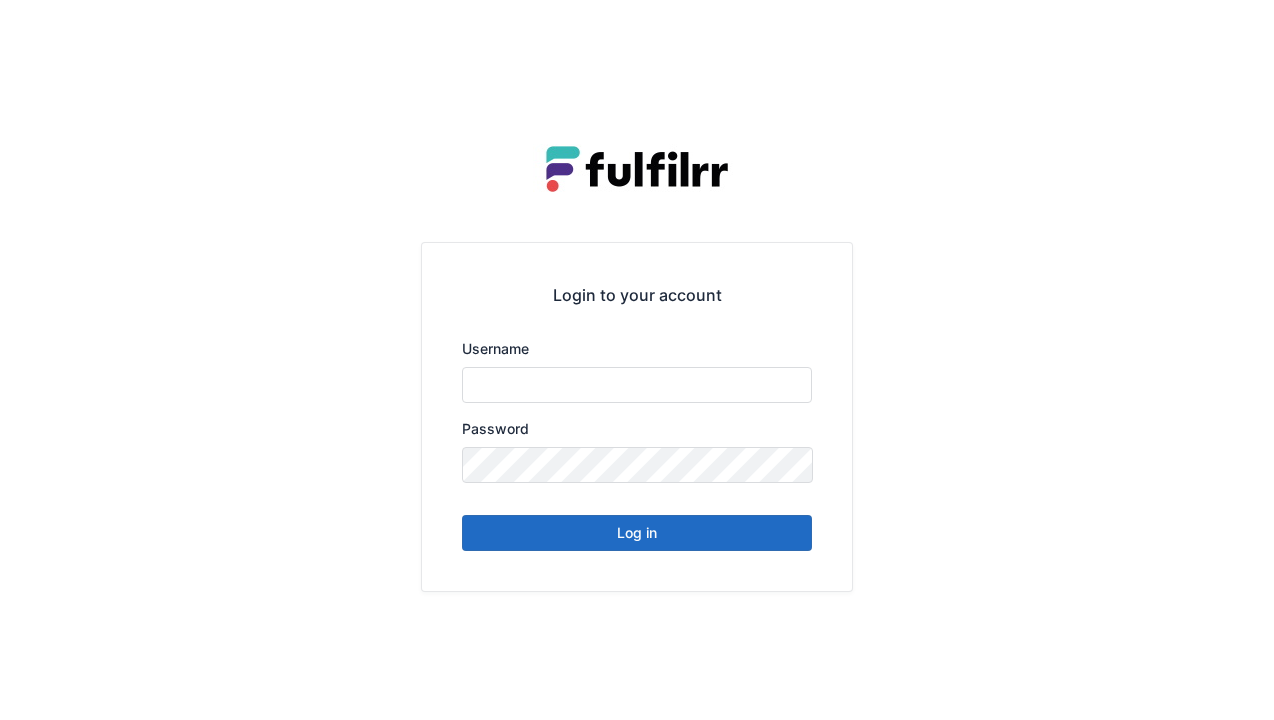 scroll, scrollTop: 0, scrollLeft: 0, axis: both 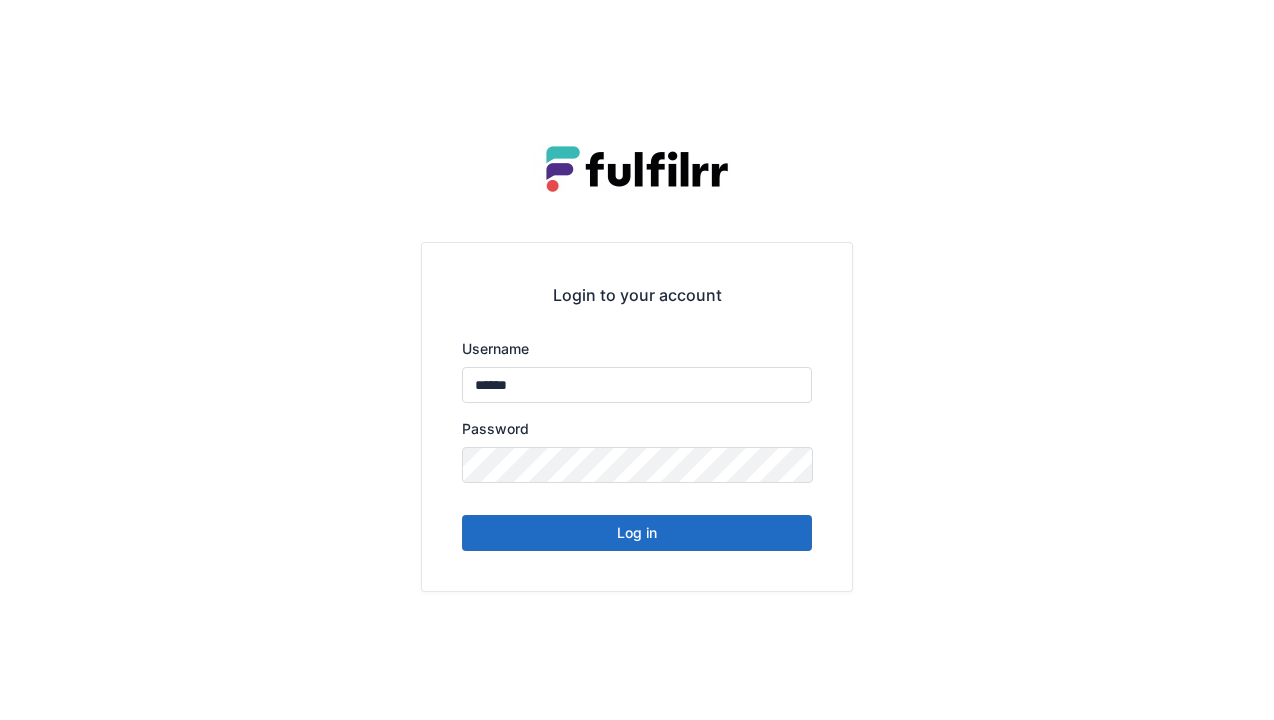 click on "Log in" at bounding box center (637, 533) 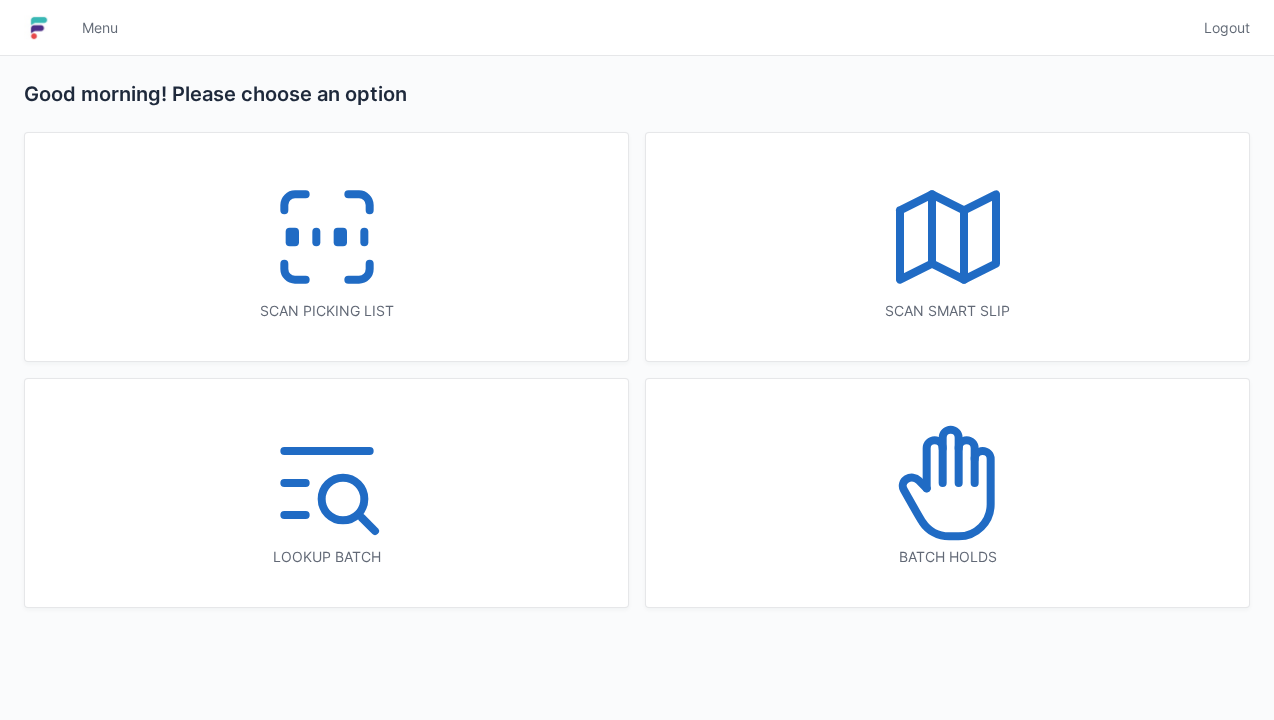 scroll, scrollTop: 0, scrollLeft: 0, axis: both 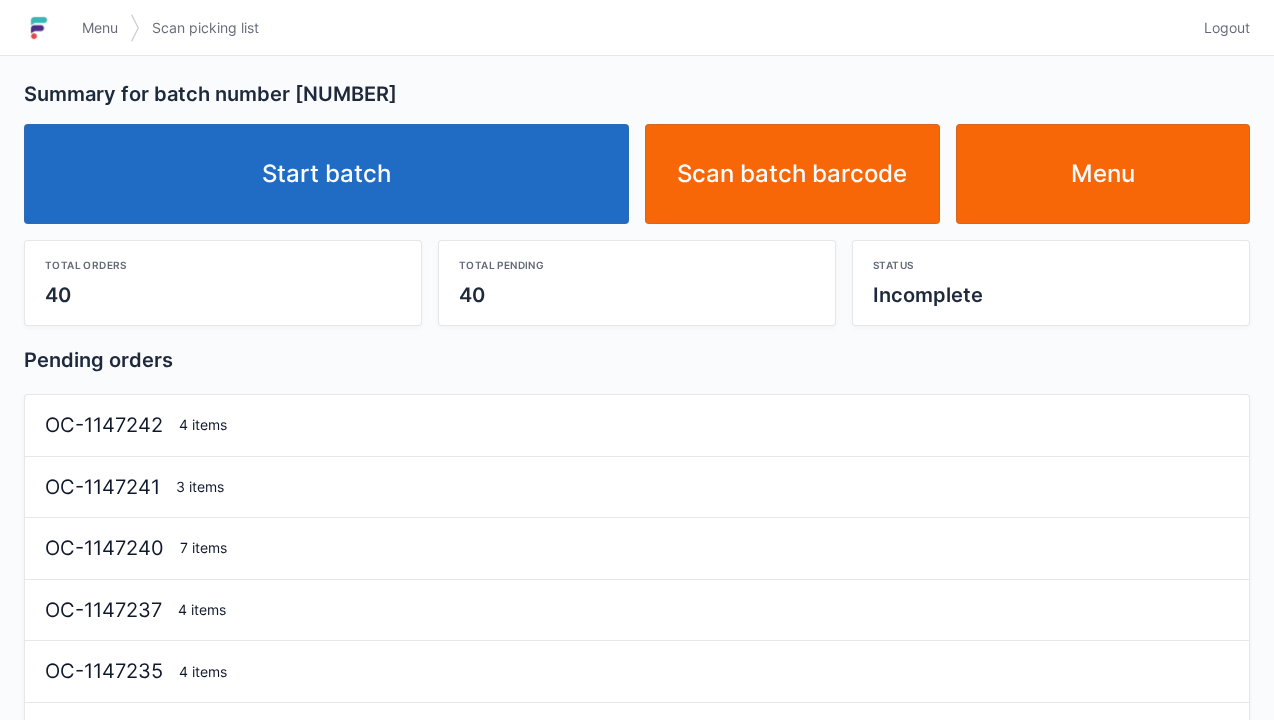 click on "Start batch" at bounding box center [326, 174] 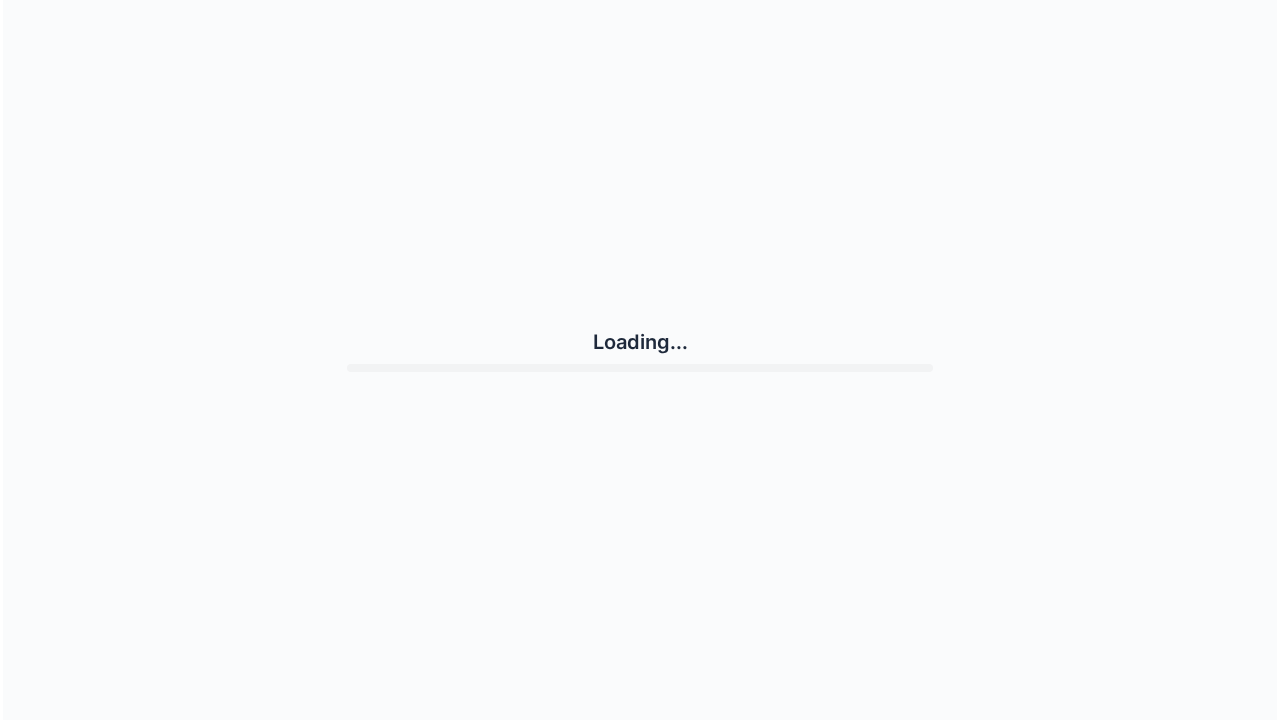 scroll, scrollTop: 0, scrollLeft: 0, axis: both 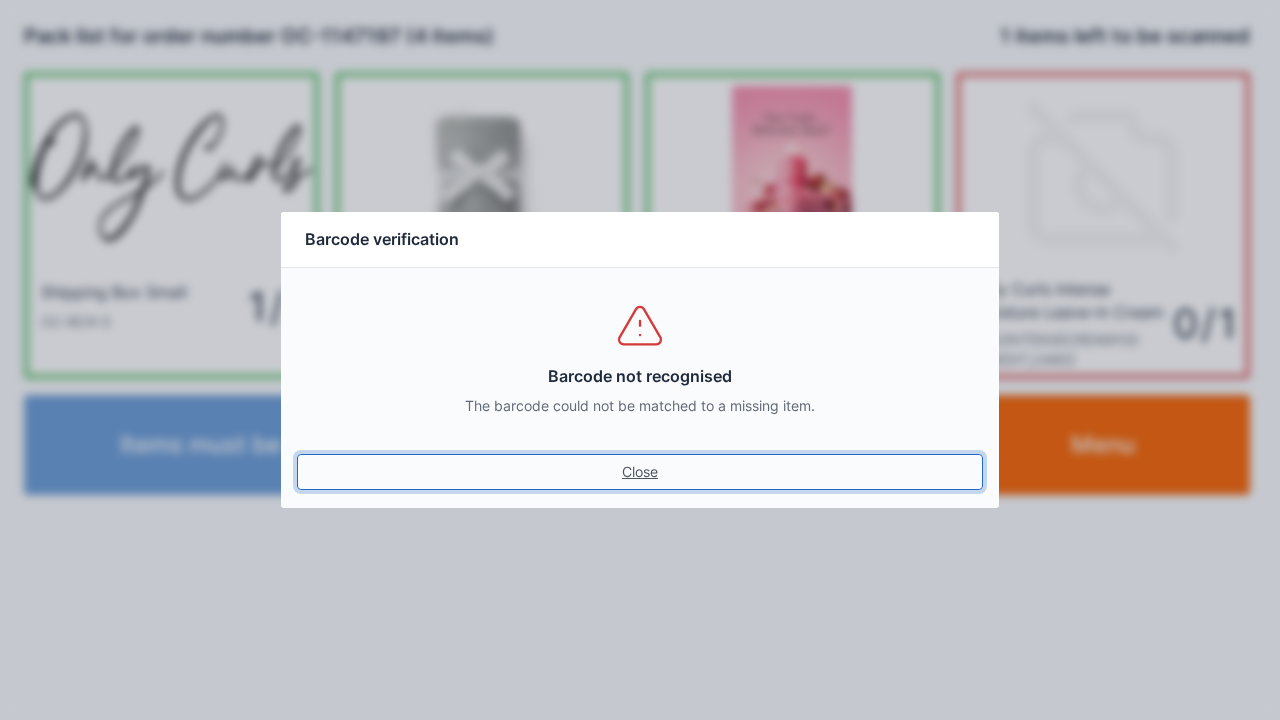 click on "Close" at bounding box center [640, 472] 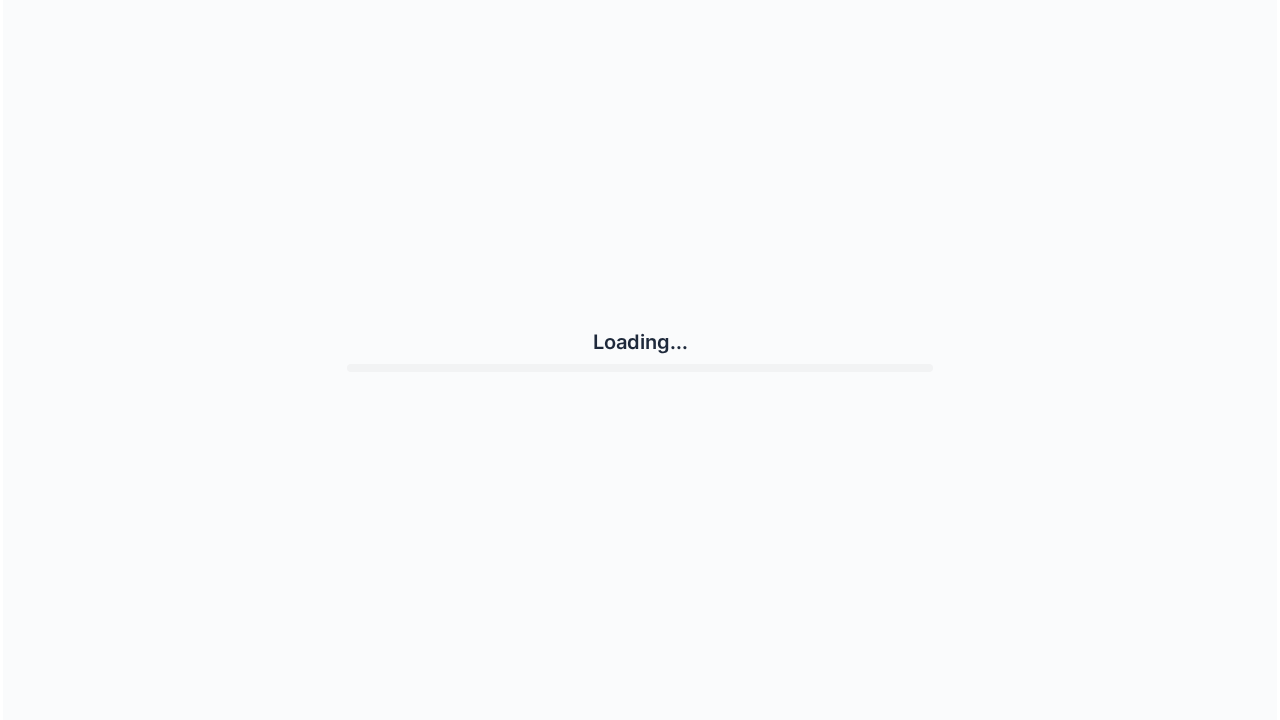 scroll, scrollTop: 0, scrollLeft: 0, axis: both 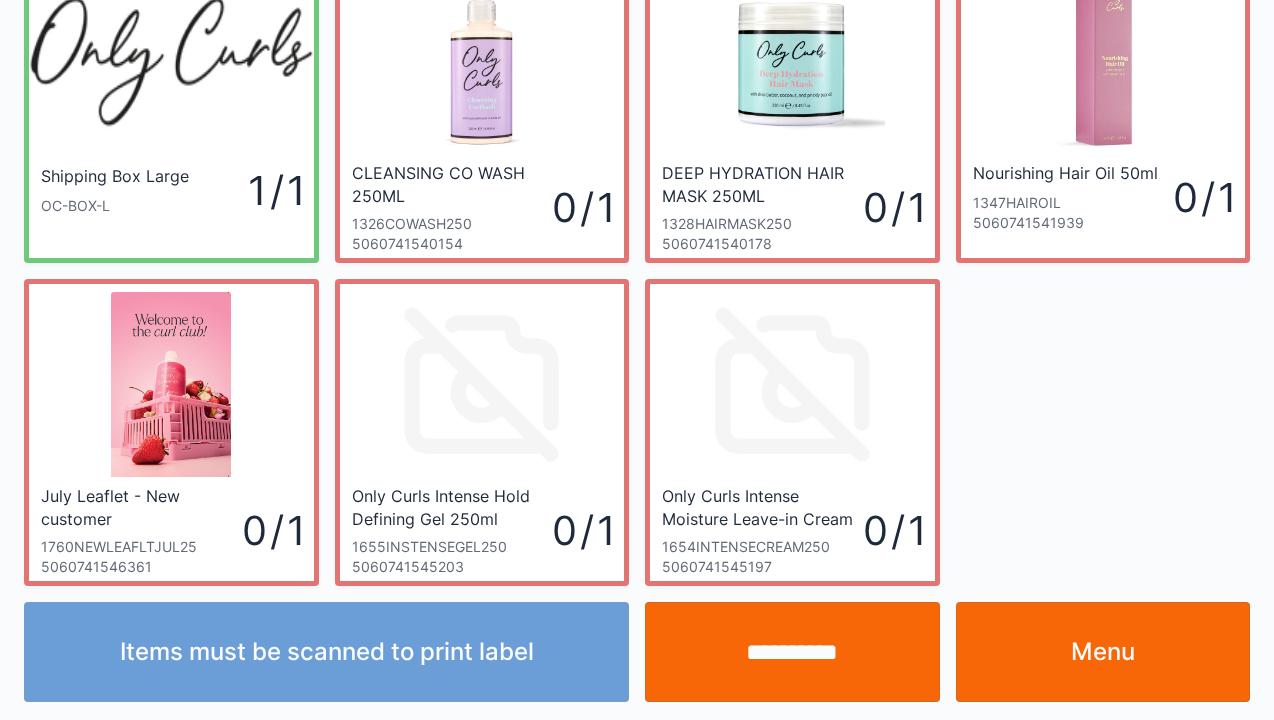 click on "**********" at bounding box center [792, 652] 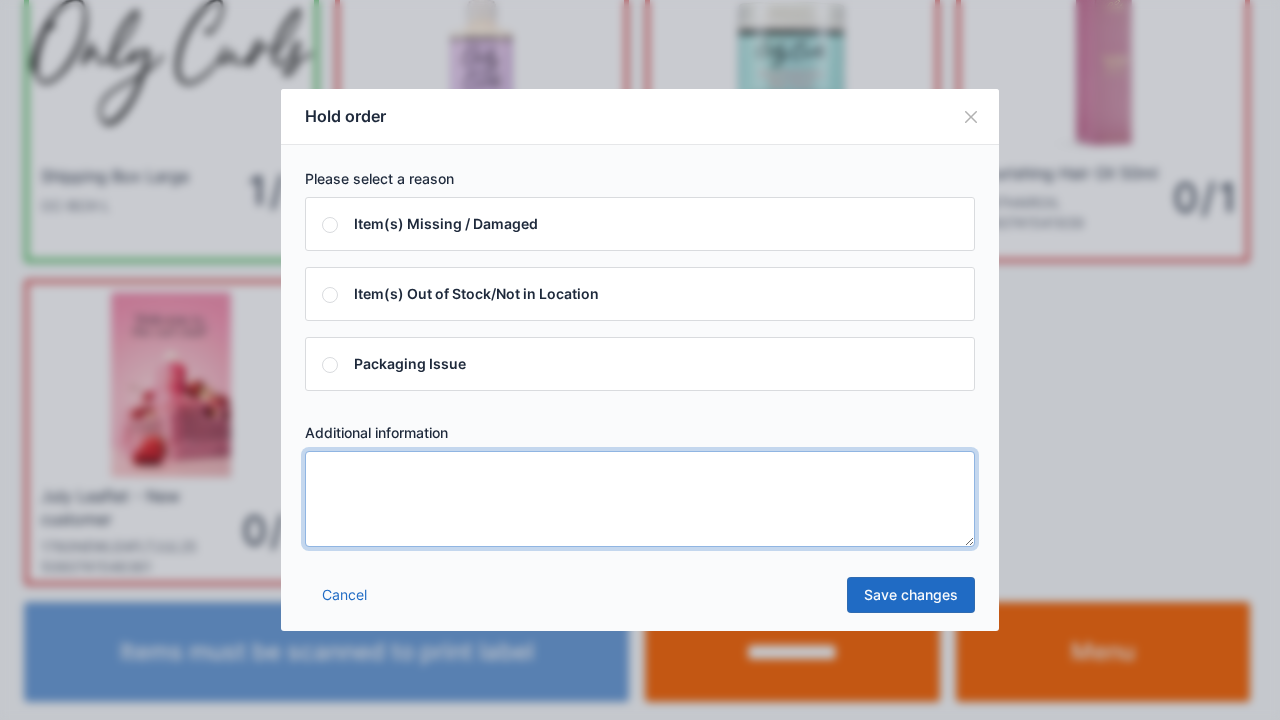 click at bounding box center [640, 499] 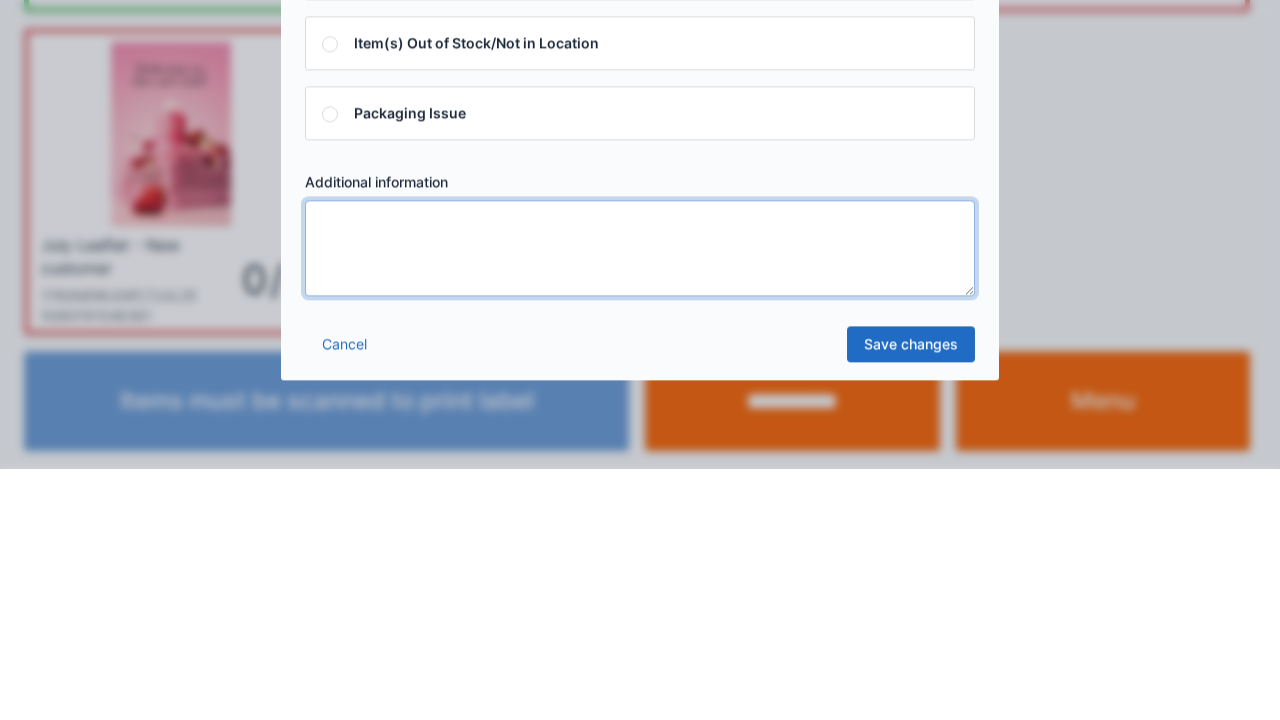 scroll, scrollTop: 116, scrollLeft: 0, axis: vertical 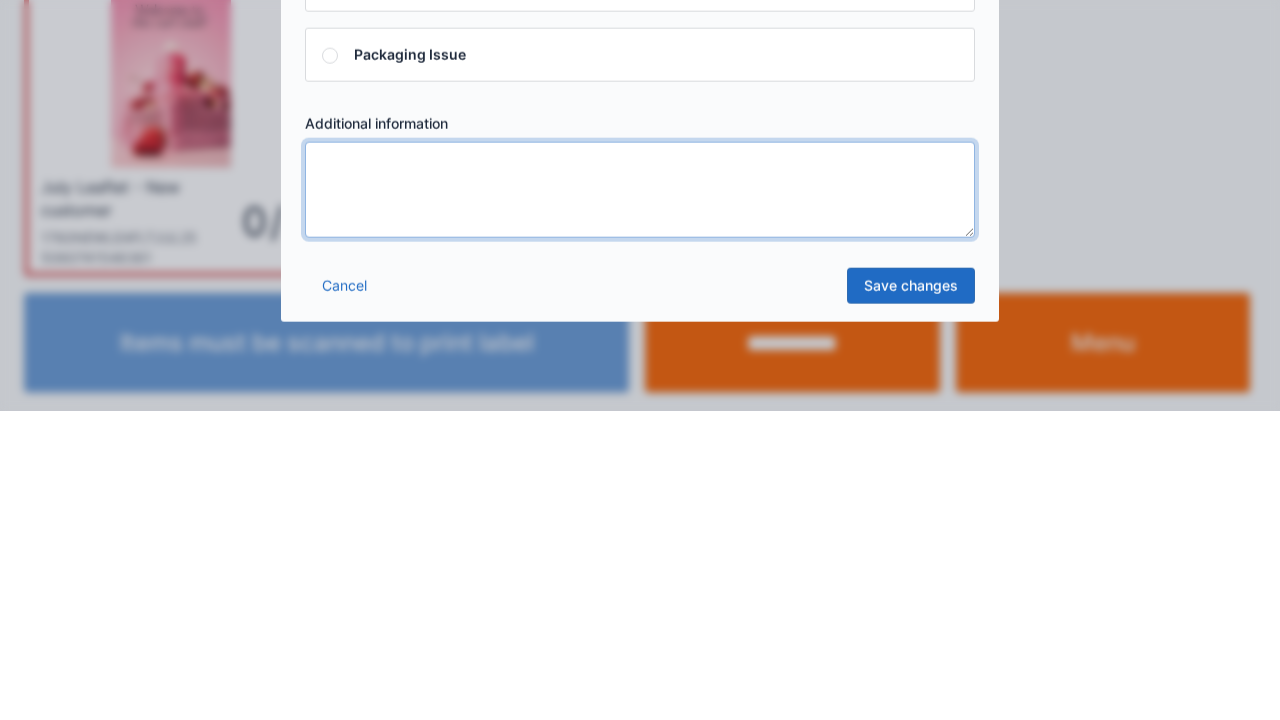 click at bounding box center (640, 499) 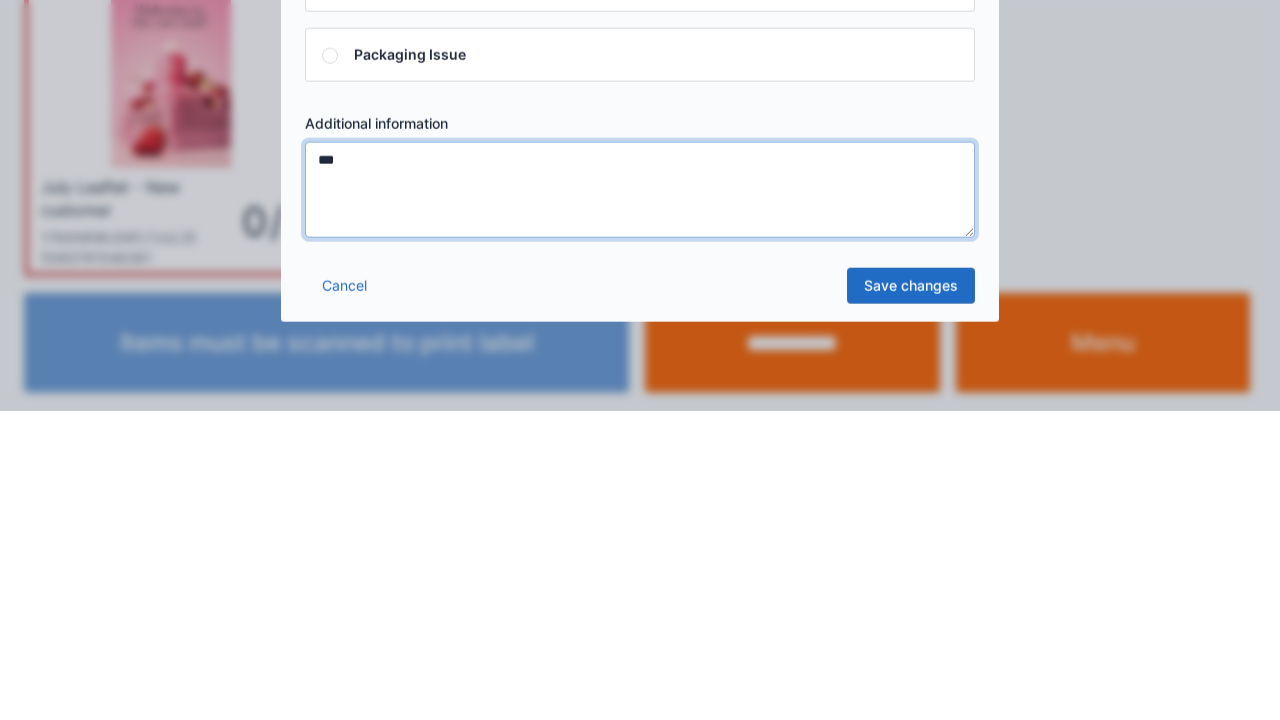 type on "***" 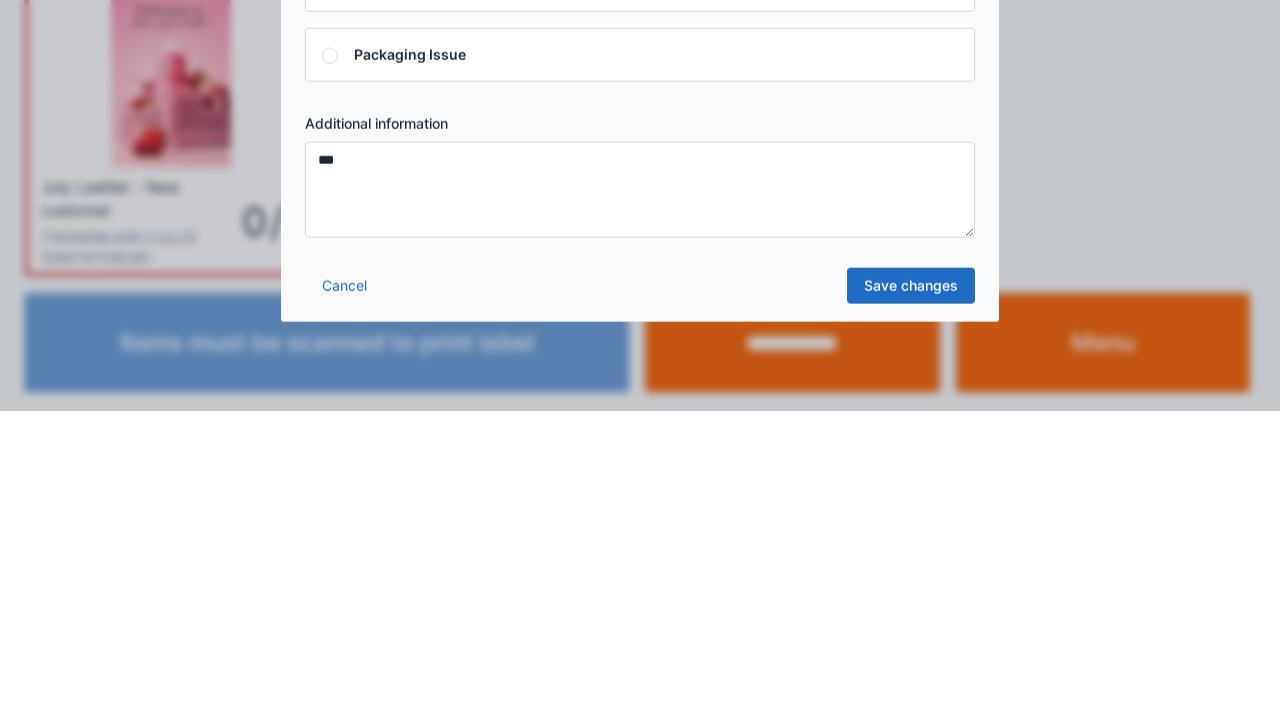 click on "Save changes" at bounding box center [911, 595] 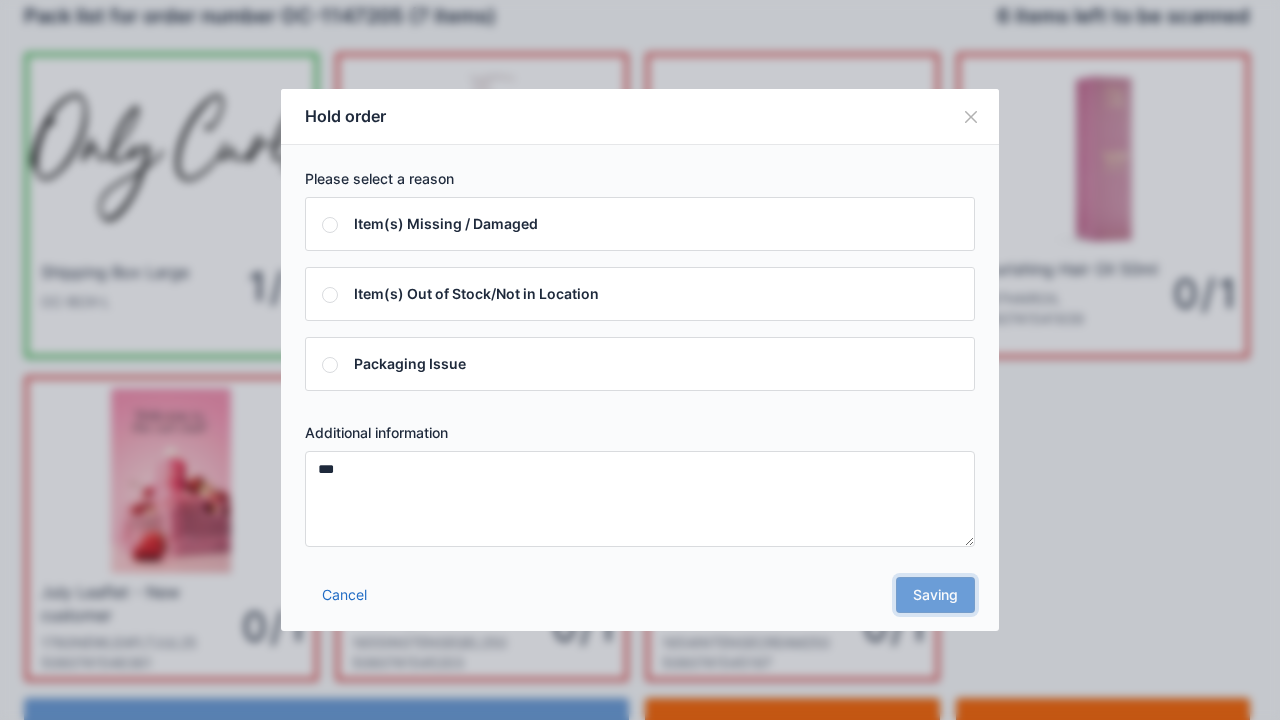 scroll, scrollTop: 0, scrollLeft: 0, axis: both 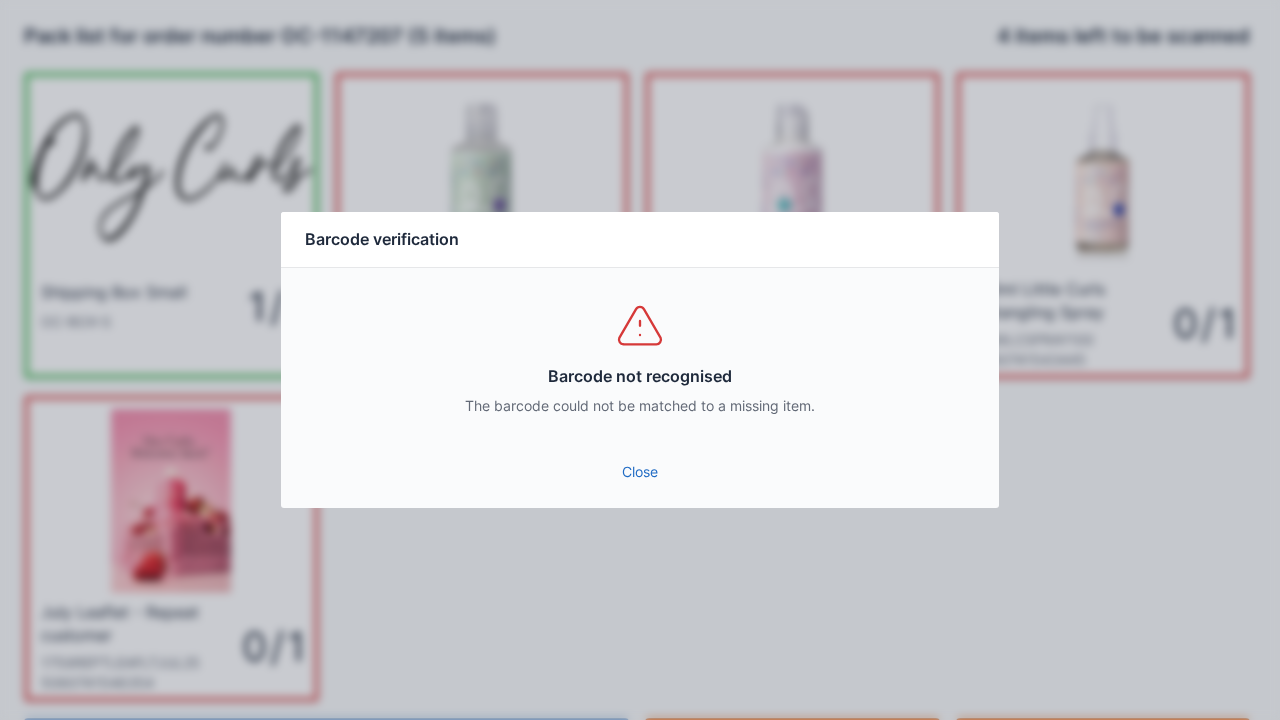 click on "Close" at bounding box center (640, 472) 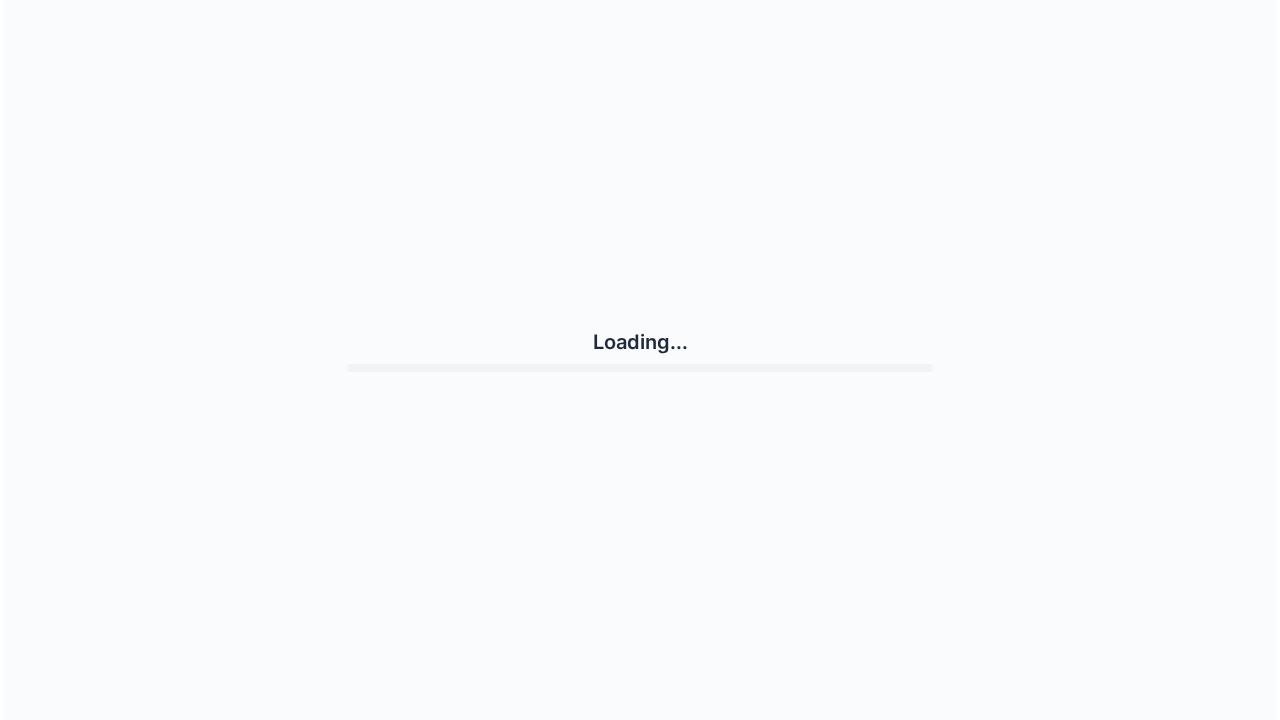 scroll, scrollTop: 0, scrollLeft: 0, axis: both 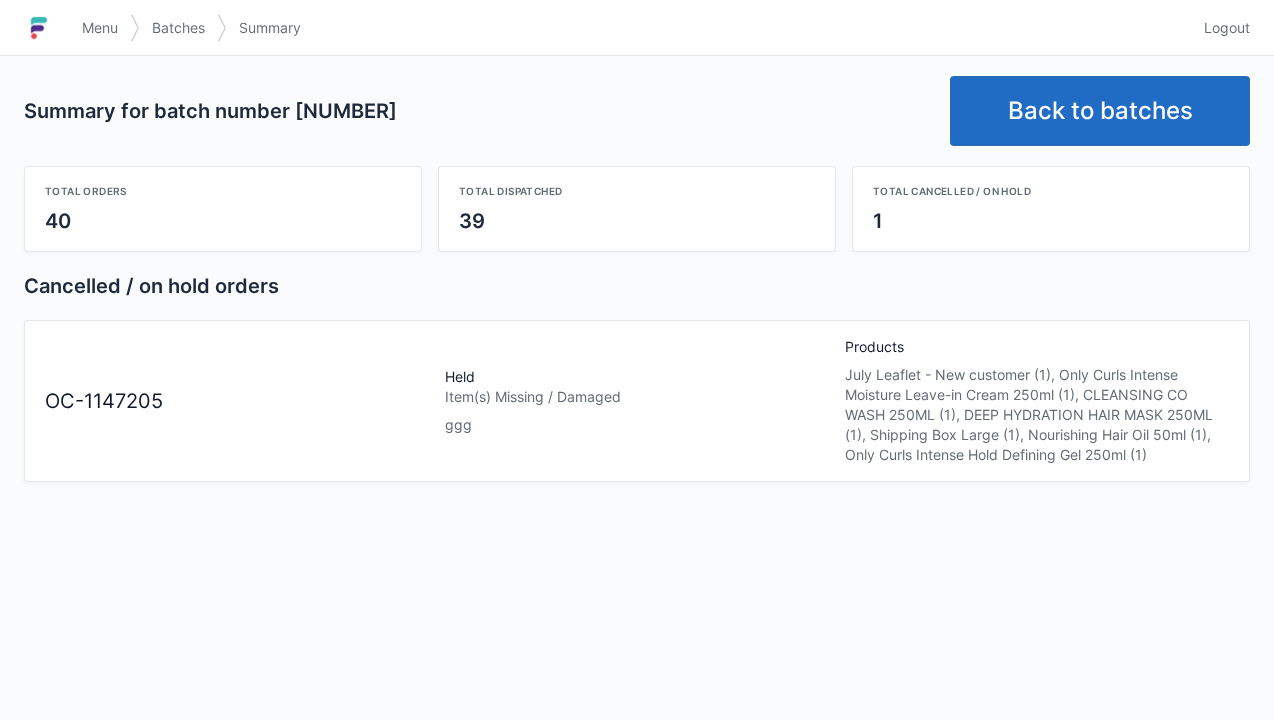 click on "Back to batches" at bounding box center (1100, 111) 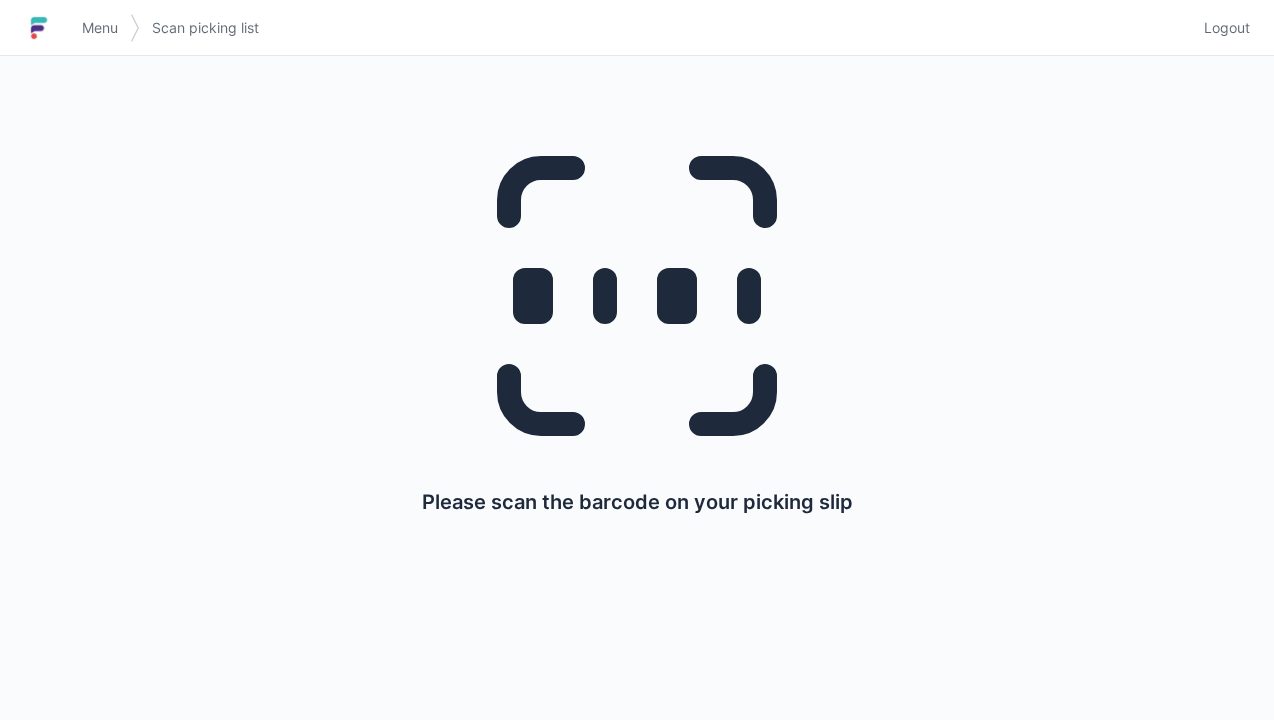 scroll, scrollTop: 0, scrollLeft: 0, axis: both 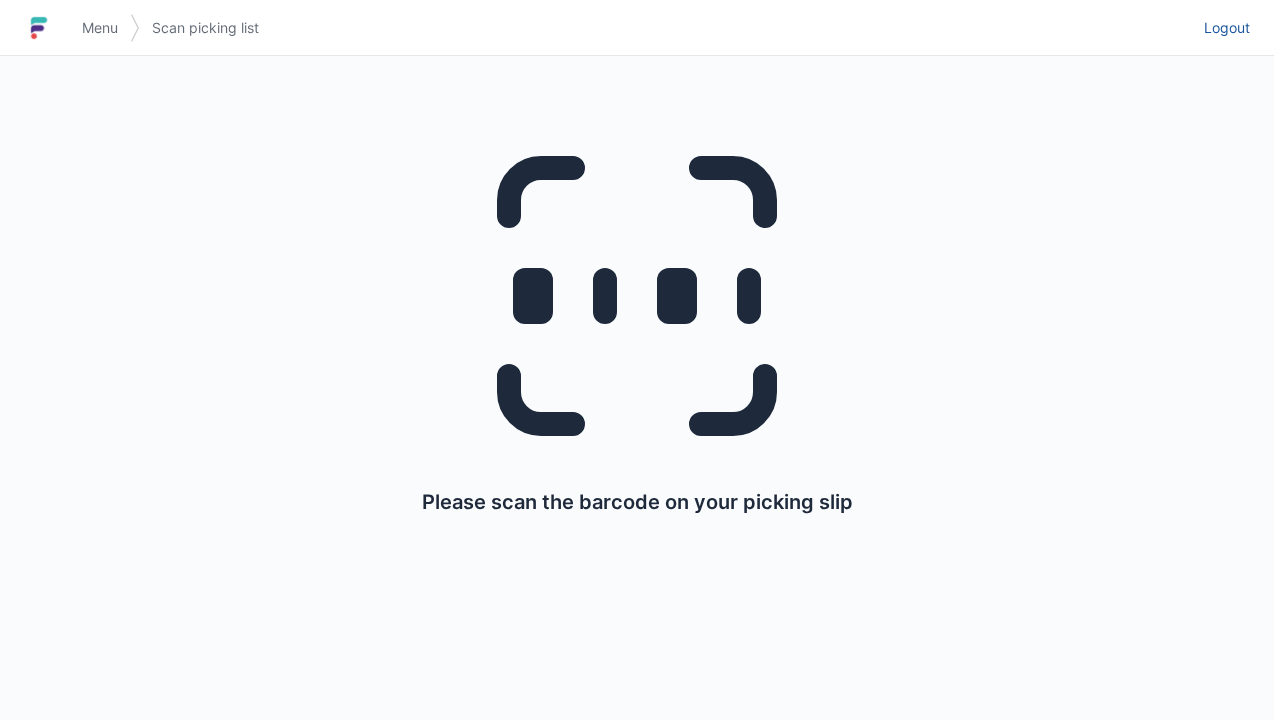 click on "Logout" at bounding box center (1227, 28) 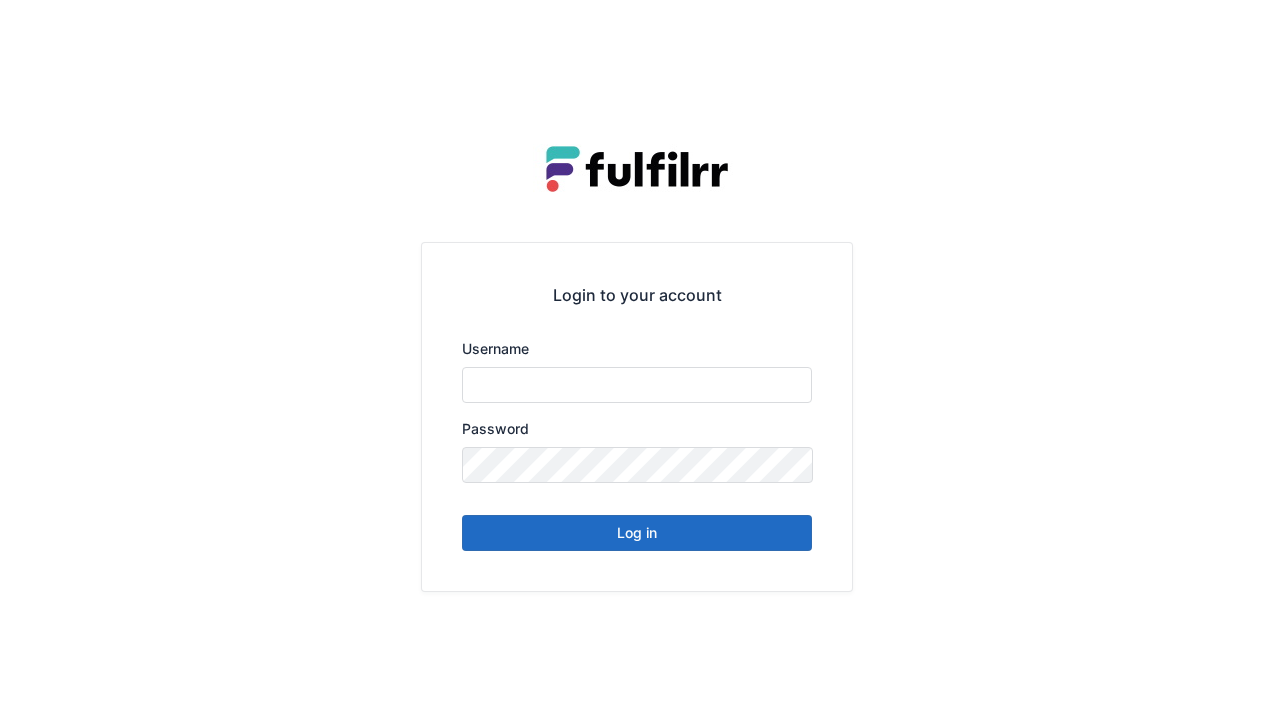 scroll, scrollTop: 0, scrollLeft: 0, axis: both 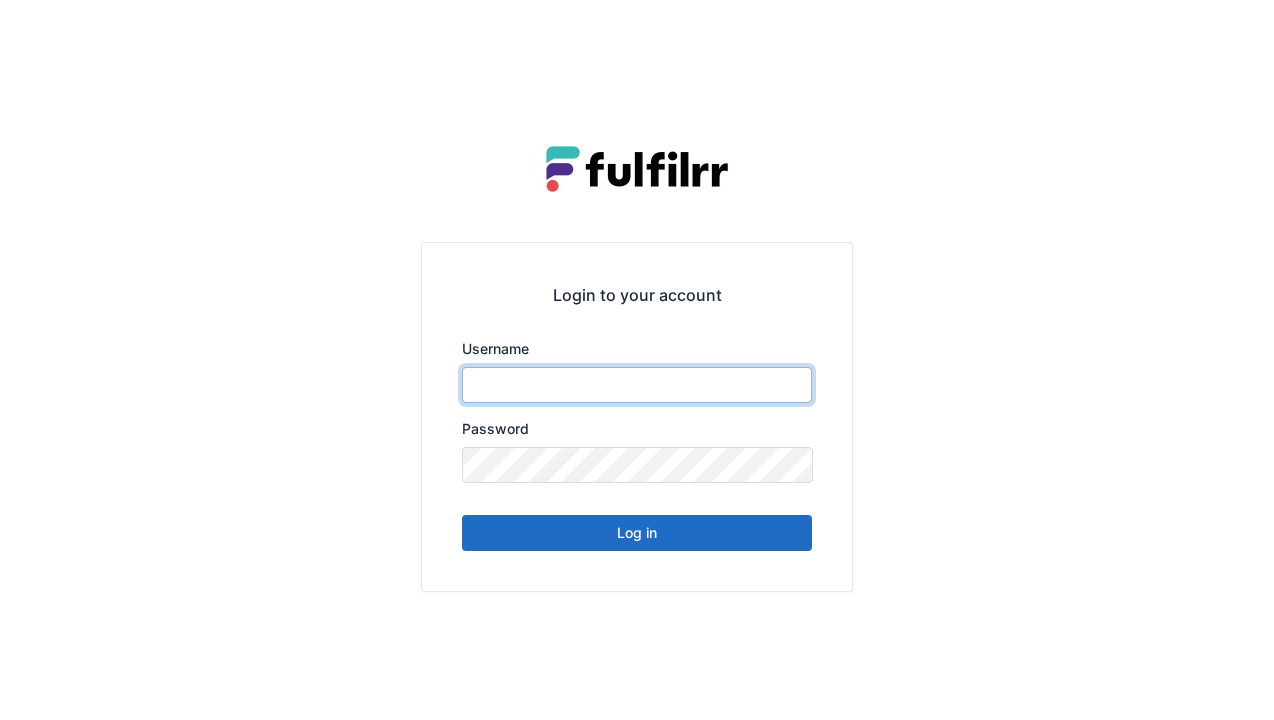 type on "******" 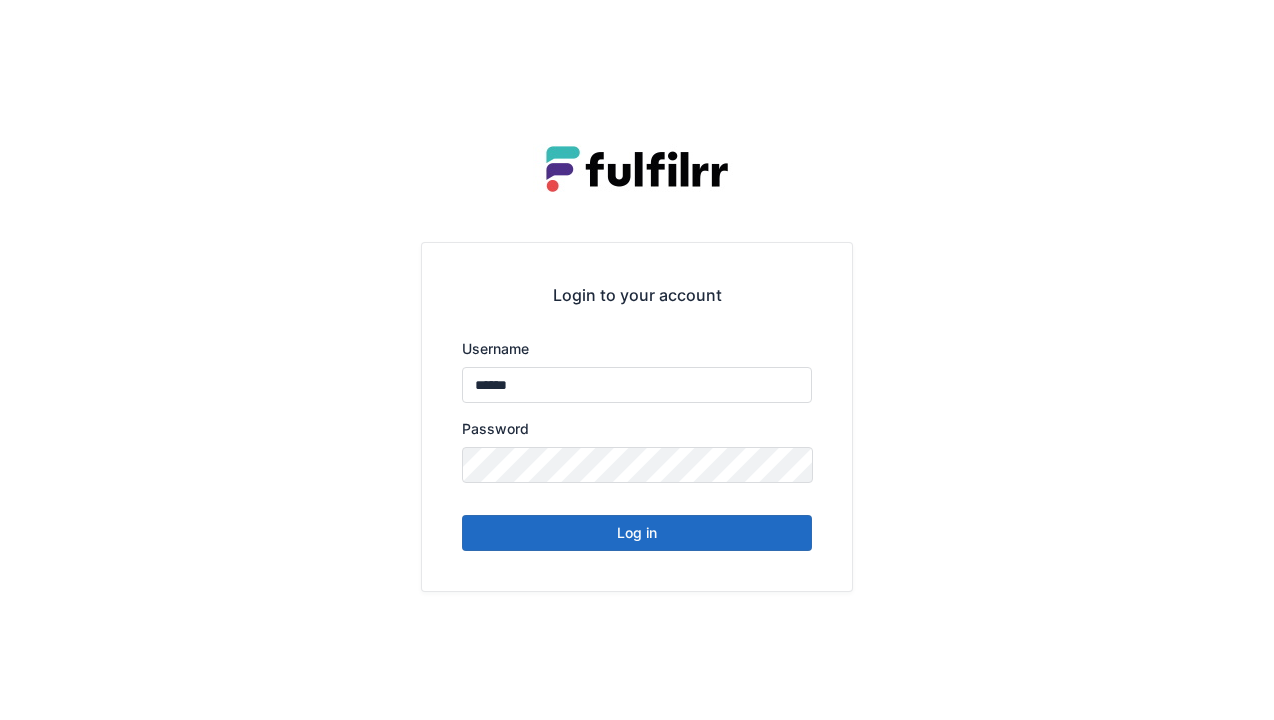 click on "Log in" at bounding box center (637, 533) 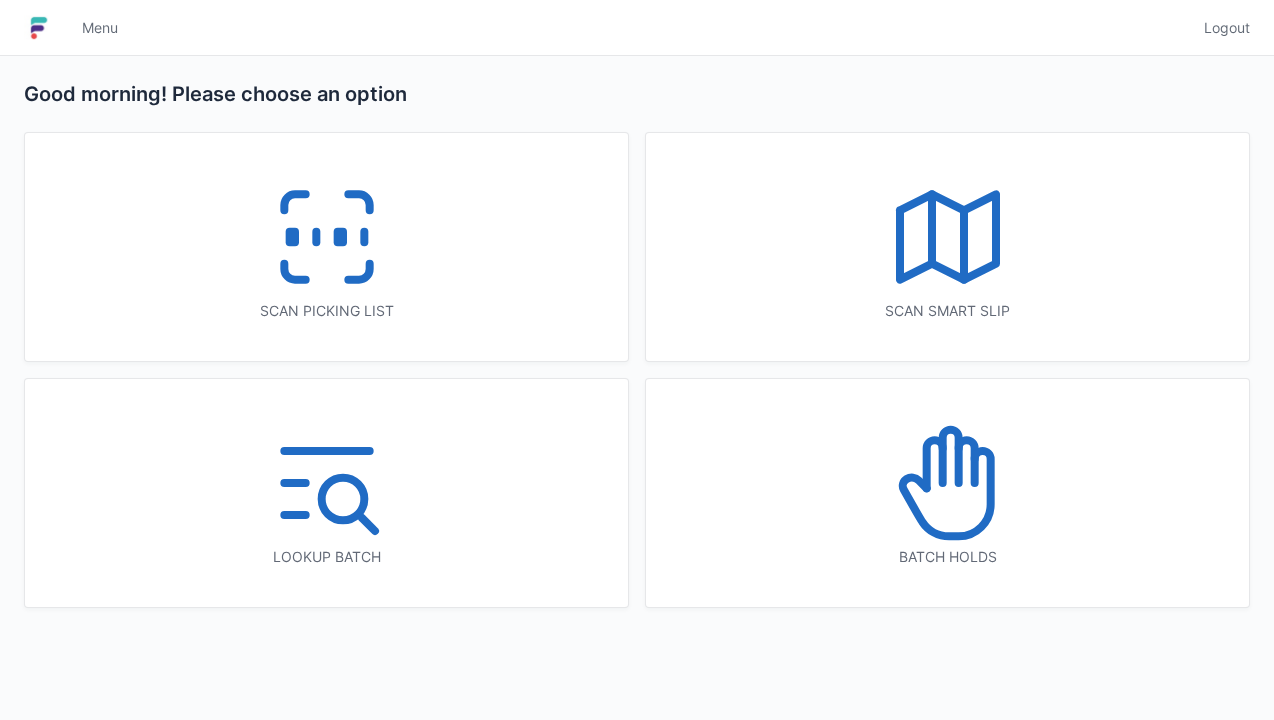 scroll, scrollTop: 0, scrollLeft: 0, axis: both 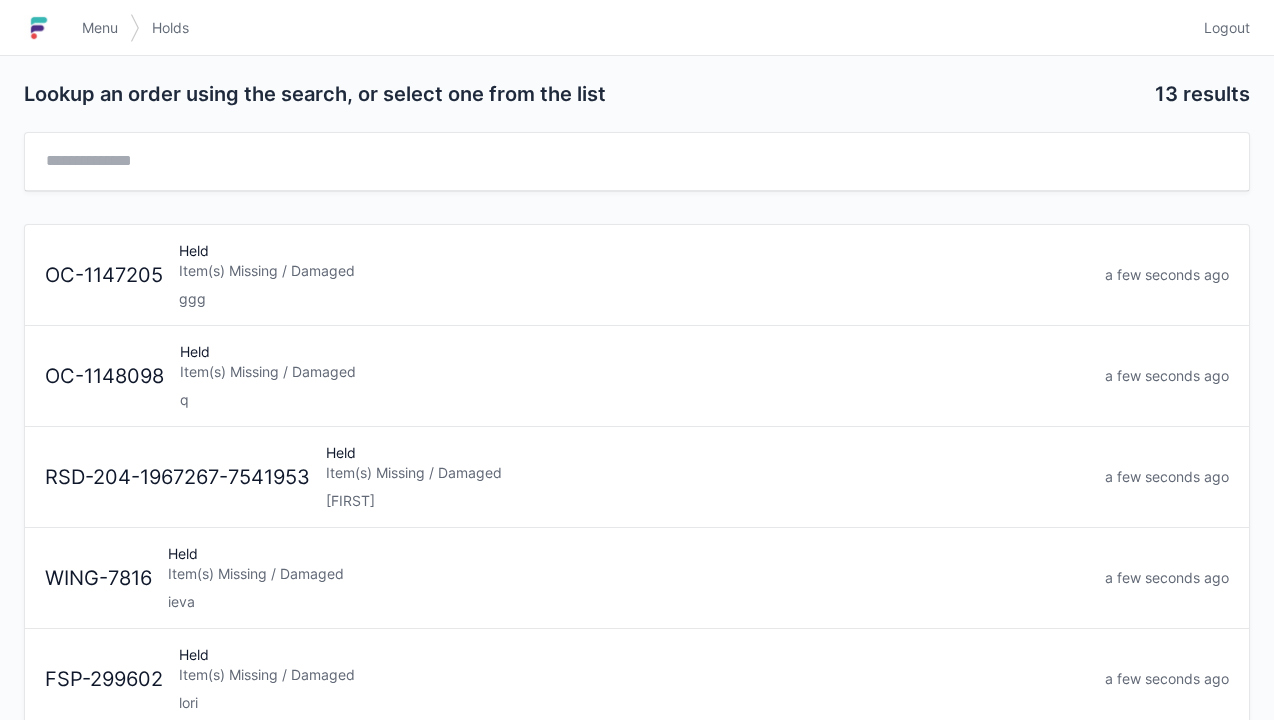 click on "Item(s) Missing / Damaged" at bounding box center [634, 271] 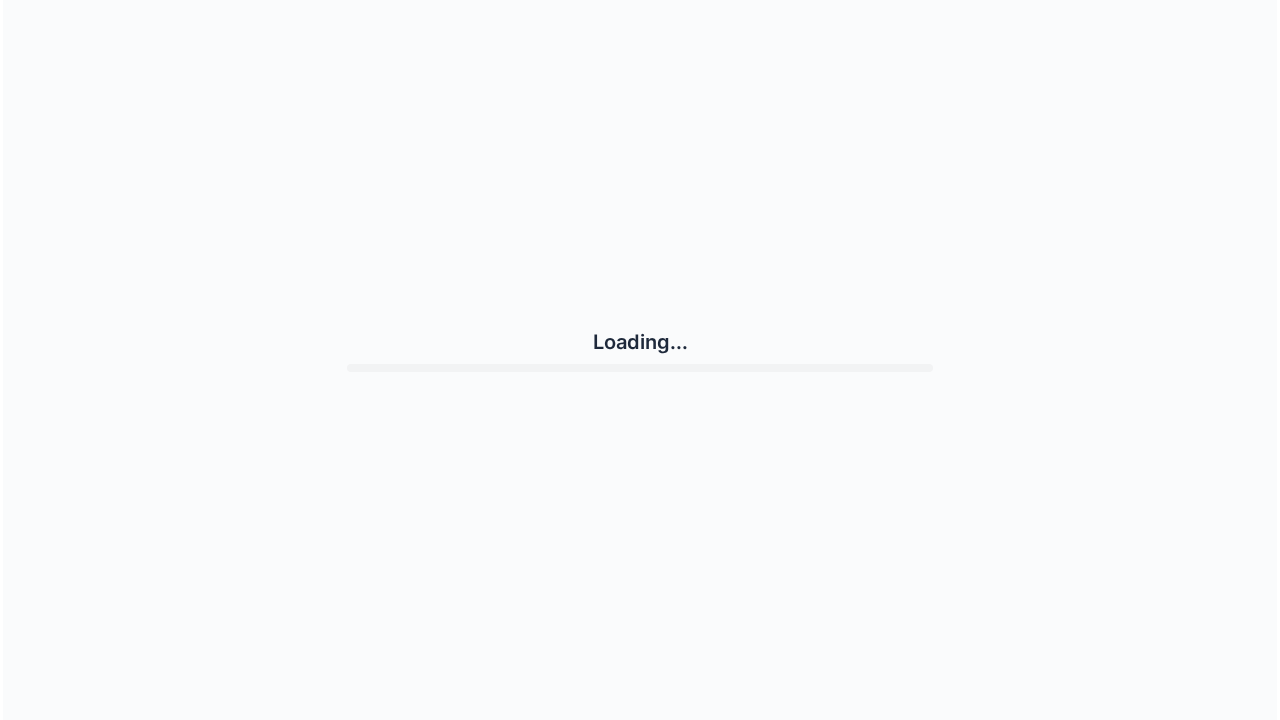 scroll, scrollTop: 0, scrollLeft: 0, axis: both 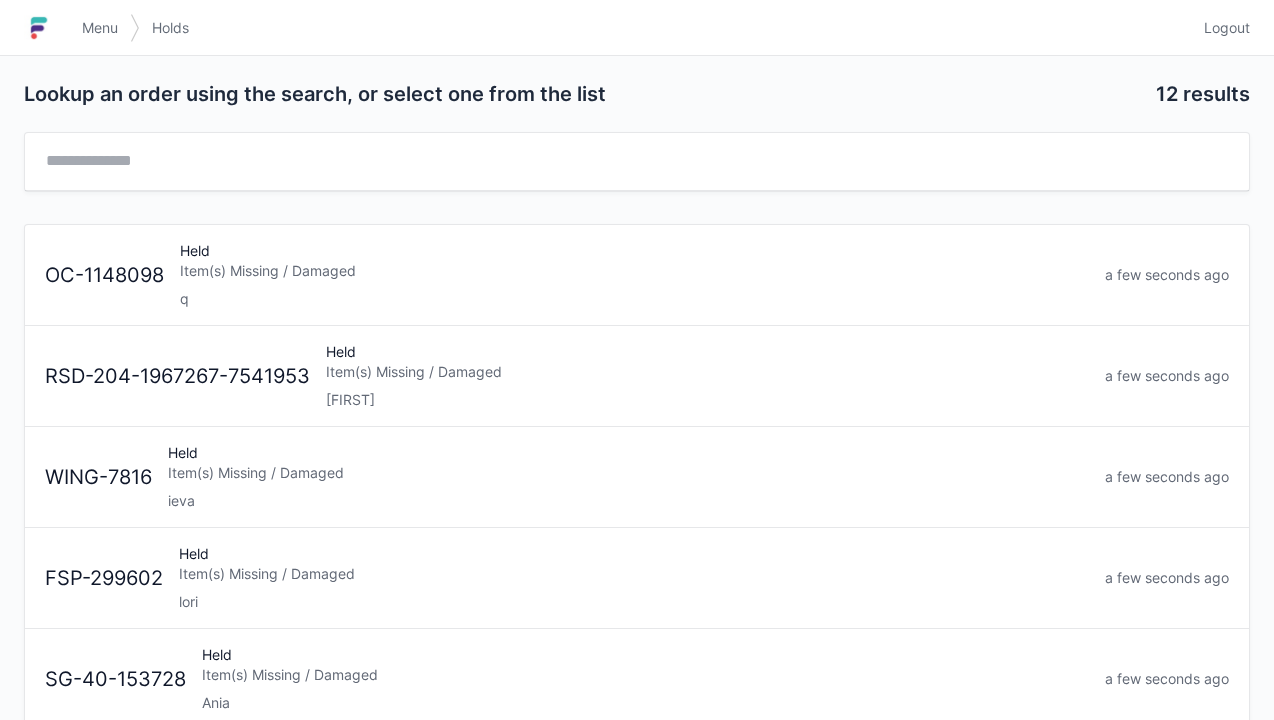 click on "Logout" at bounding box center [1227, 28] 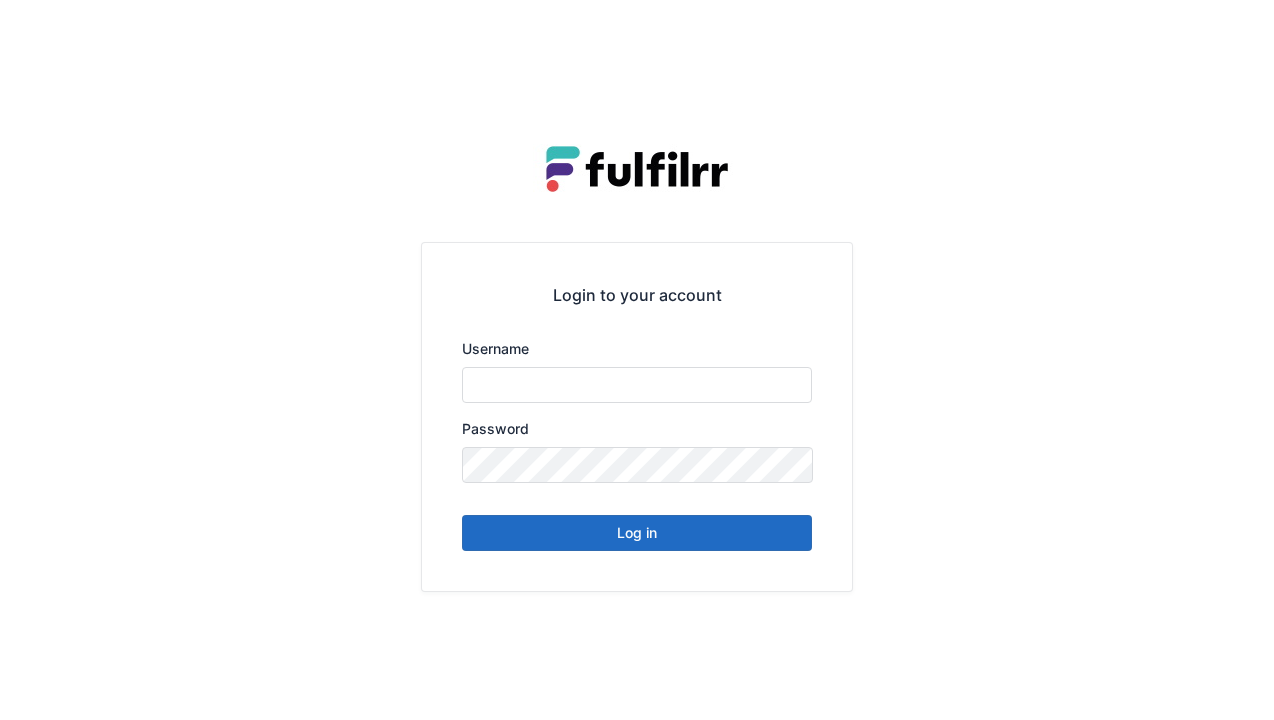 scroll, scrollTop: 0, scrollLeft: 0, axis: both 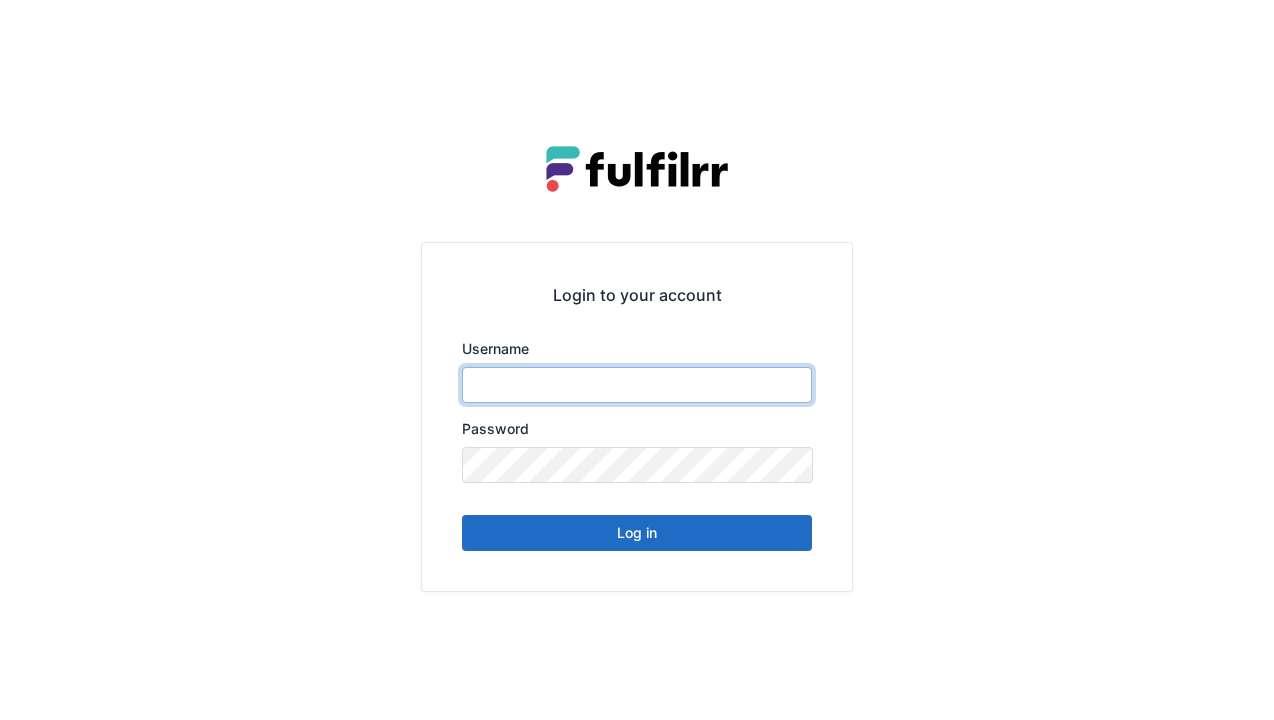type on "******" 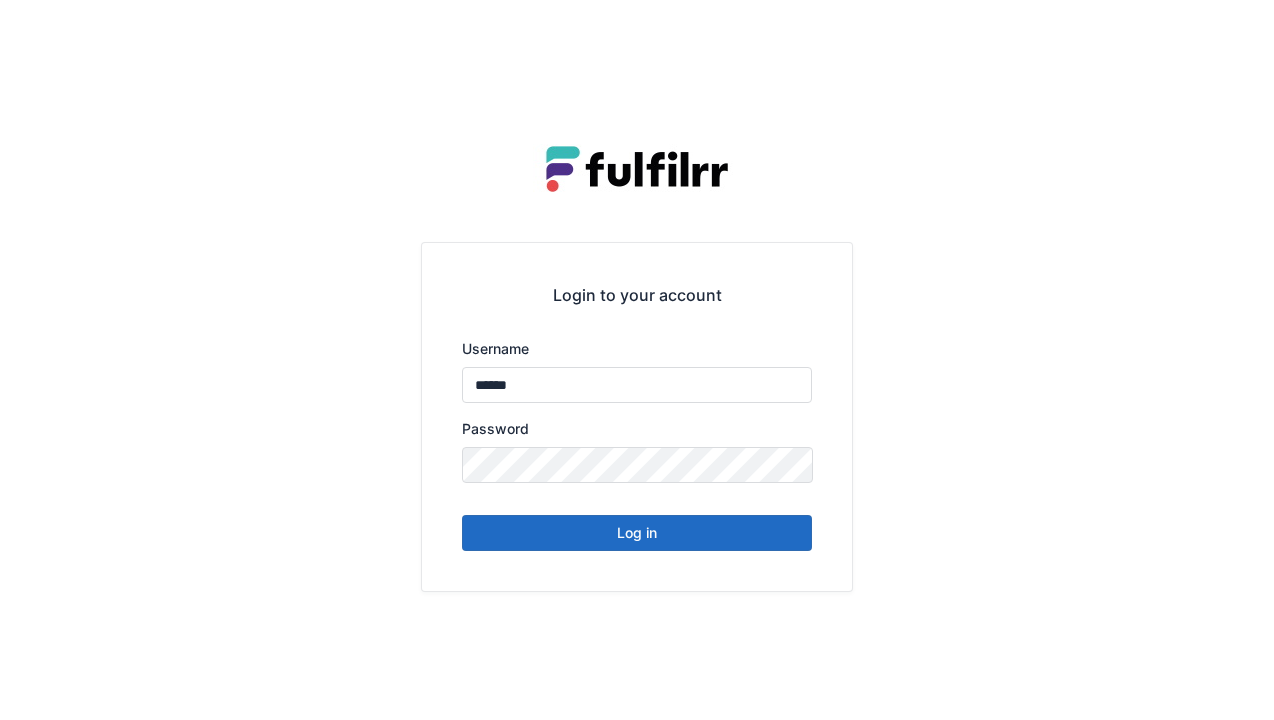 click on "Log in" at bounding box center [637, 533] 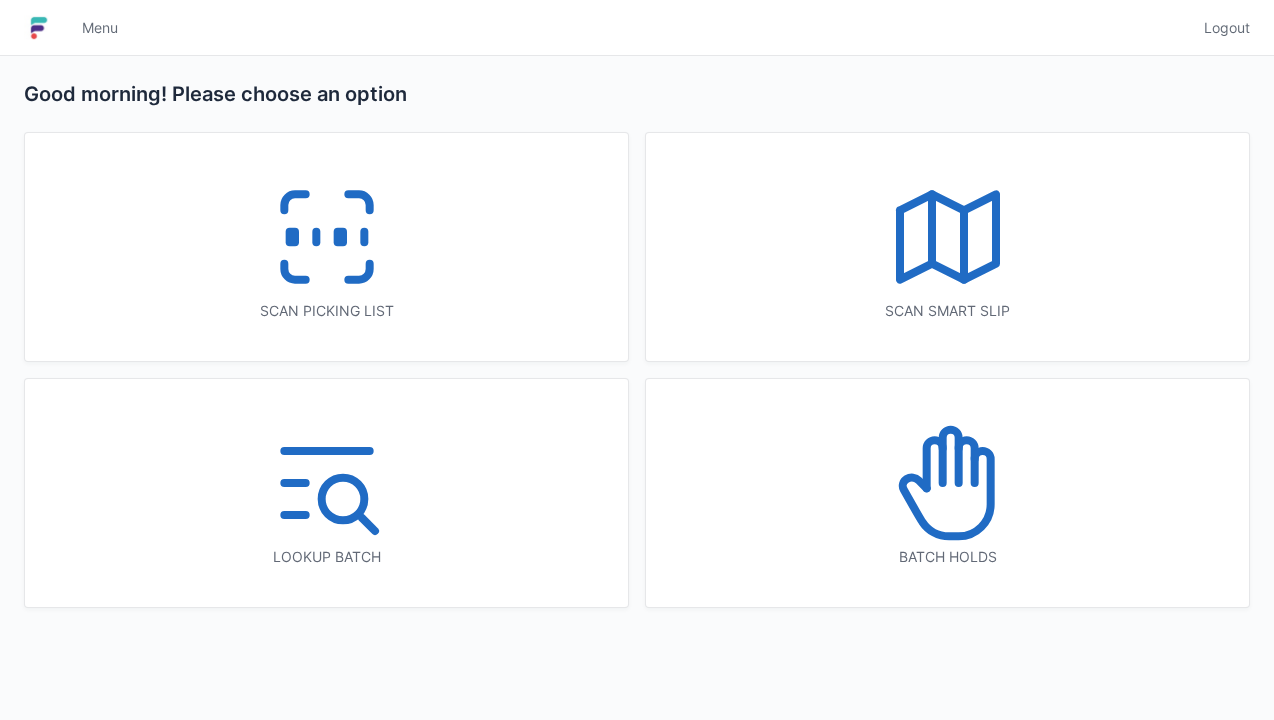 scroll, scrollTop: 0, scrollLeft: 0, axis: both 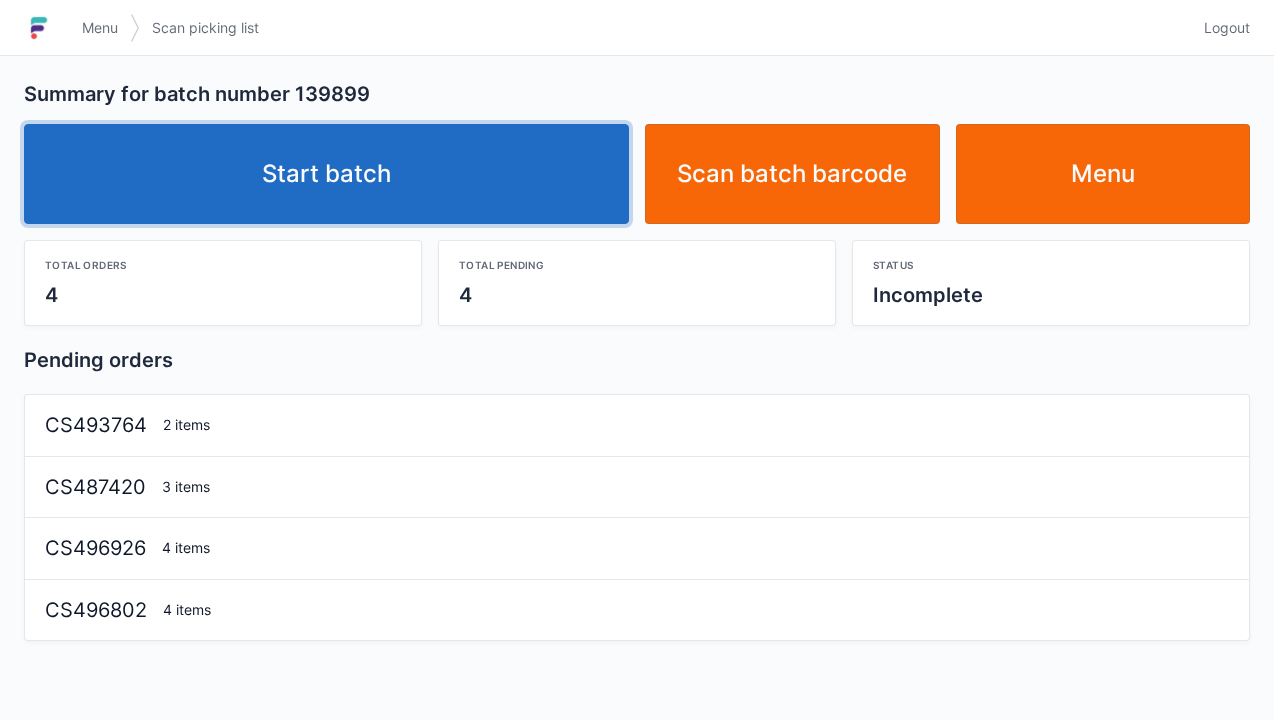 click on "Start batch" at bounding box center [326, 174] 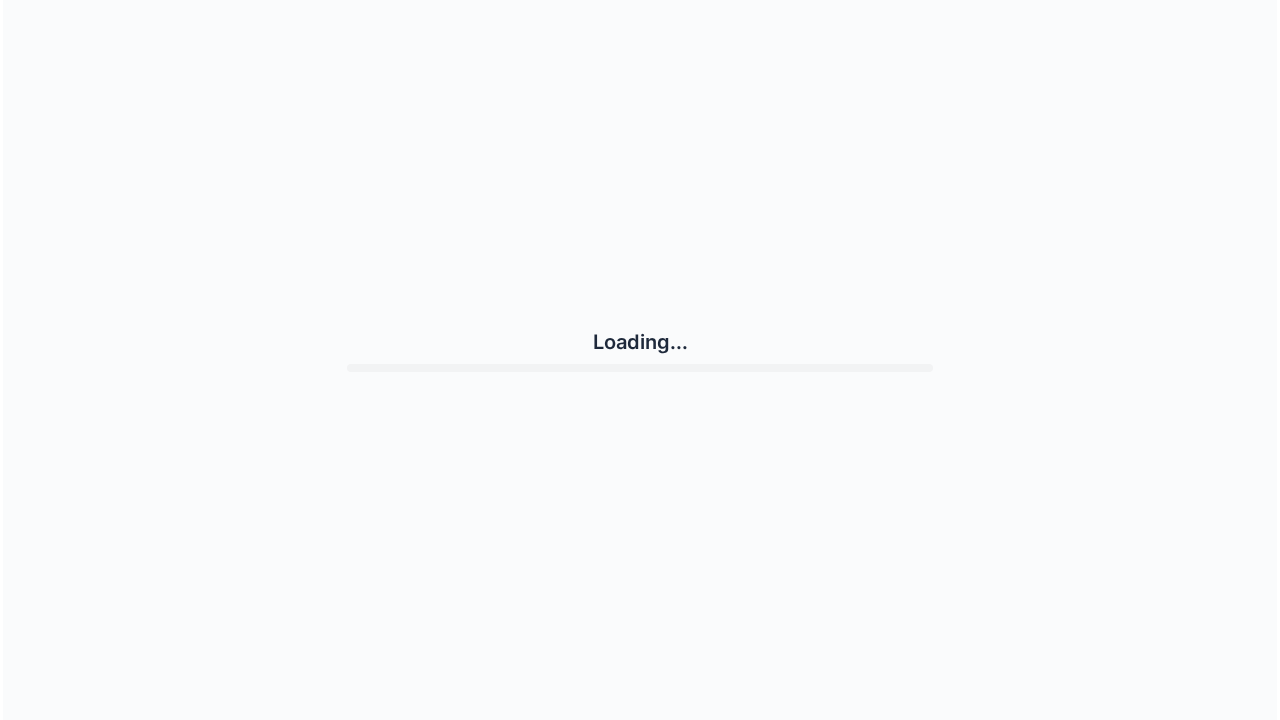 scroll, scrollTop: 0, scrollLeft: 0, axis: both 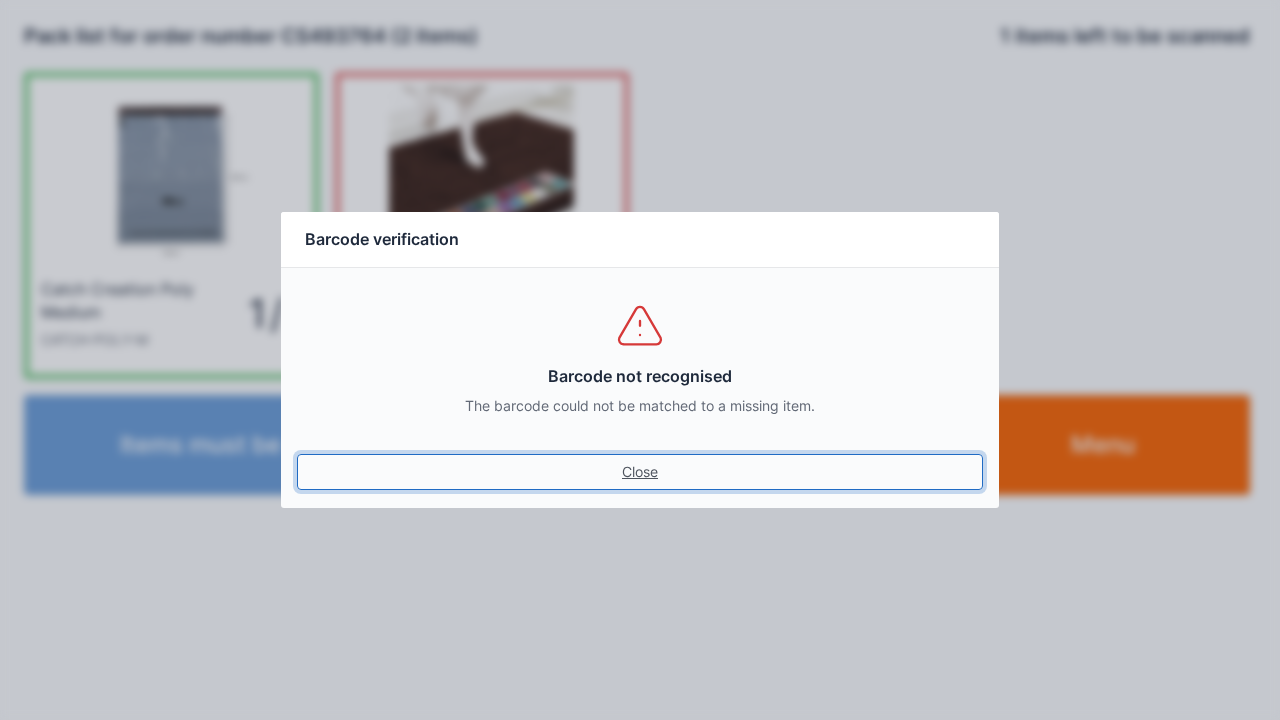 click on "Close" at bounding box center [640, 472] 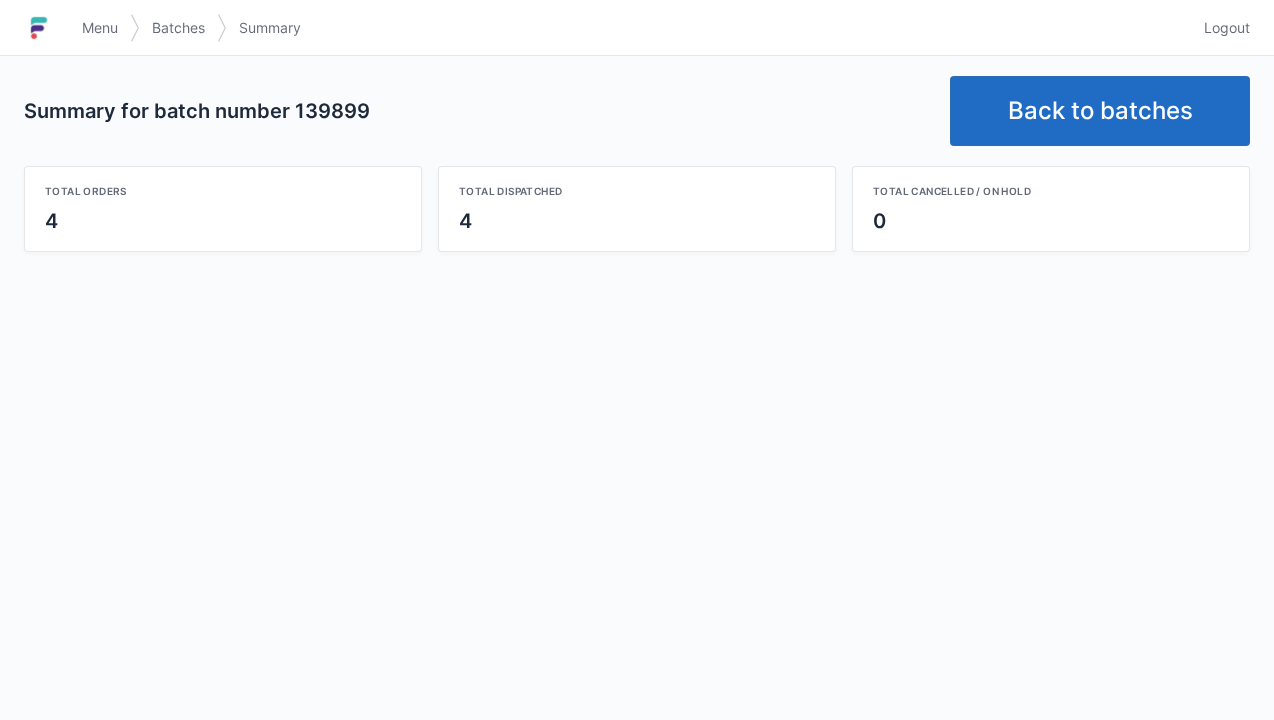 scroll, scrollTop: 0, scrollLeft: 0, axis: both 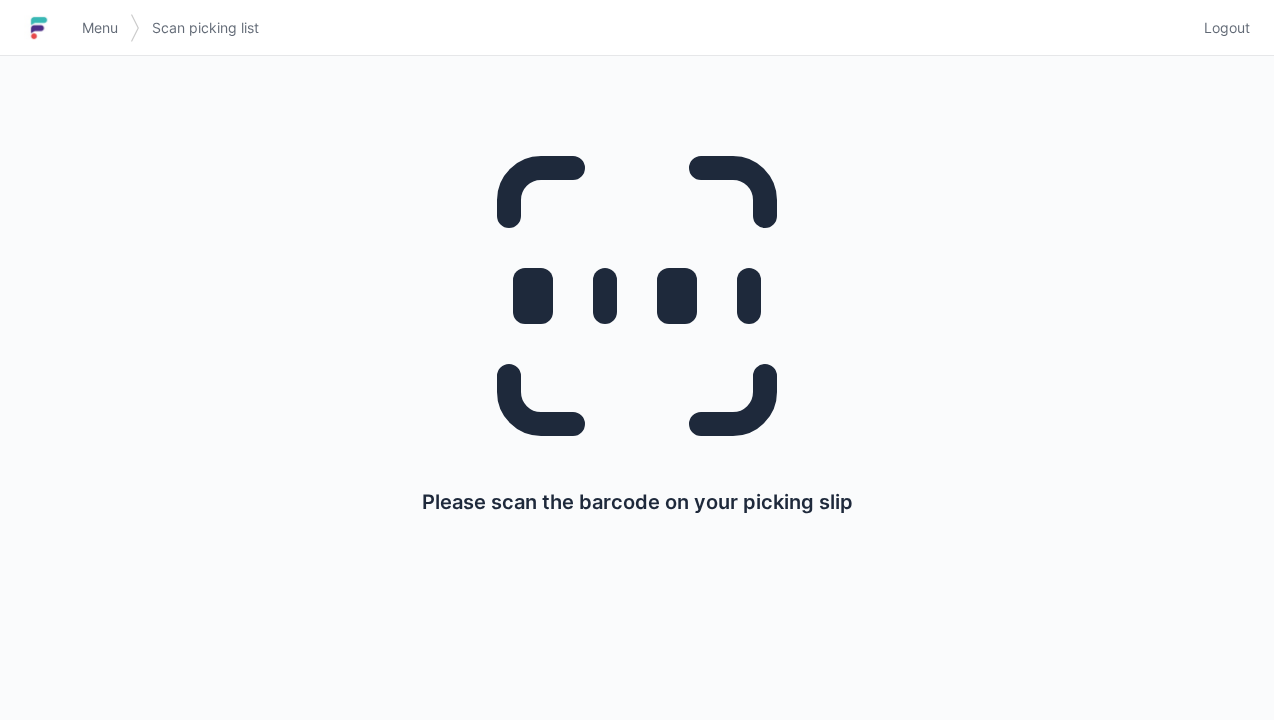 click on "Logout" at bounding box center (1227, 28) 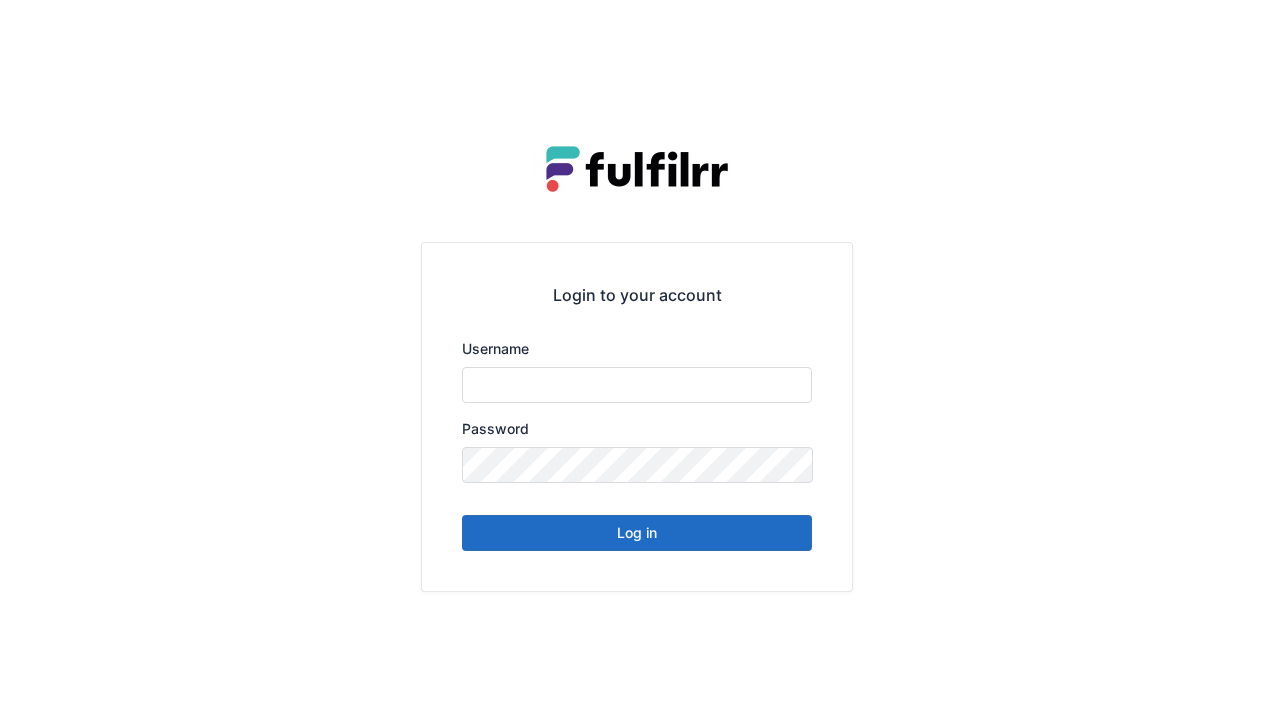 scroll, scrollTop: 0, scrollLeft: 0, axis: both 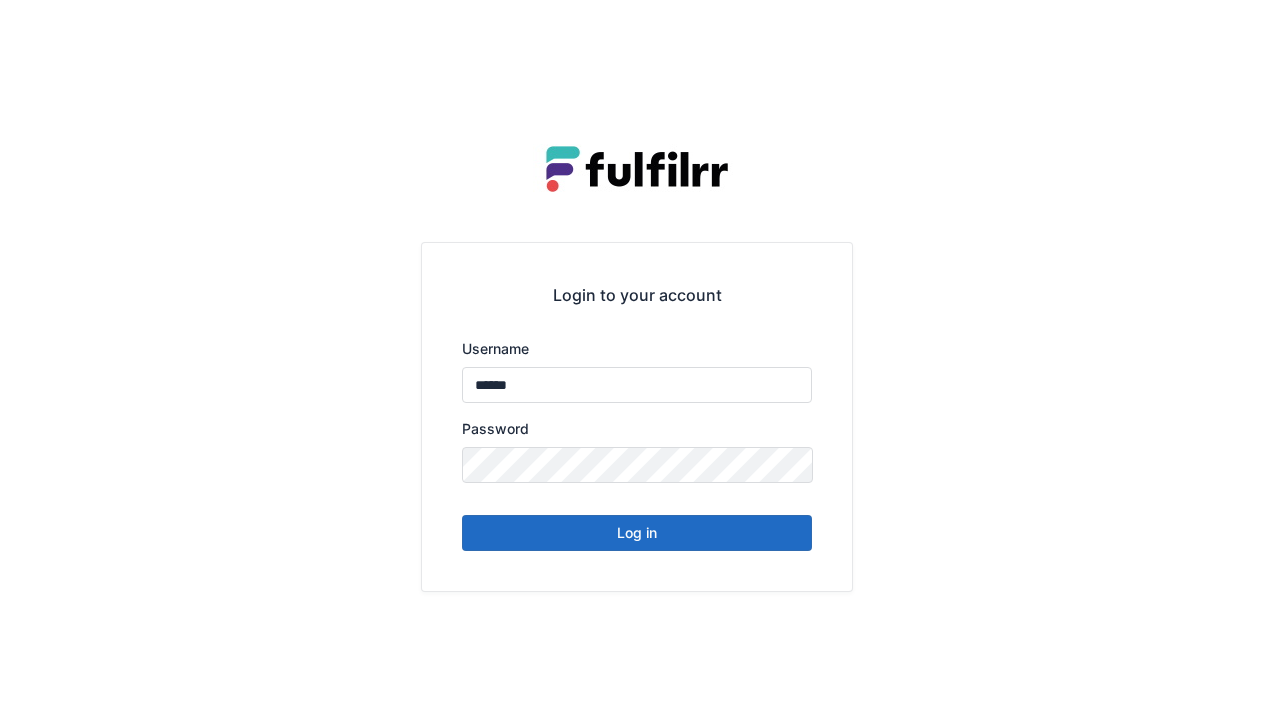 click on "Log in" at bounding box center [637, 533] 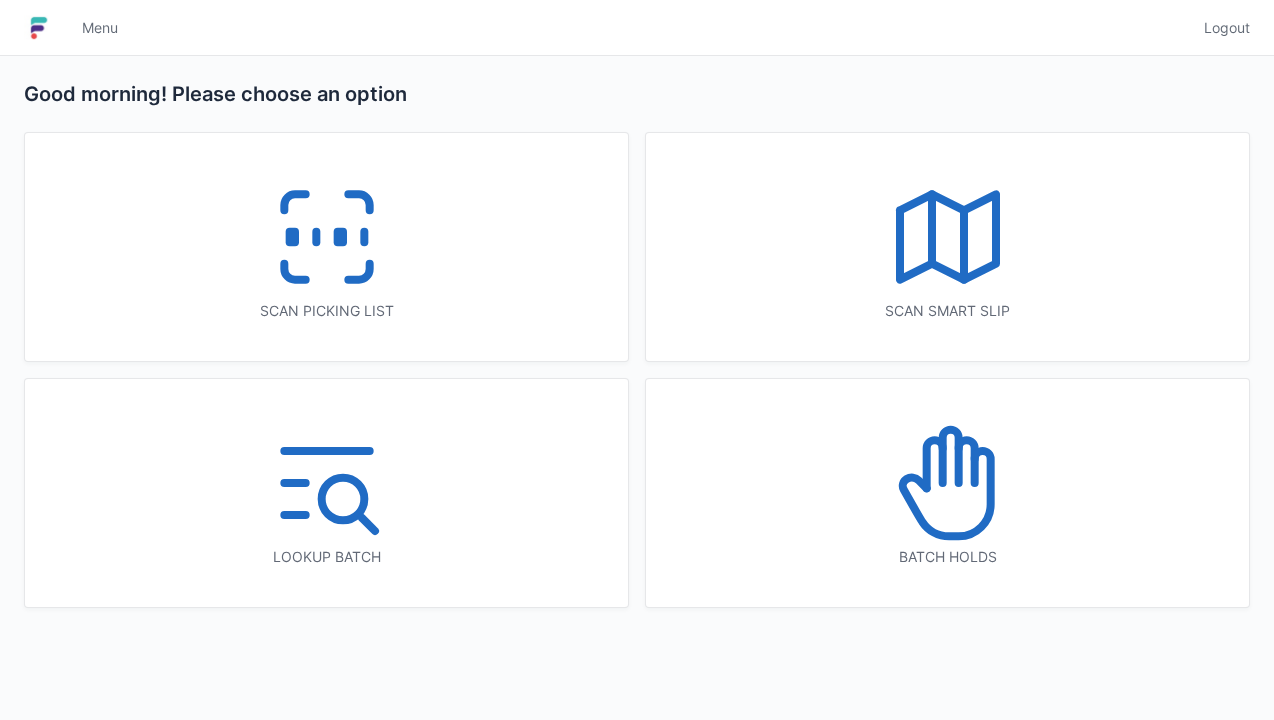 scroll, scrollTop: 0, scrollLeft: 0, axis: both 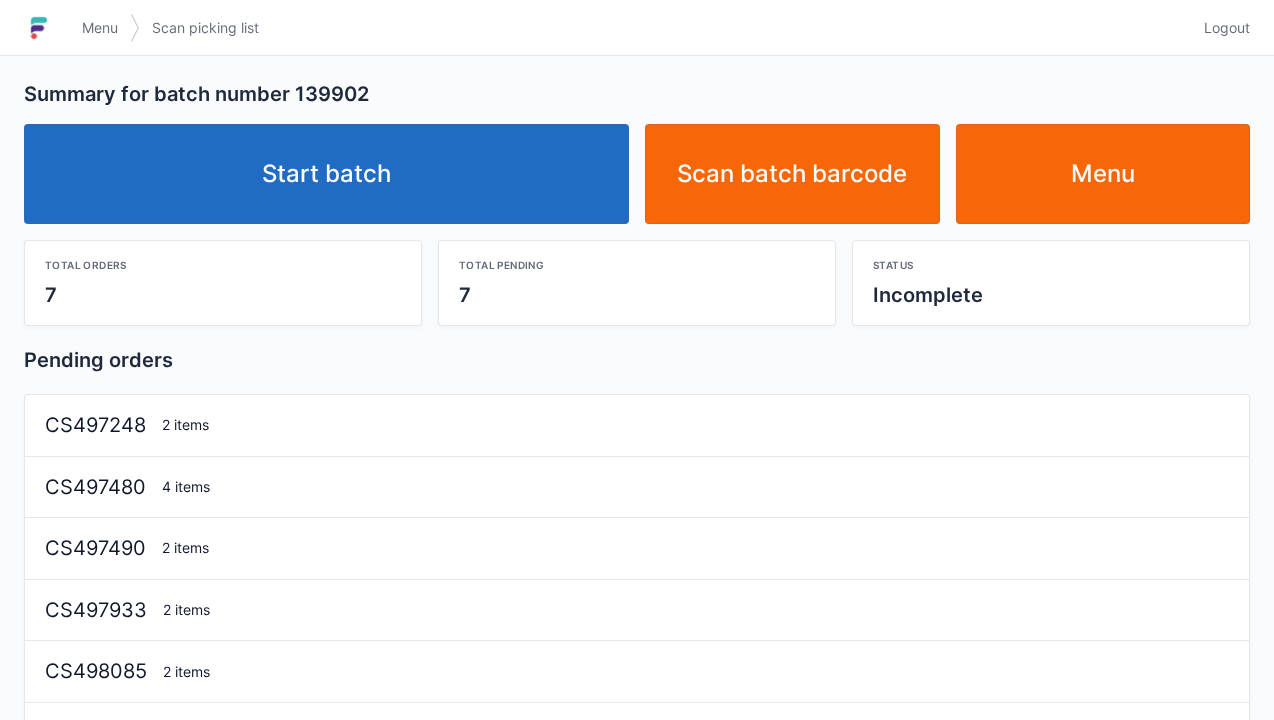 click on "Start batch" at bounding box center [326, 174] 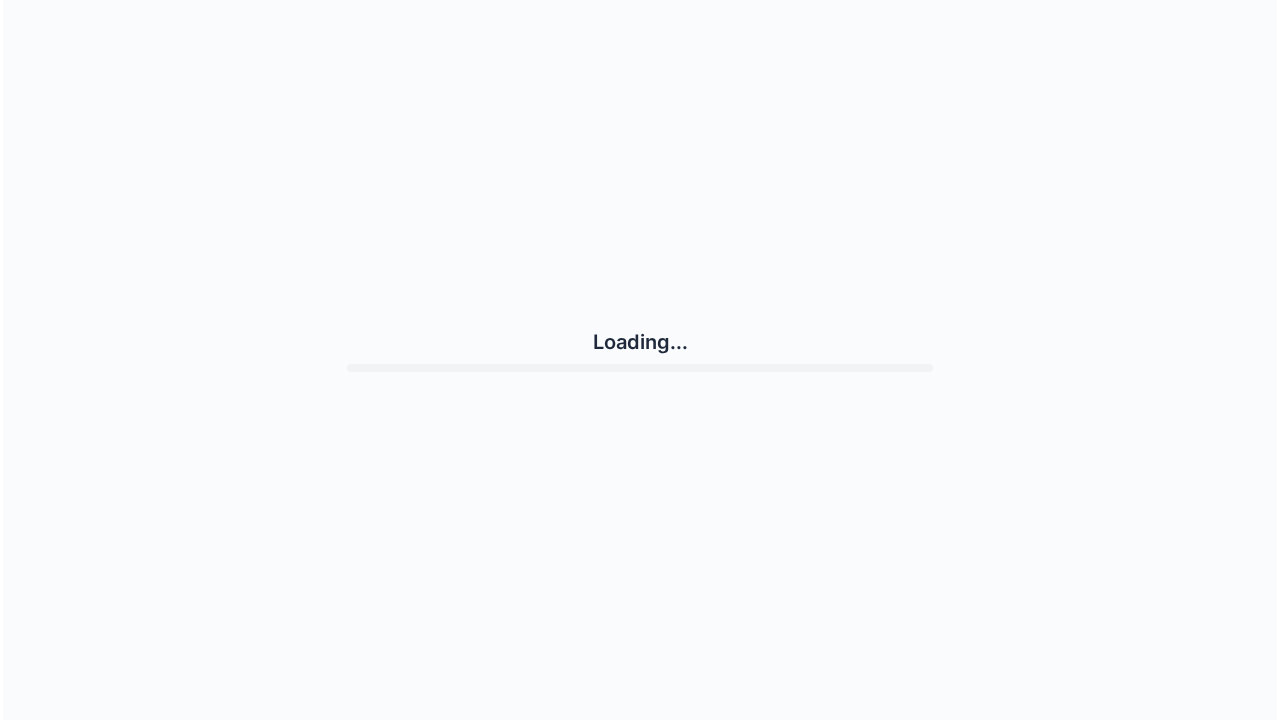 scroll, scrollTop: 0, scrollLeft: 0, axis: both 